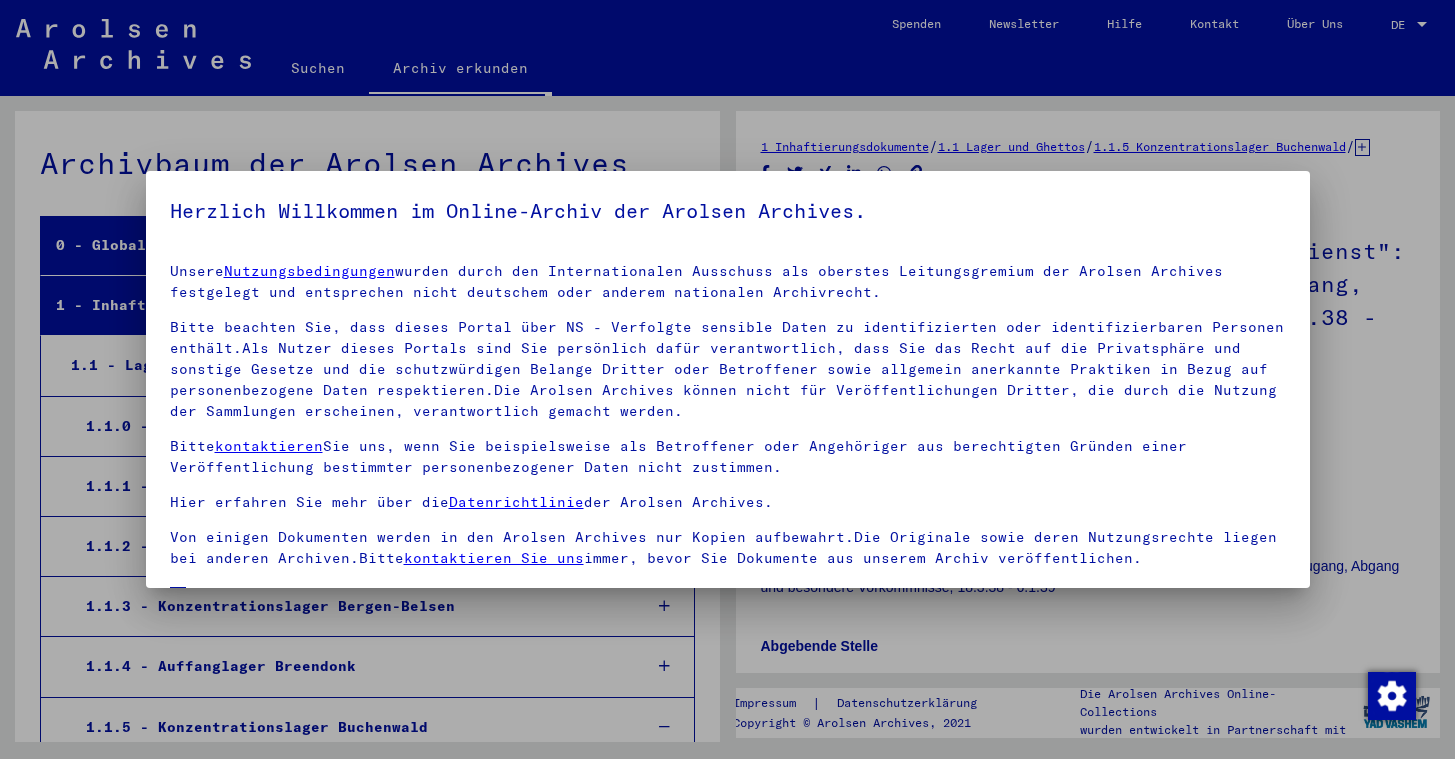scroll, scrollTop: 0, scrollLeft: 0, axis: both 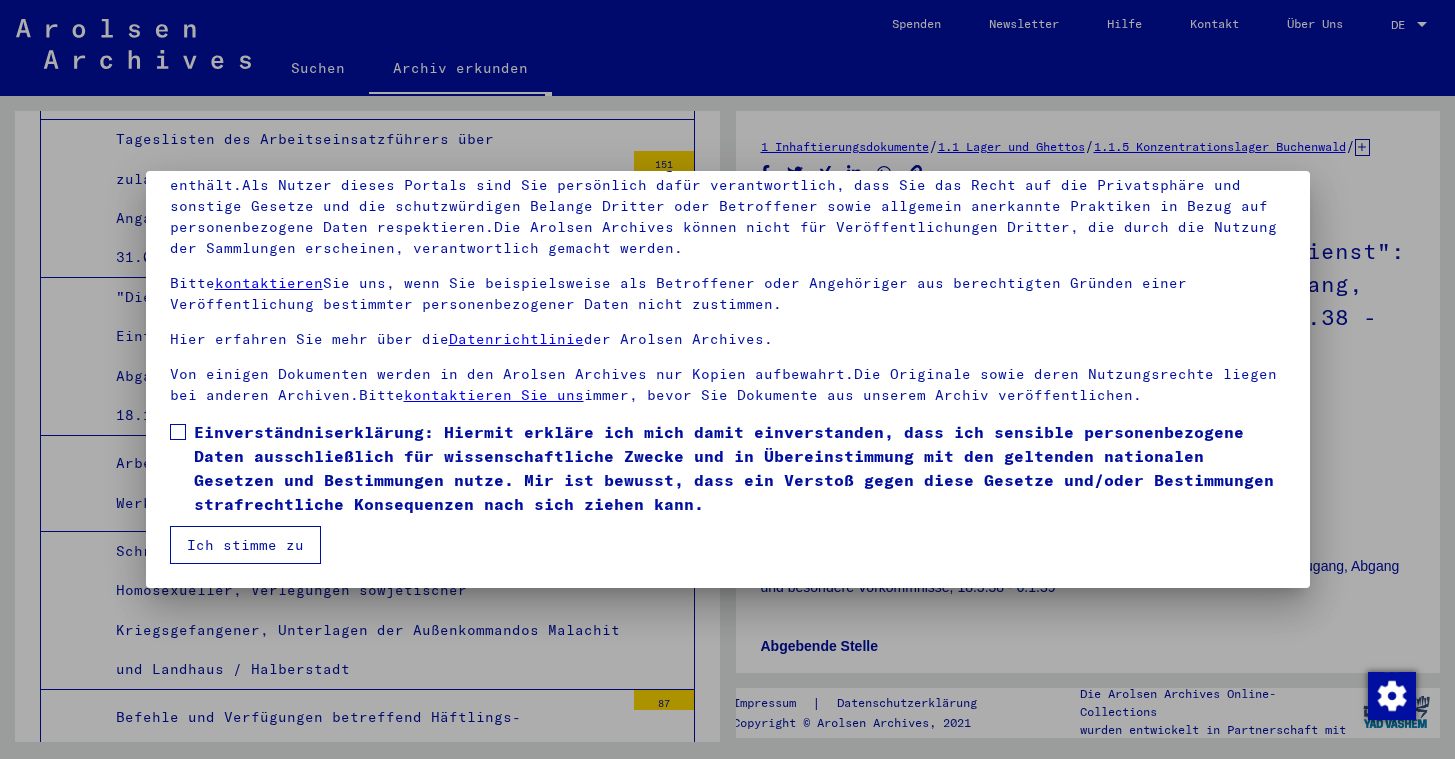 click on "Unsere  Nutzungsbedingungen  wurden durch den Internationalen Ausschuss als oberstes Leitungsgremium der Arolsen Archives festgelegt und entsprechen nicht deutschem oder anderem nationalen Archivrecht. Bitte beachten Sie, dass dieses Portal über NS - Verfolgte sensible Daten zu identifizierten oder identifizierbaren Personen enthält.Als Nutzer dieses Portals sind Sie persönlich dafür verantwortlich, dass Sie das Recht auf die Privatsphäre und sonstige Gesetze und die schutzwürdigen Belange Dritter oder Betroffener sowie allgemein anerkannte Praktiken in Bezug auf personenbezogene Daten respektieren.Die Arolsen Archives können nicht für Veröffentlichungen Dritter, die durch die Nutzung der Sammlungen erscheinen, verantwortlich gemacht werden. Bitte  kontaktieren  Sie uns, wenn Sie beispielsweise als Betroffener oder Angehöriger aus berechtigten Gründen einer Veröffentlichung bestimmter personenbezogener Daten nicht zustimmen. Hier erfahren Sie mehr über die  Datenrichtlinie  der Arolsen Archives." at bounding box center (728, 324) 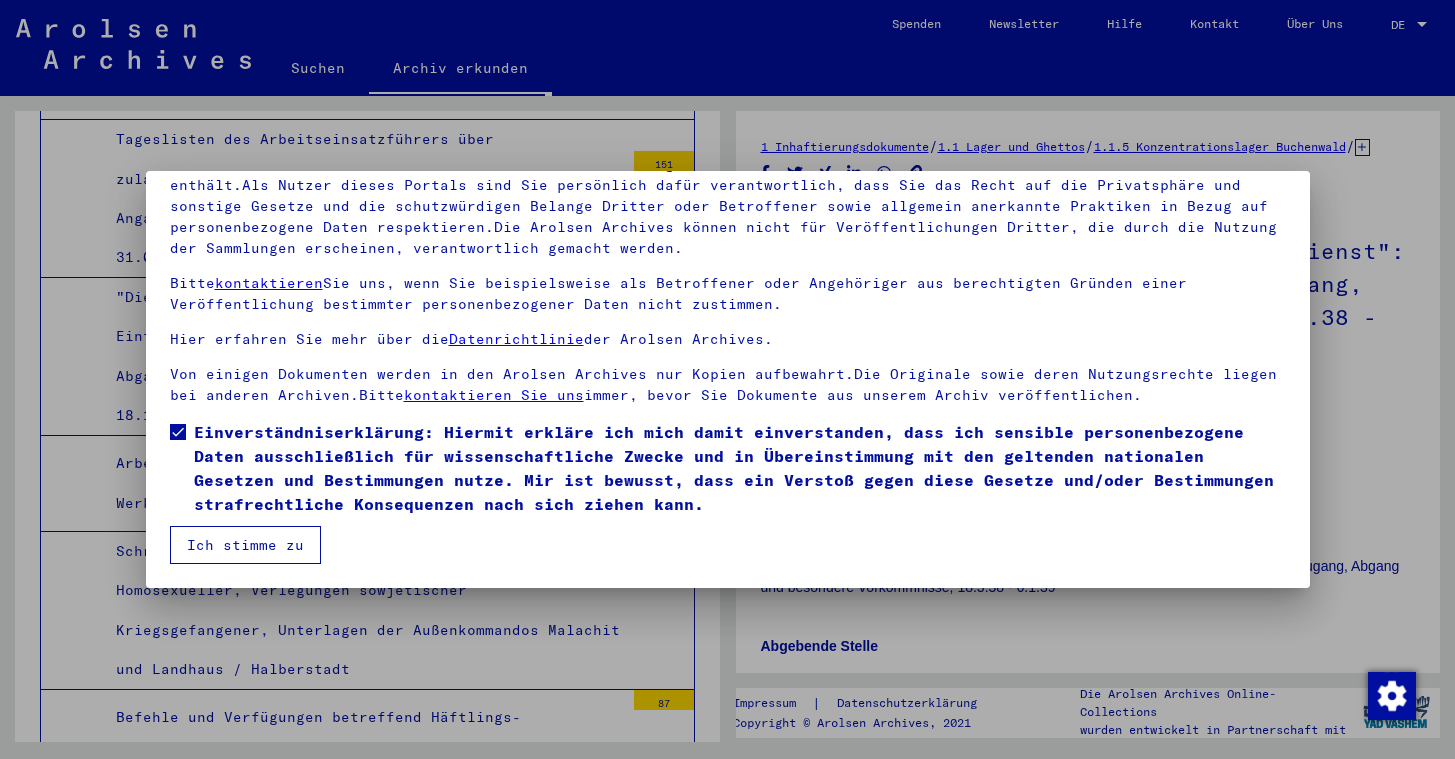 click on "Ich stimme zu" at bounding box center (245, 545) 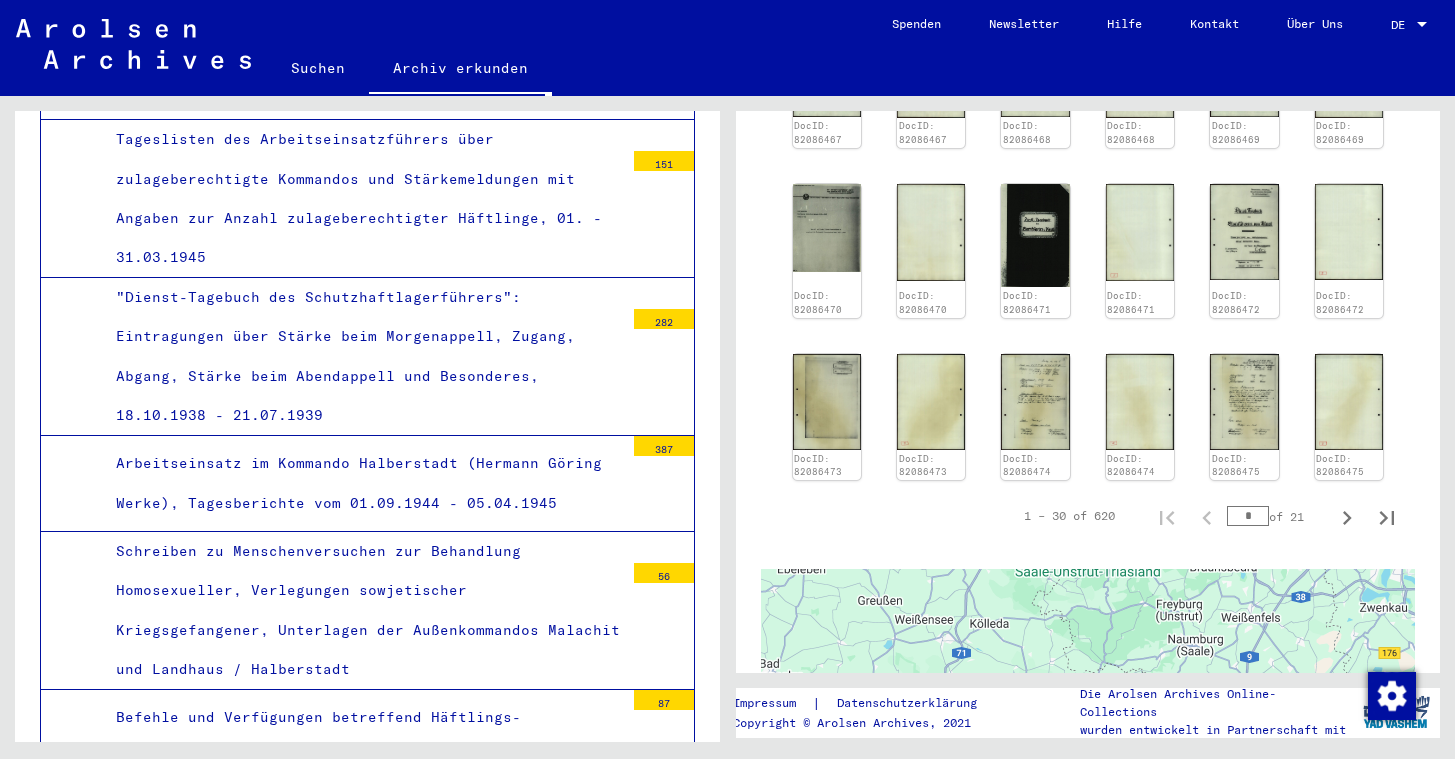scroll, scrollTop: 1119, scrollLeft: 0, axis: vertical 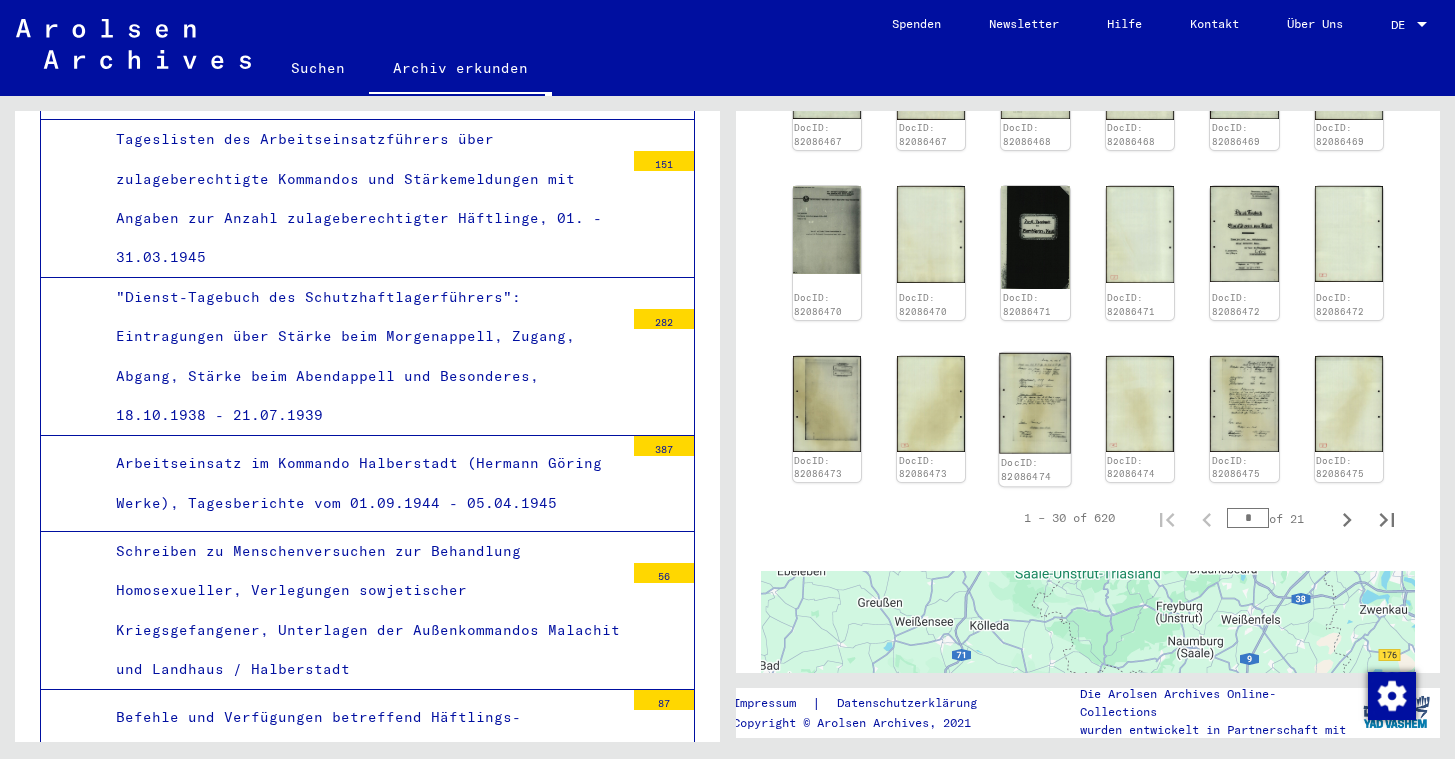 click 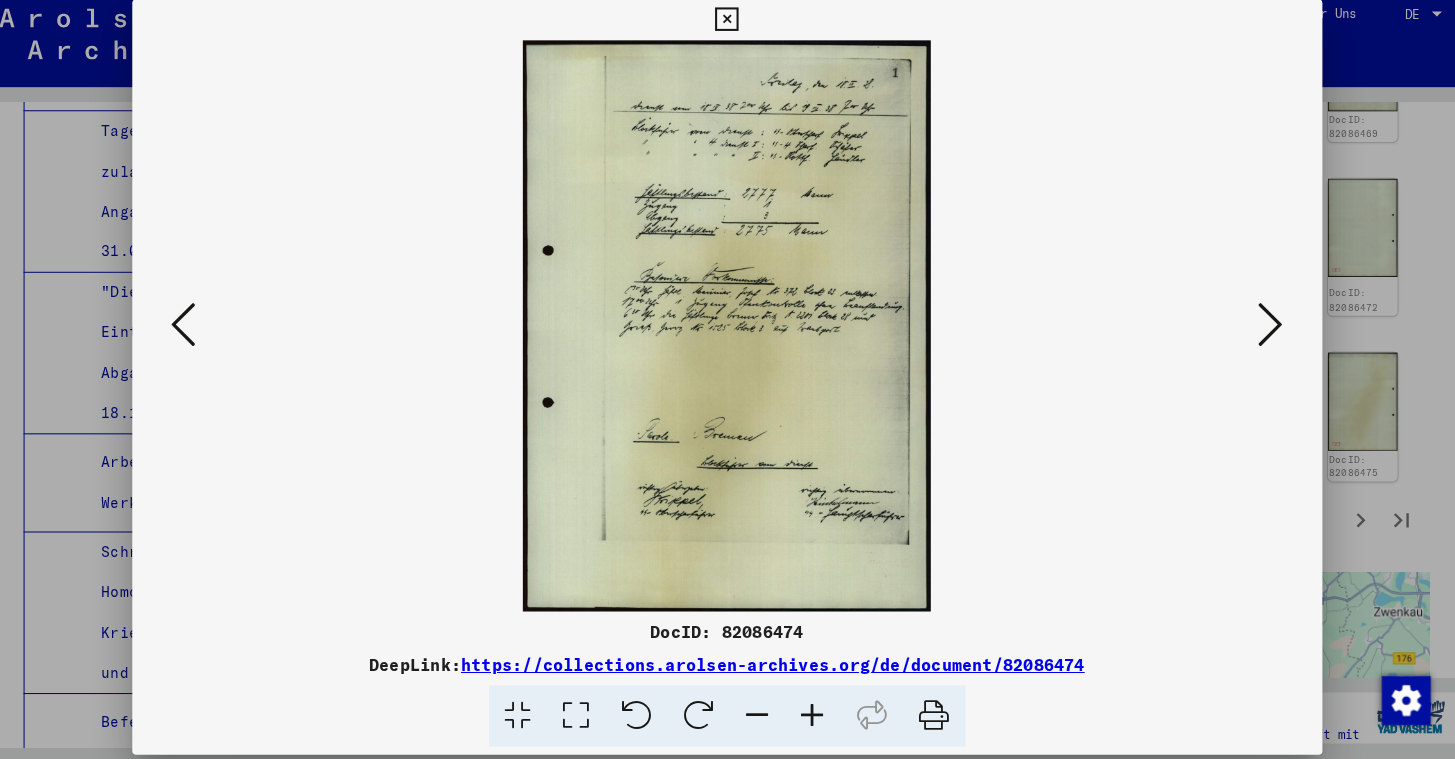 click at bounding box center (727, 30) 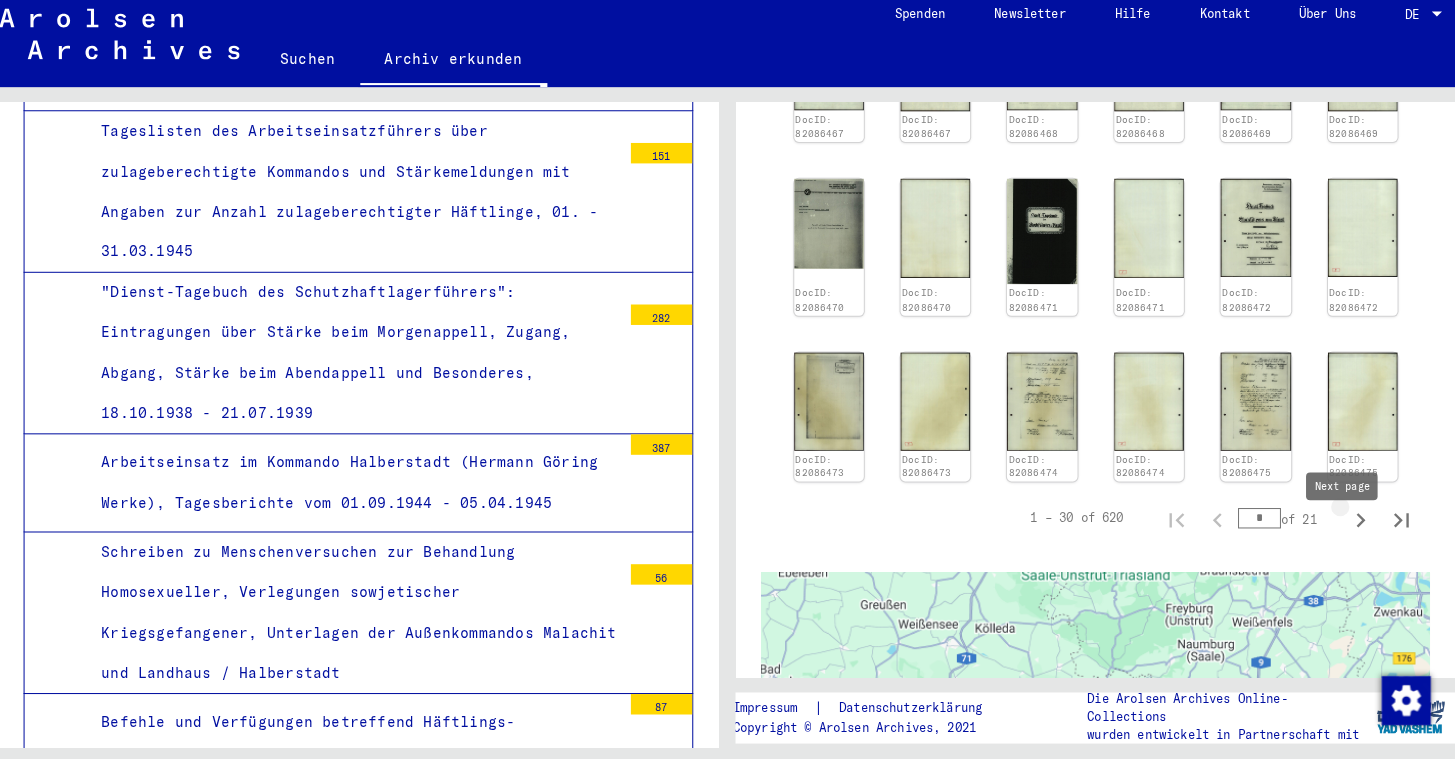 click 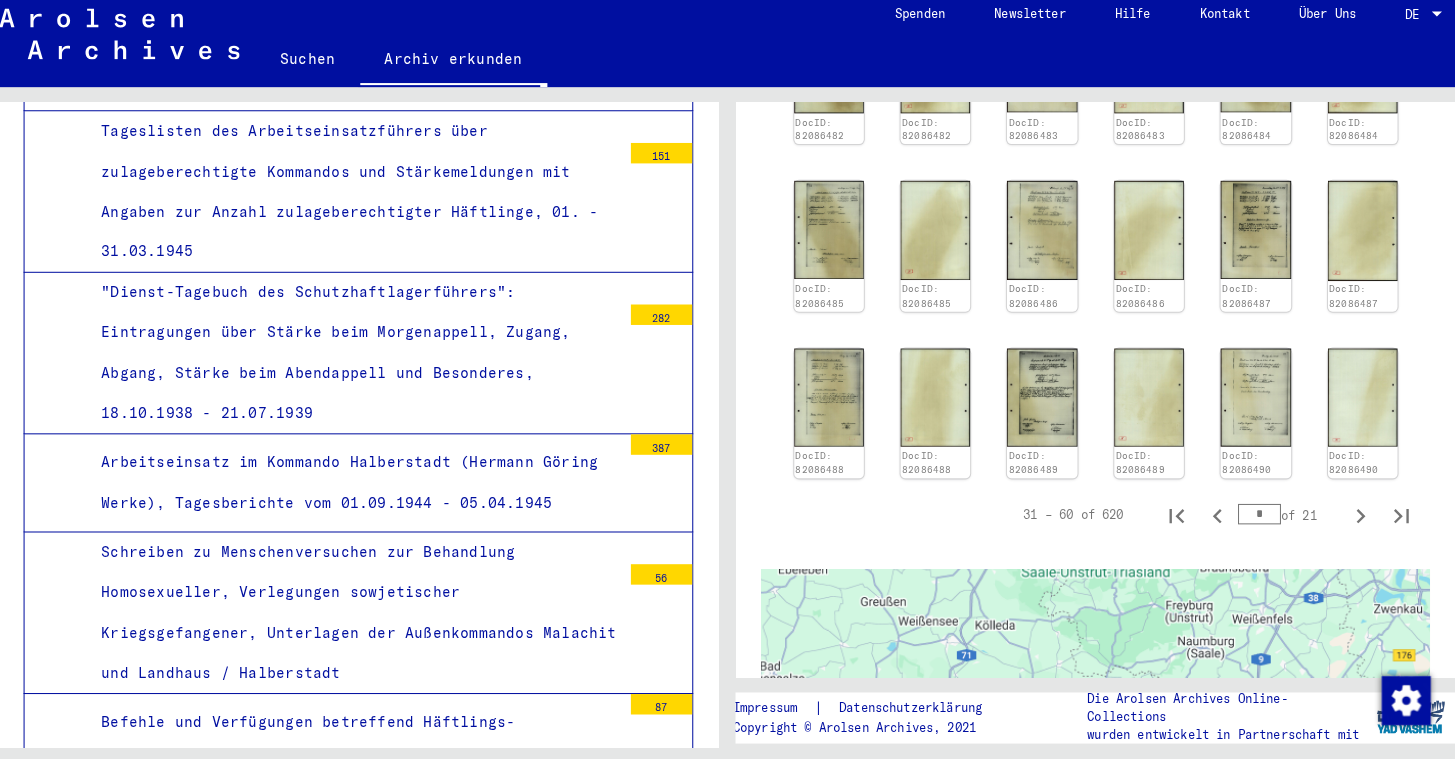 click on "*  of 21" at bounding box center [1277, 514] 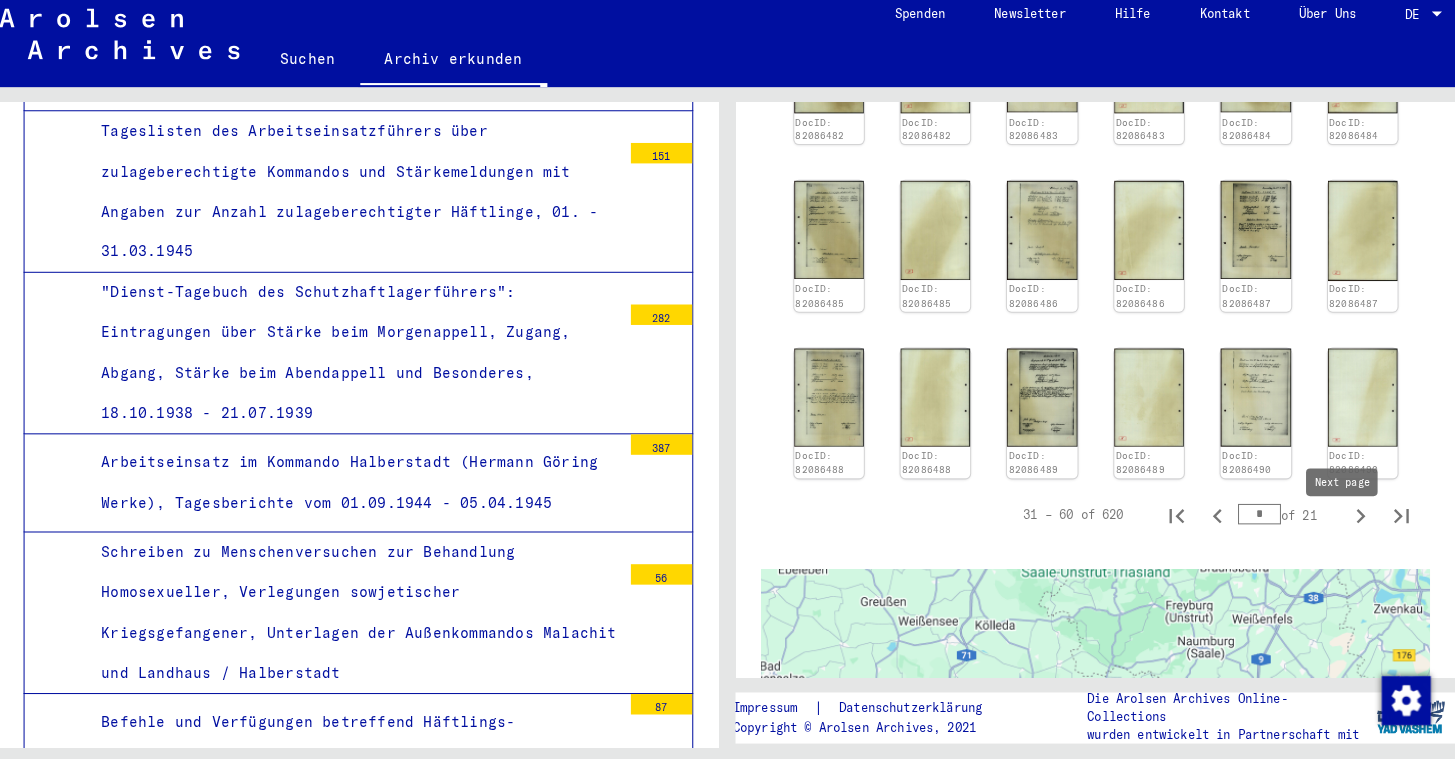 click 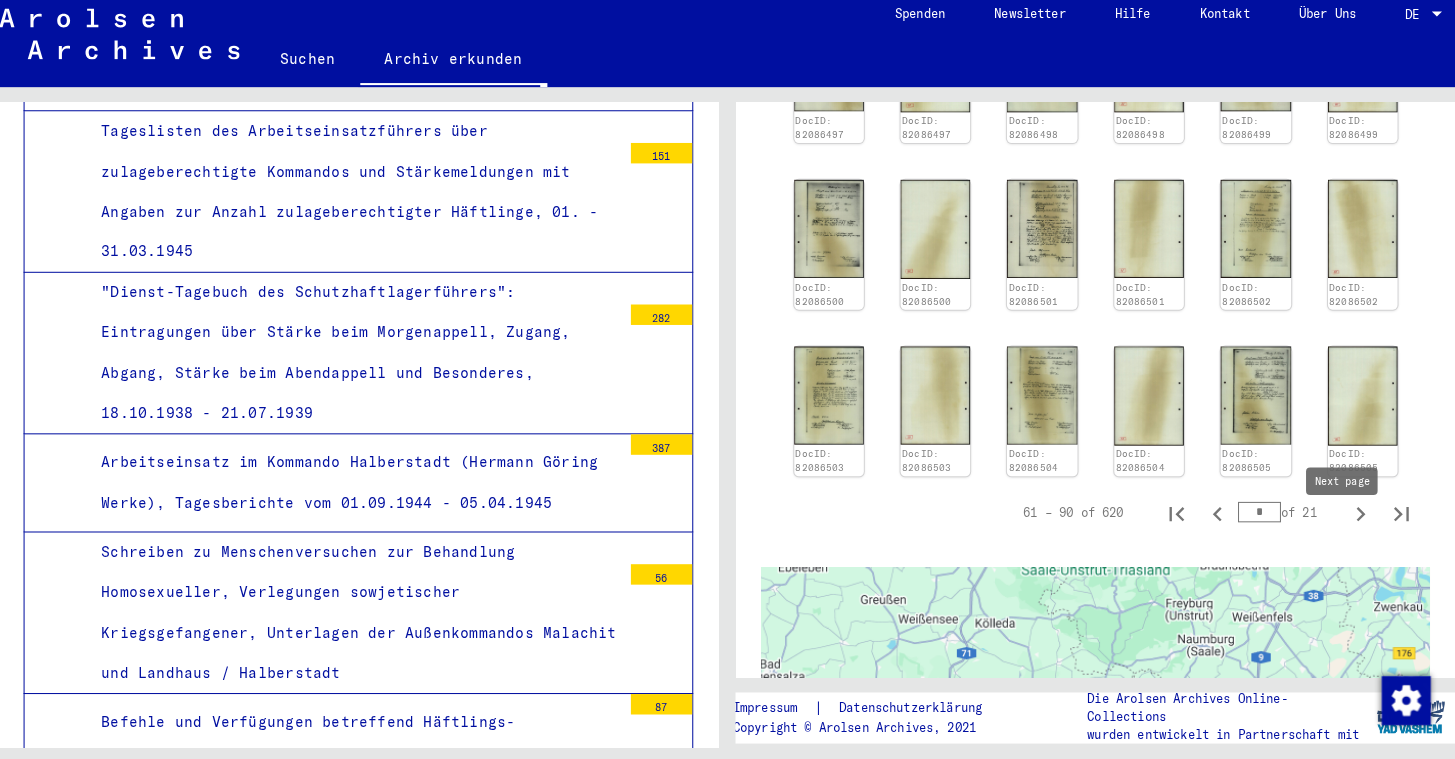 click 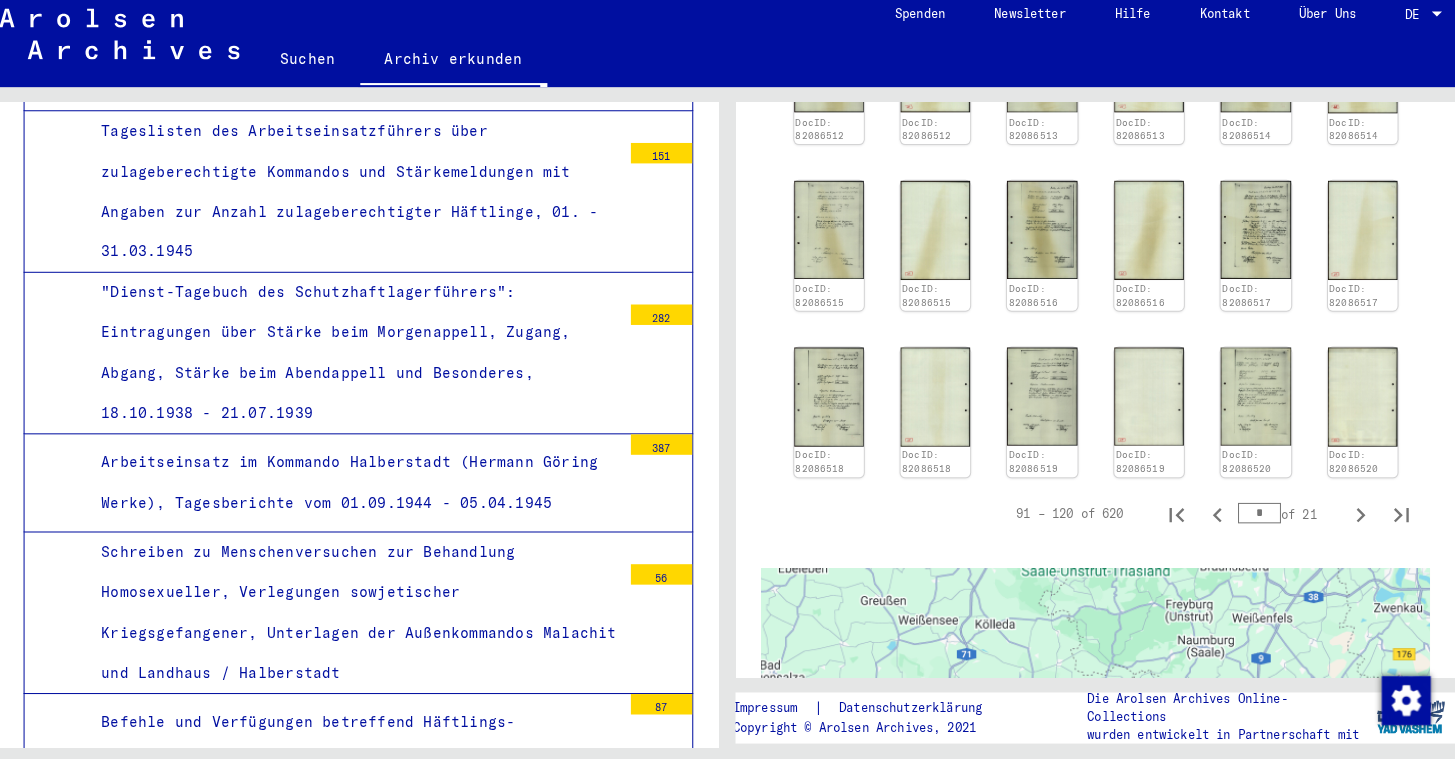 click 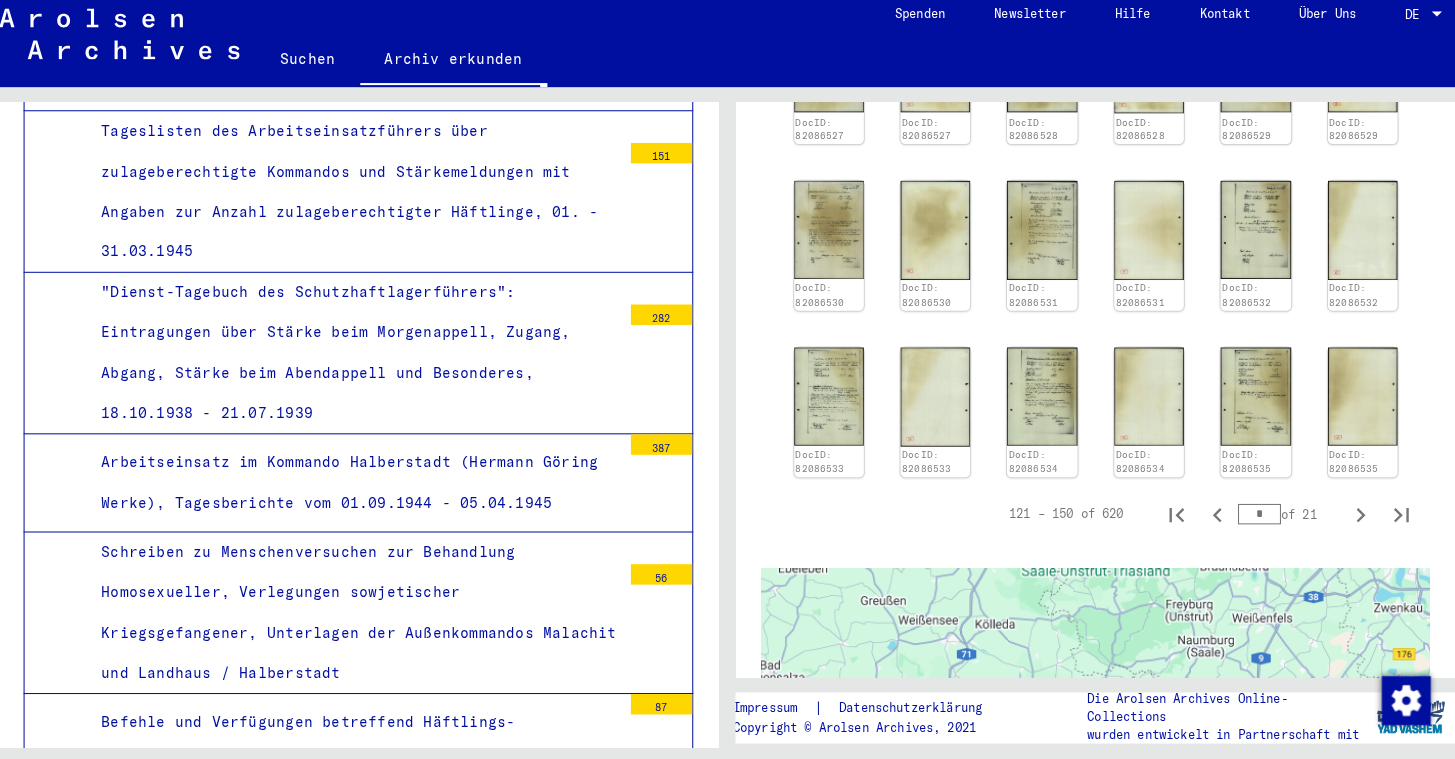 click 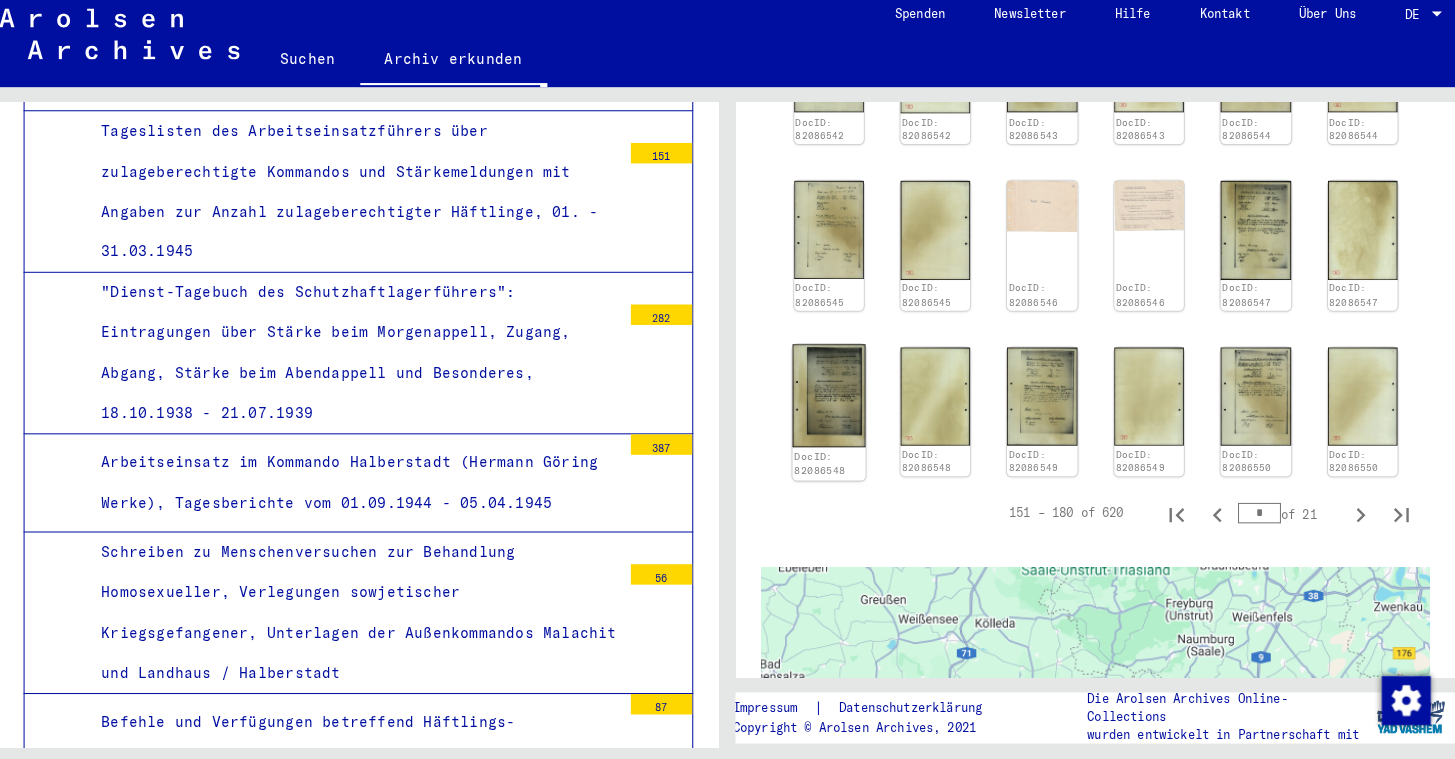 click 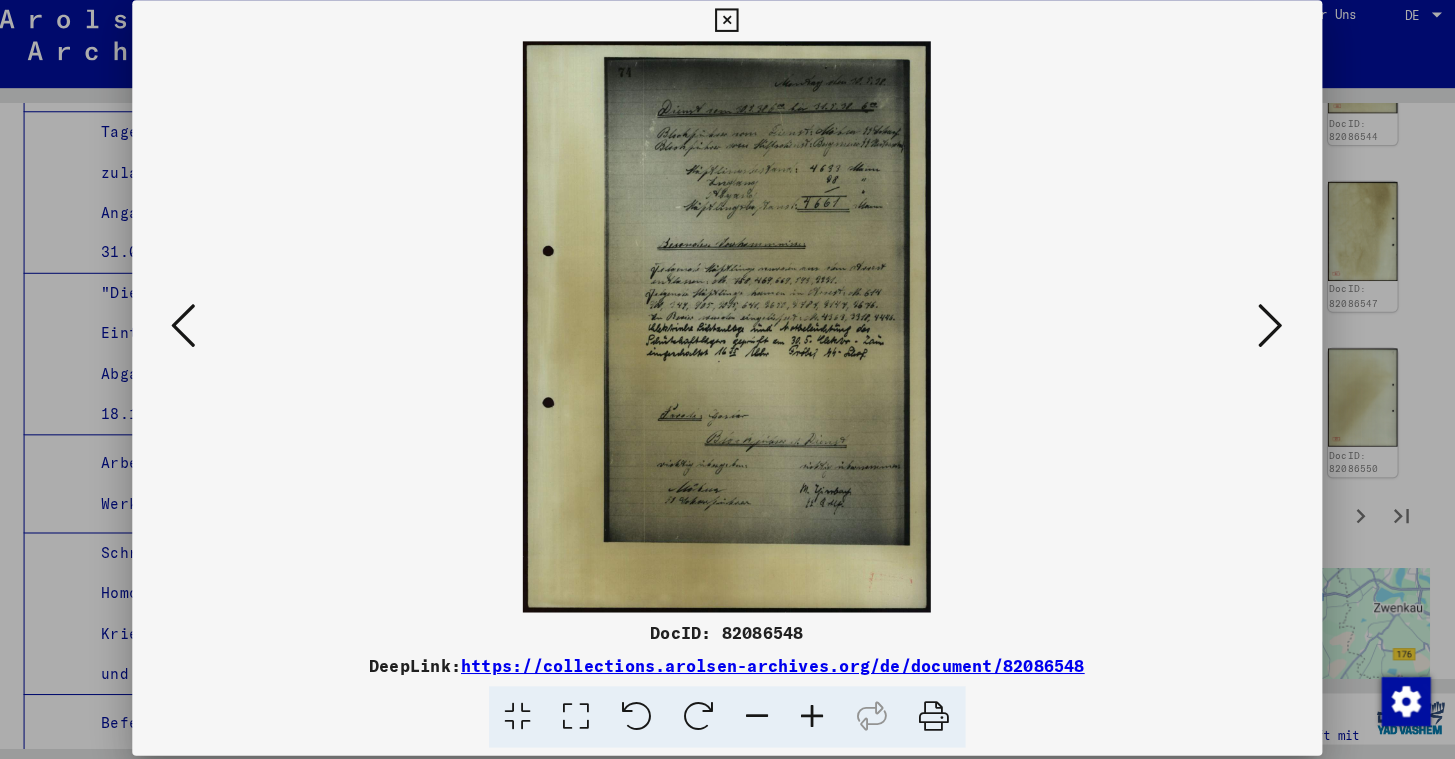 click at bounding box center (728, 329) 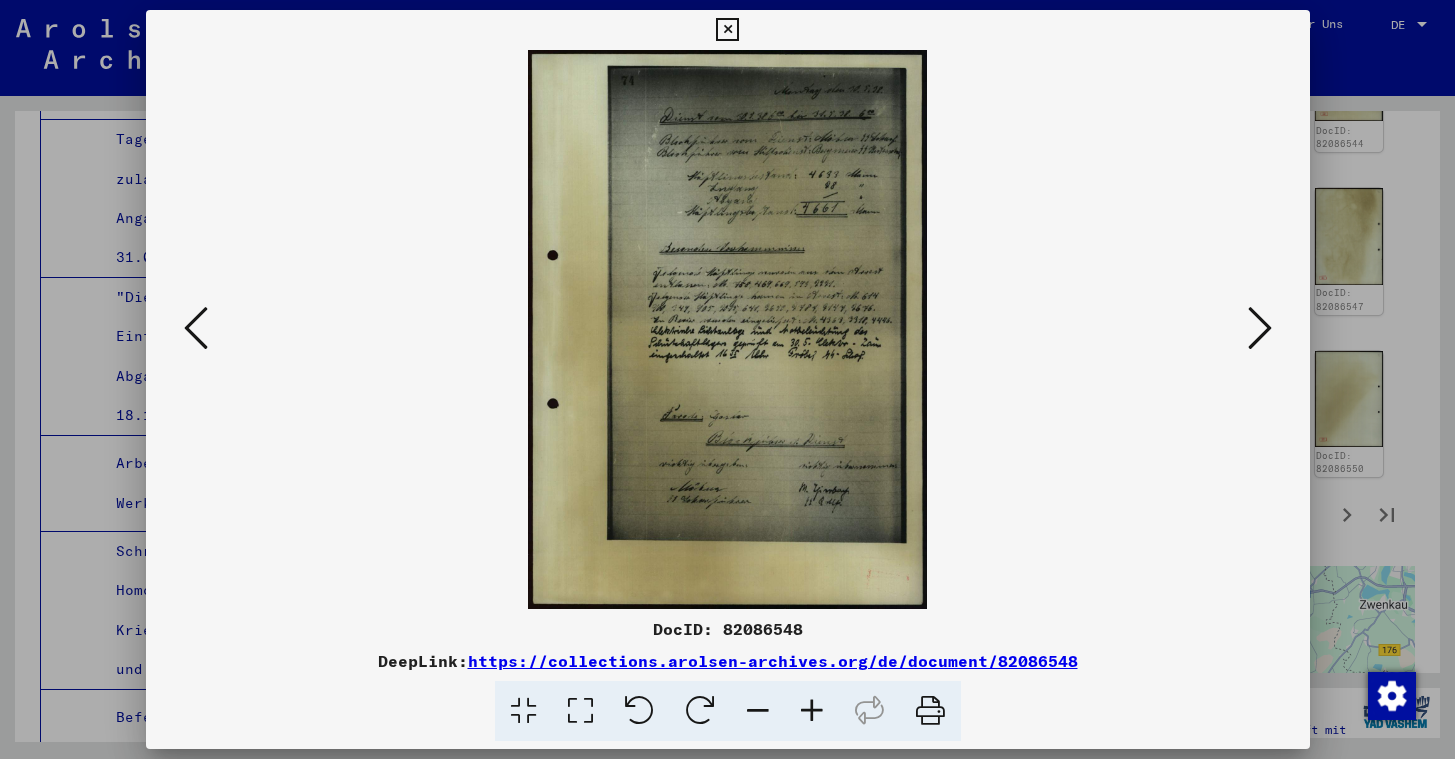 click at bounding box center (196, 328) 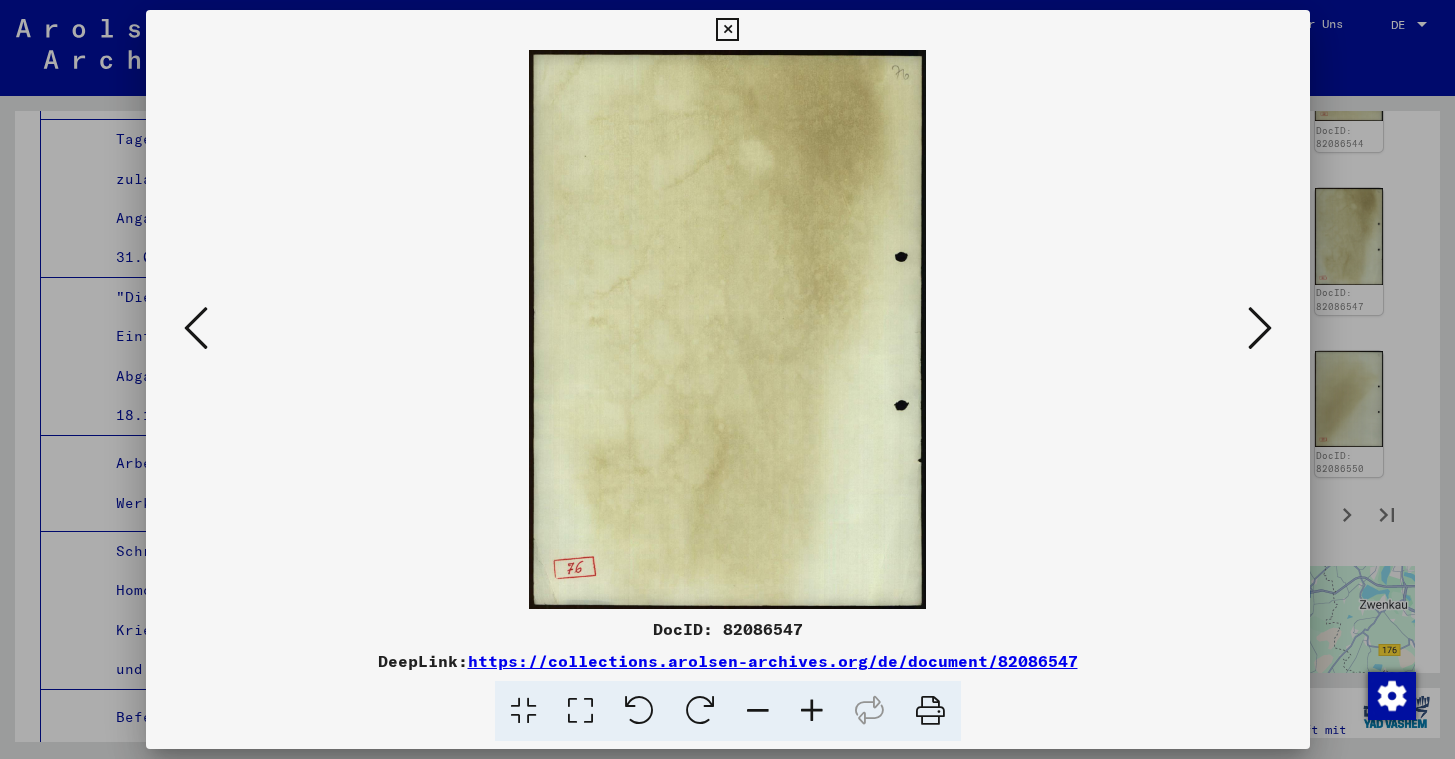 click at bounding box center [196, 328] 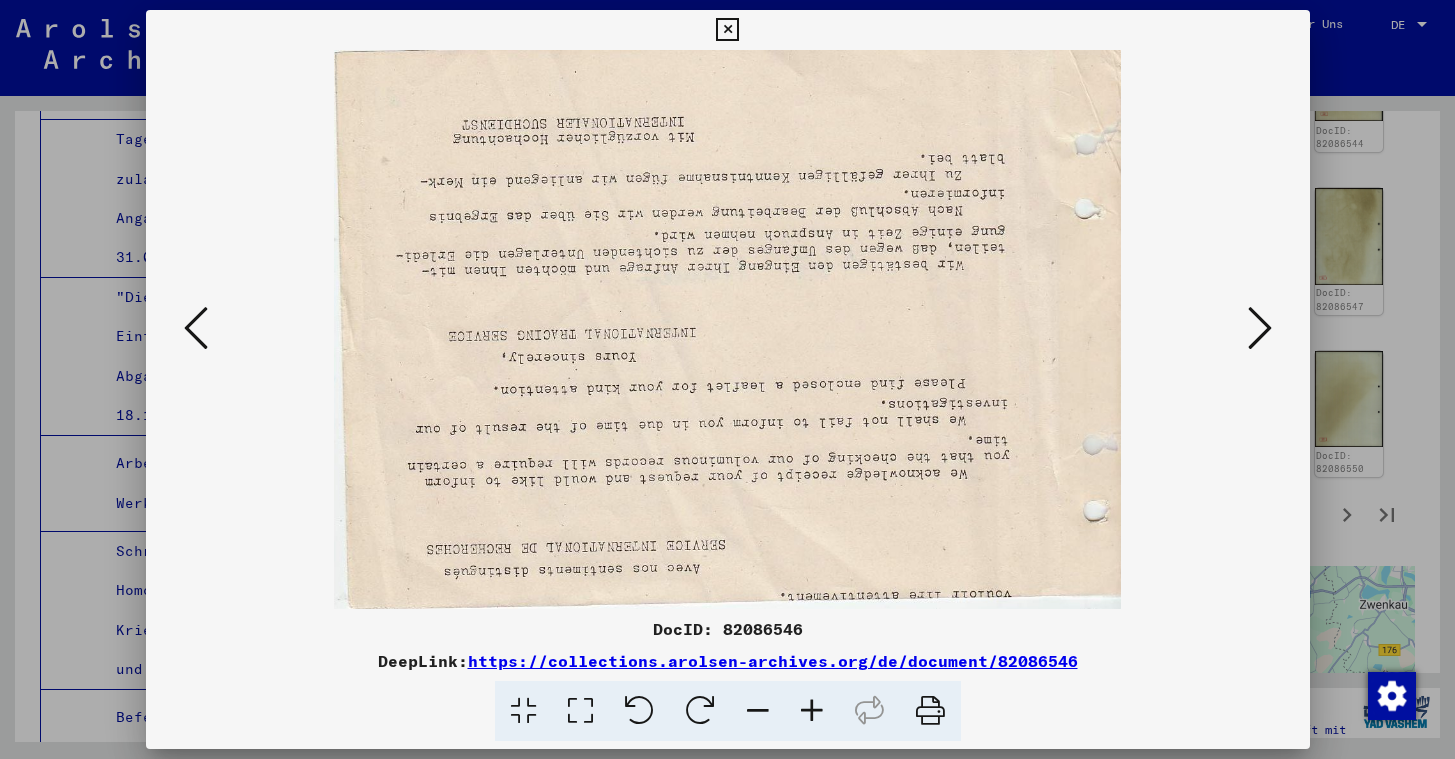click at bounding box center [196, 328] 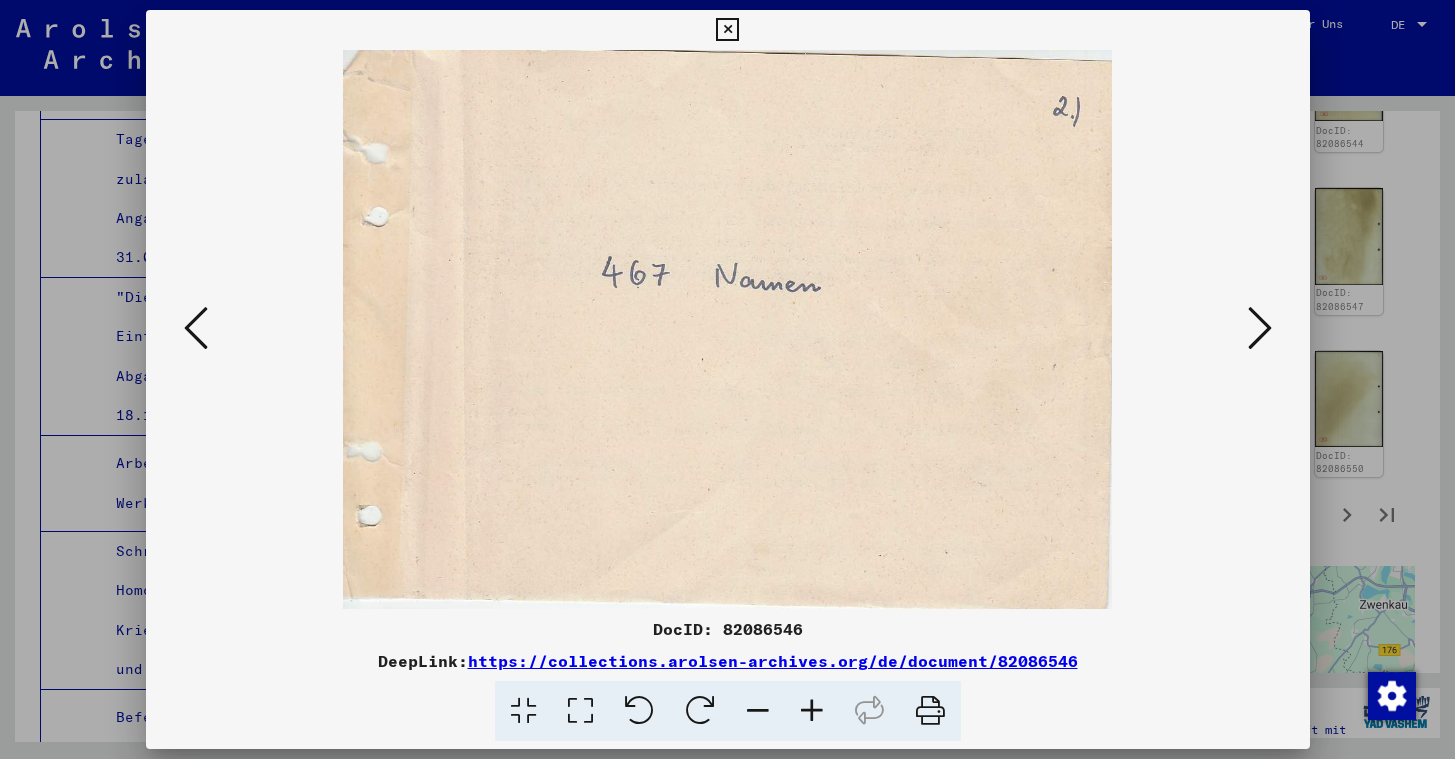 click at bounding box center (196, 328) 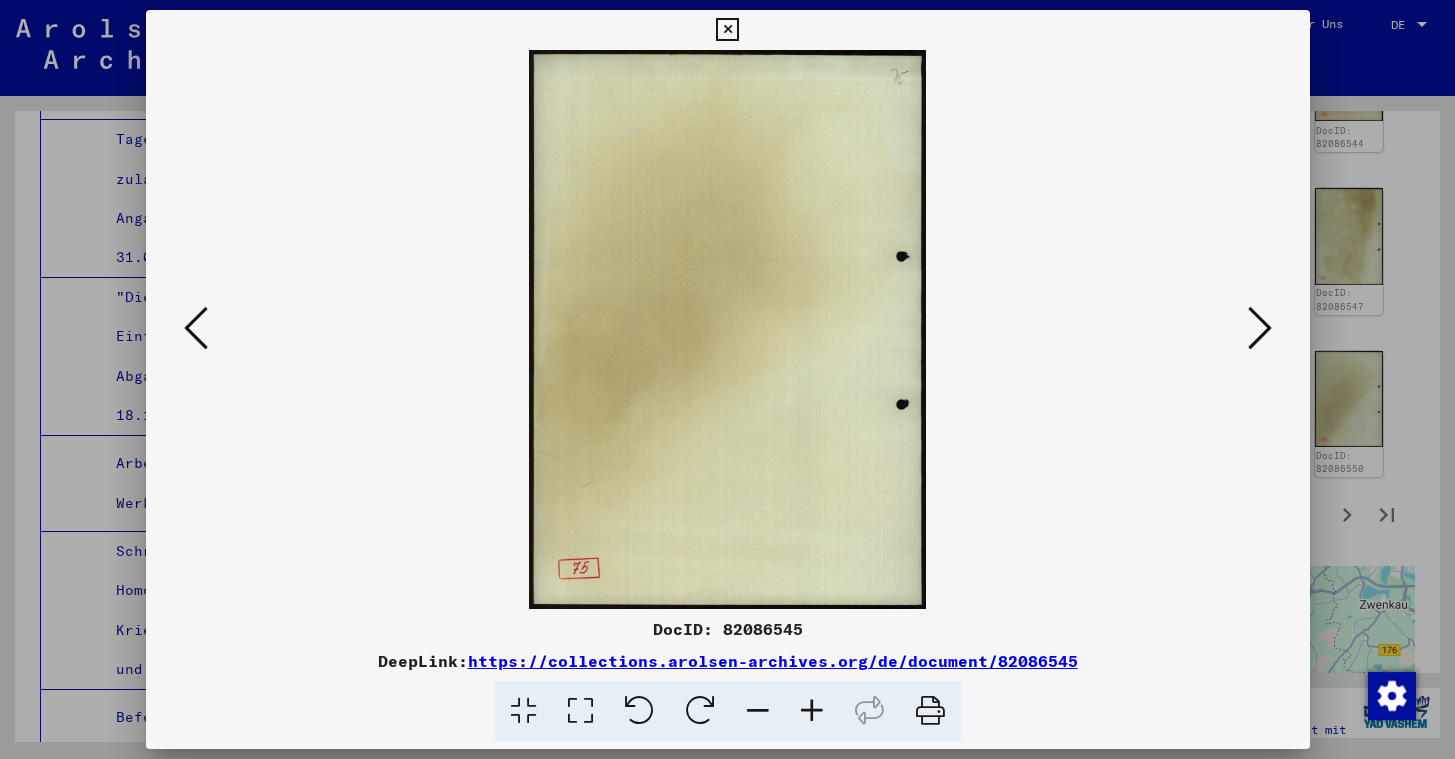 click at bounding box center (196, 328) 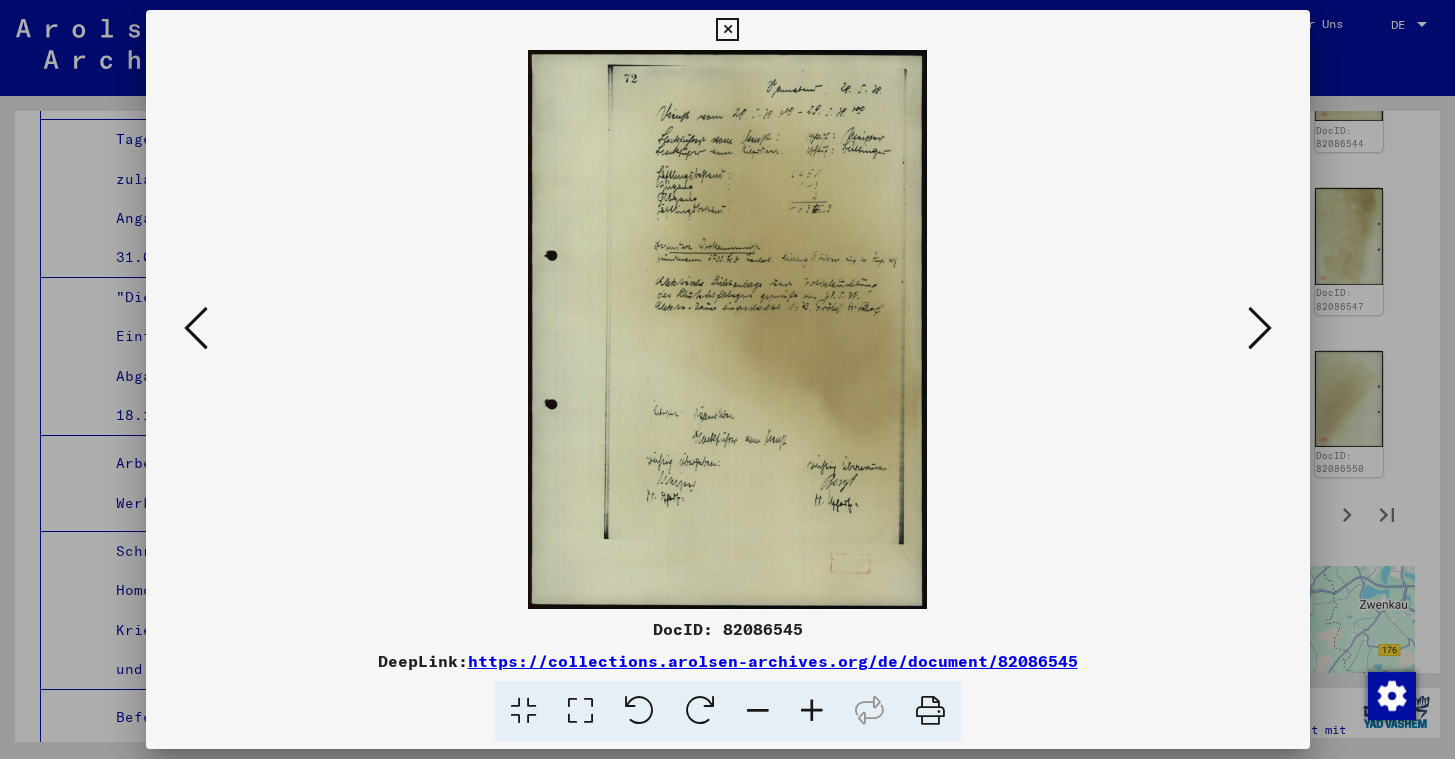 click at bounding box center (196, 328) 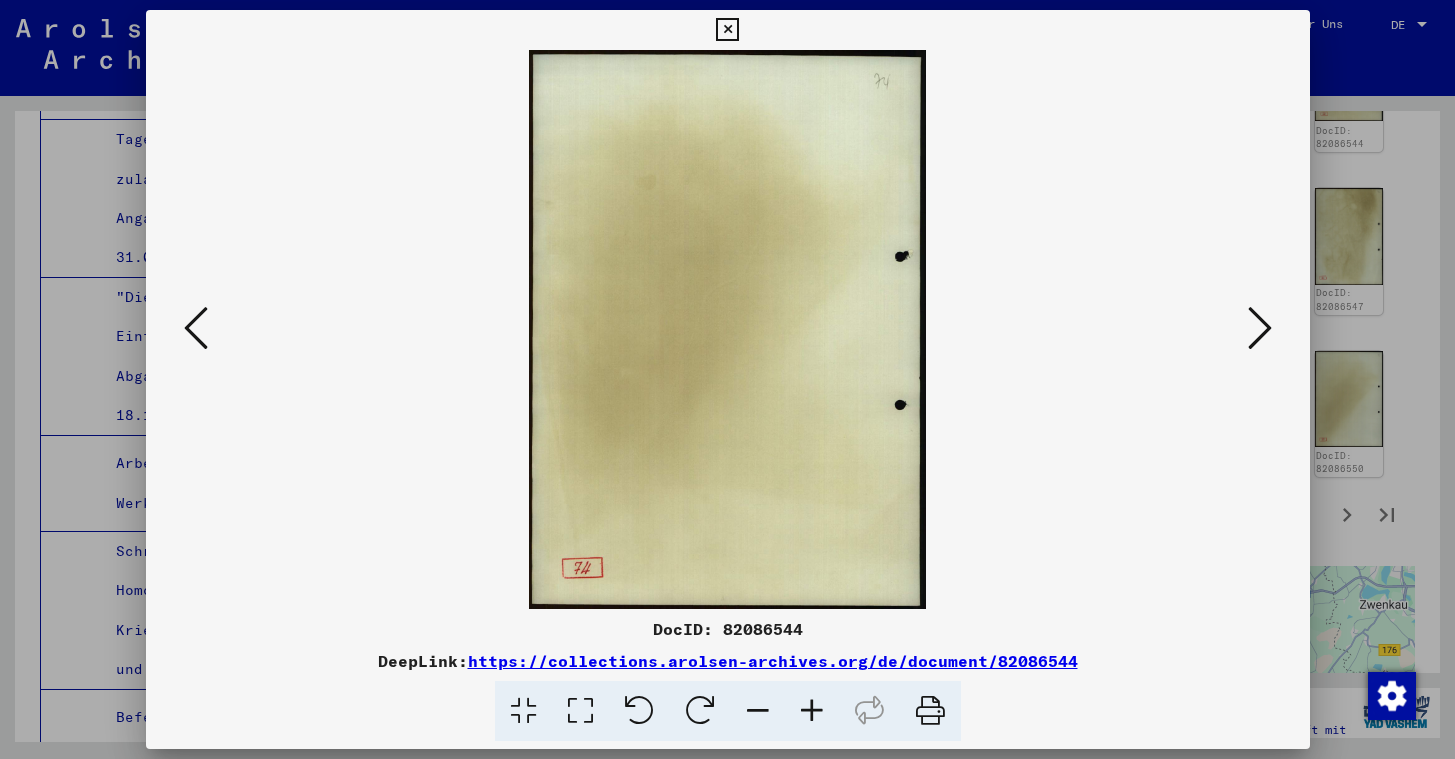 click at bounding box center (196, 328) 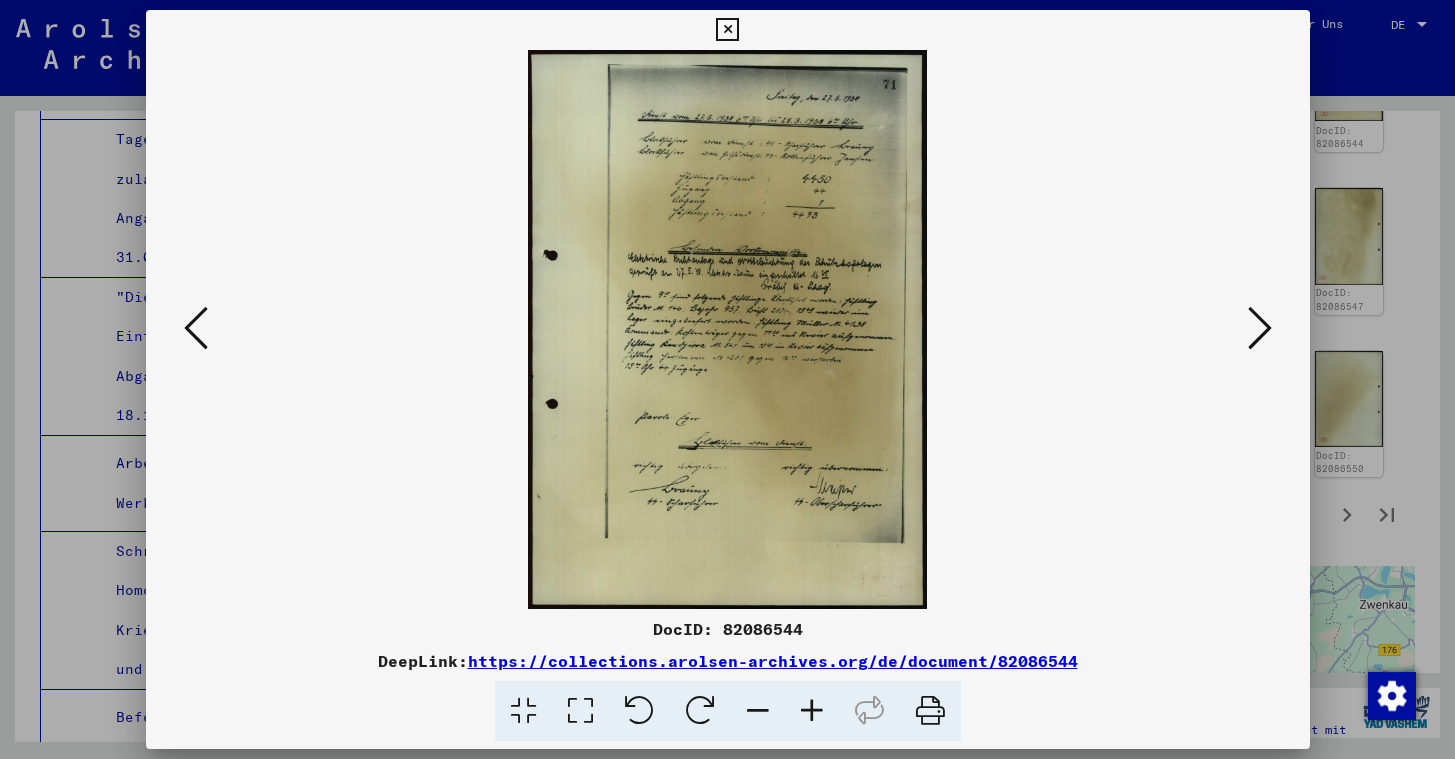 click at bounding box center (196, 328) 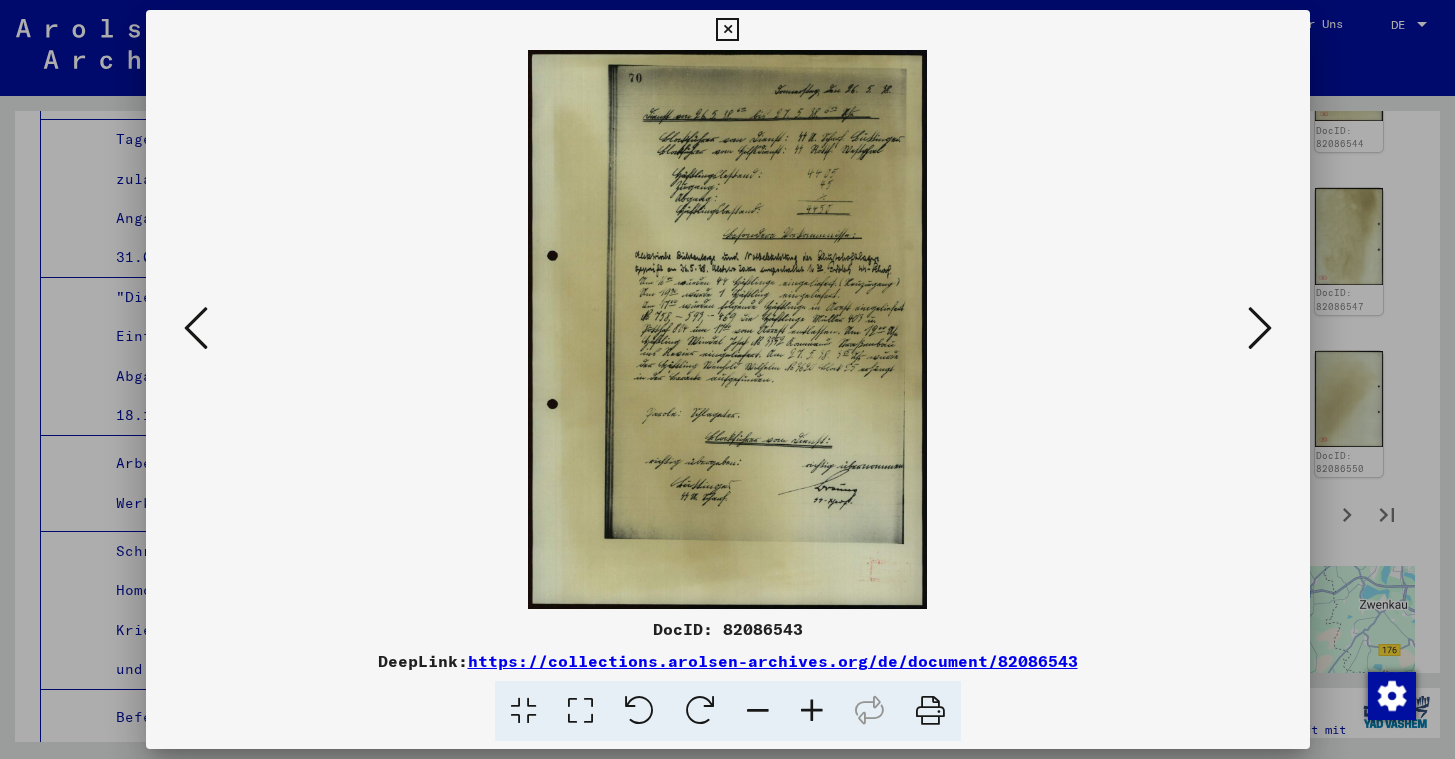 click at bounding box center [196, 328] 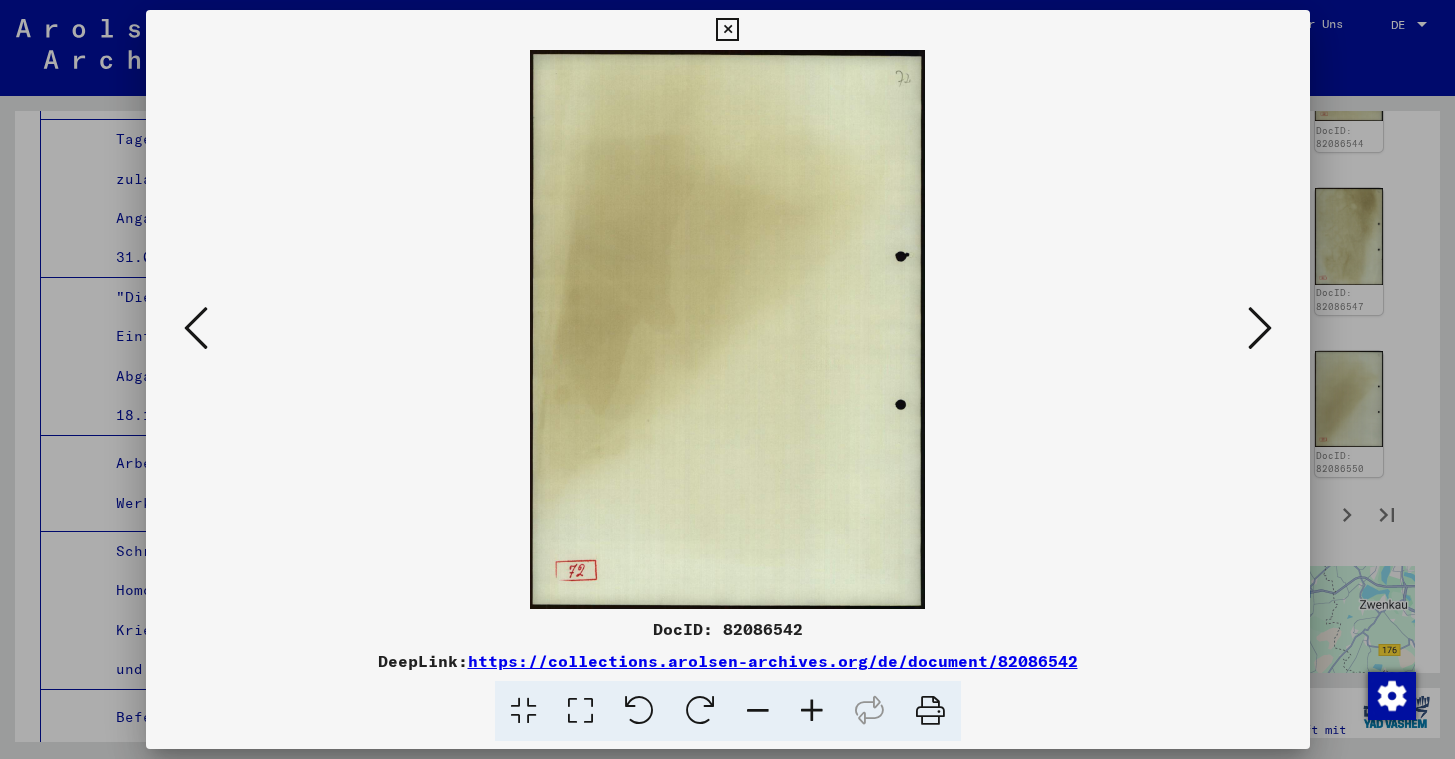 click at bounding box center [196, 328] 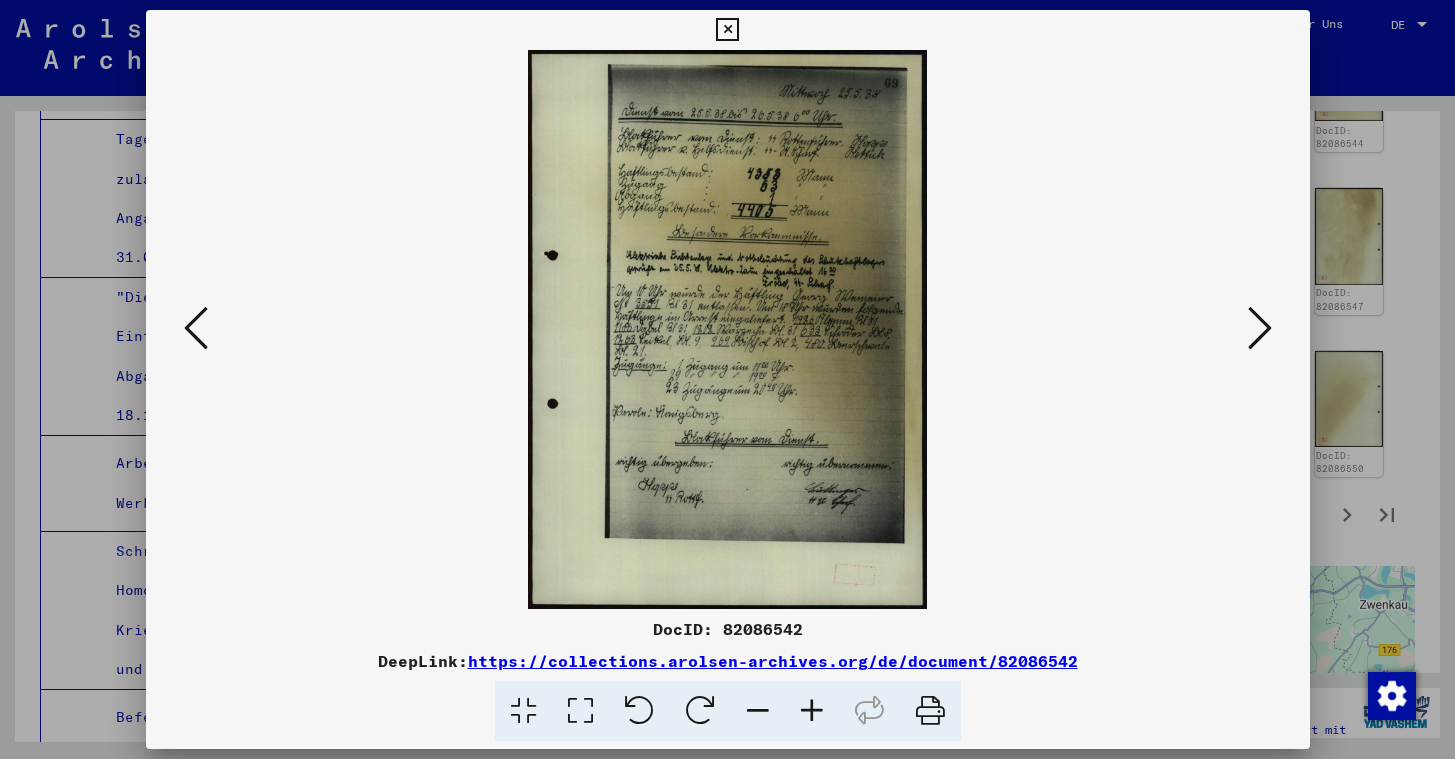 click at bounding box center (196, 328) 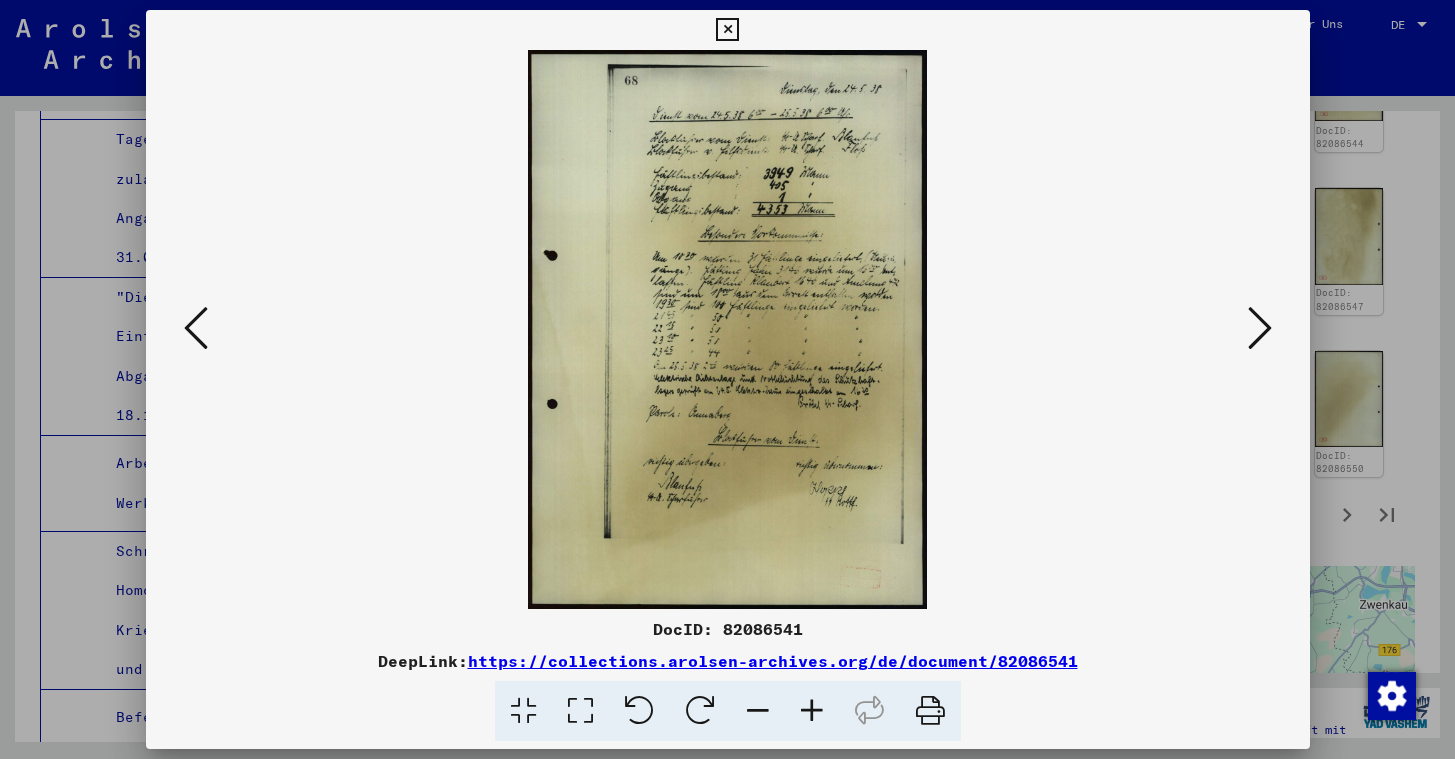 click at bounding box center (196, 328) 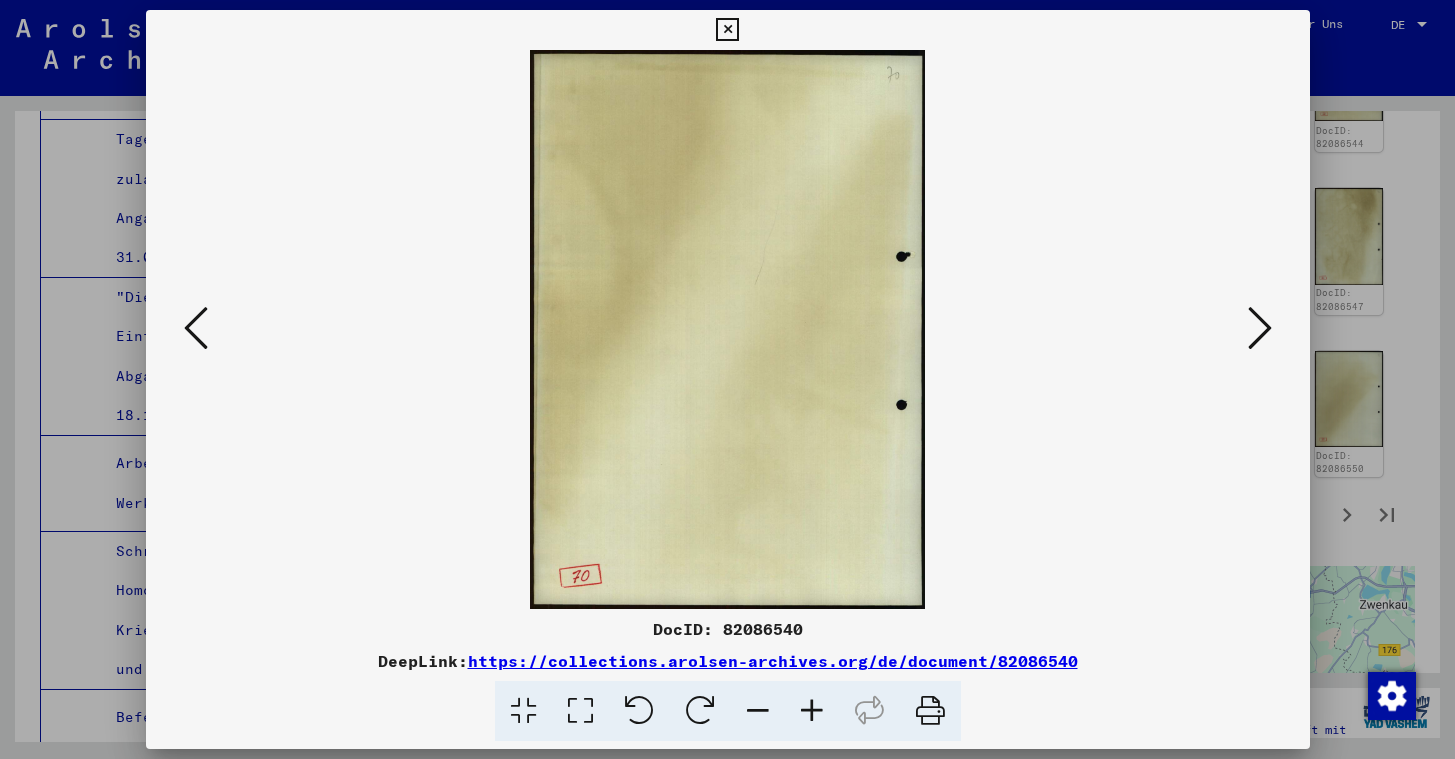 click at bounding box center (196, 328) 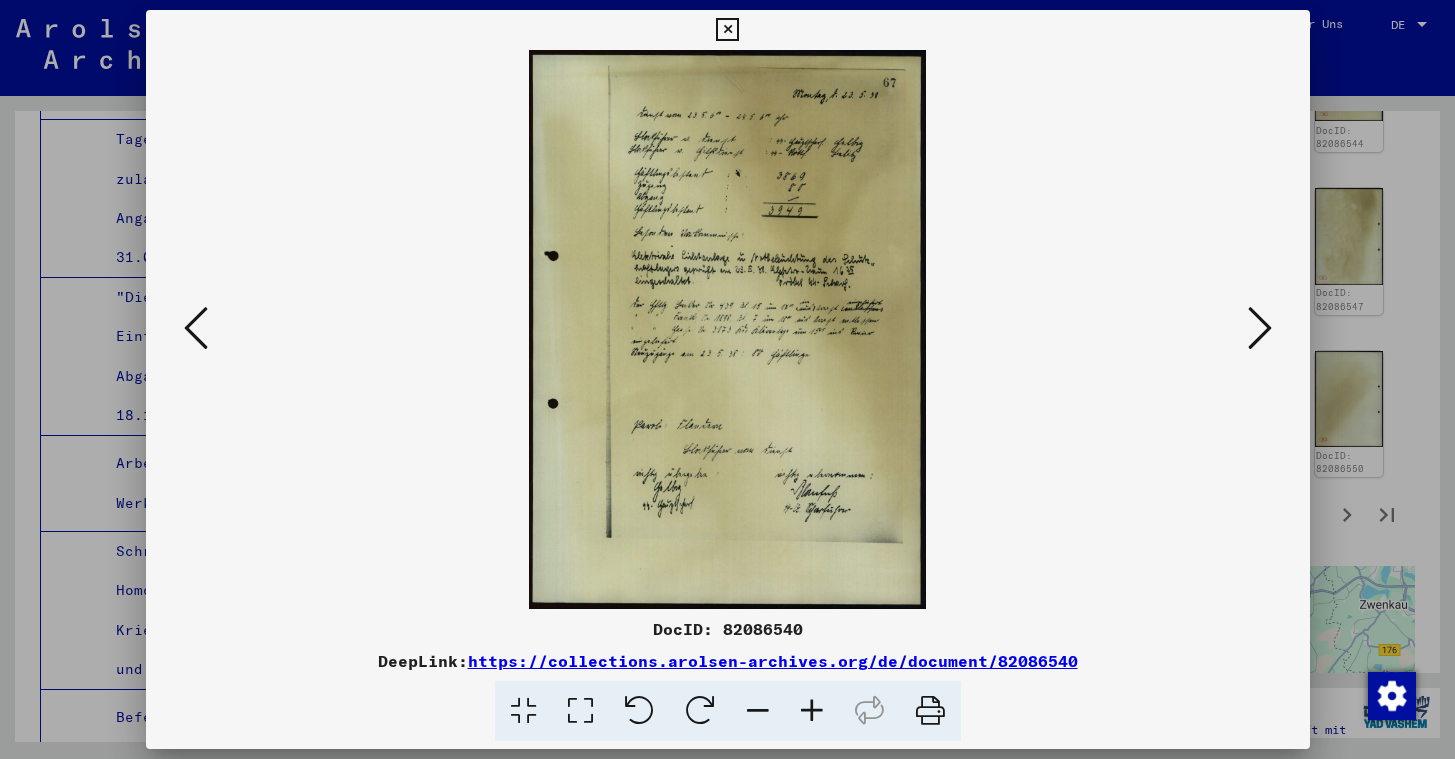 click at bounding box center [196, 328] 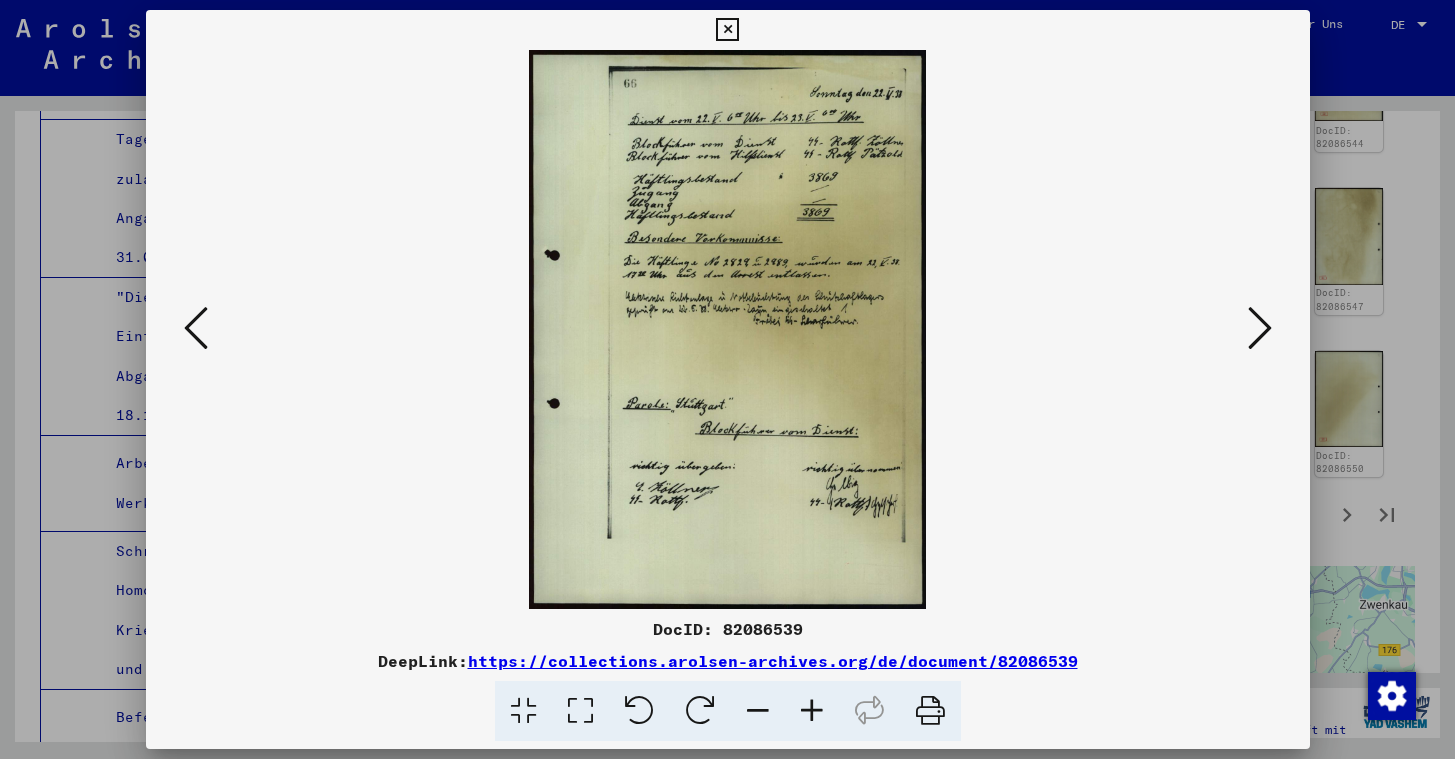 click at bounding box center [196, 328] 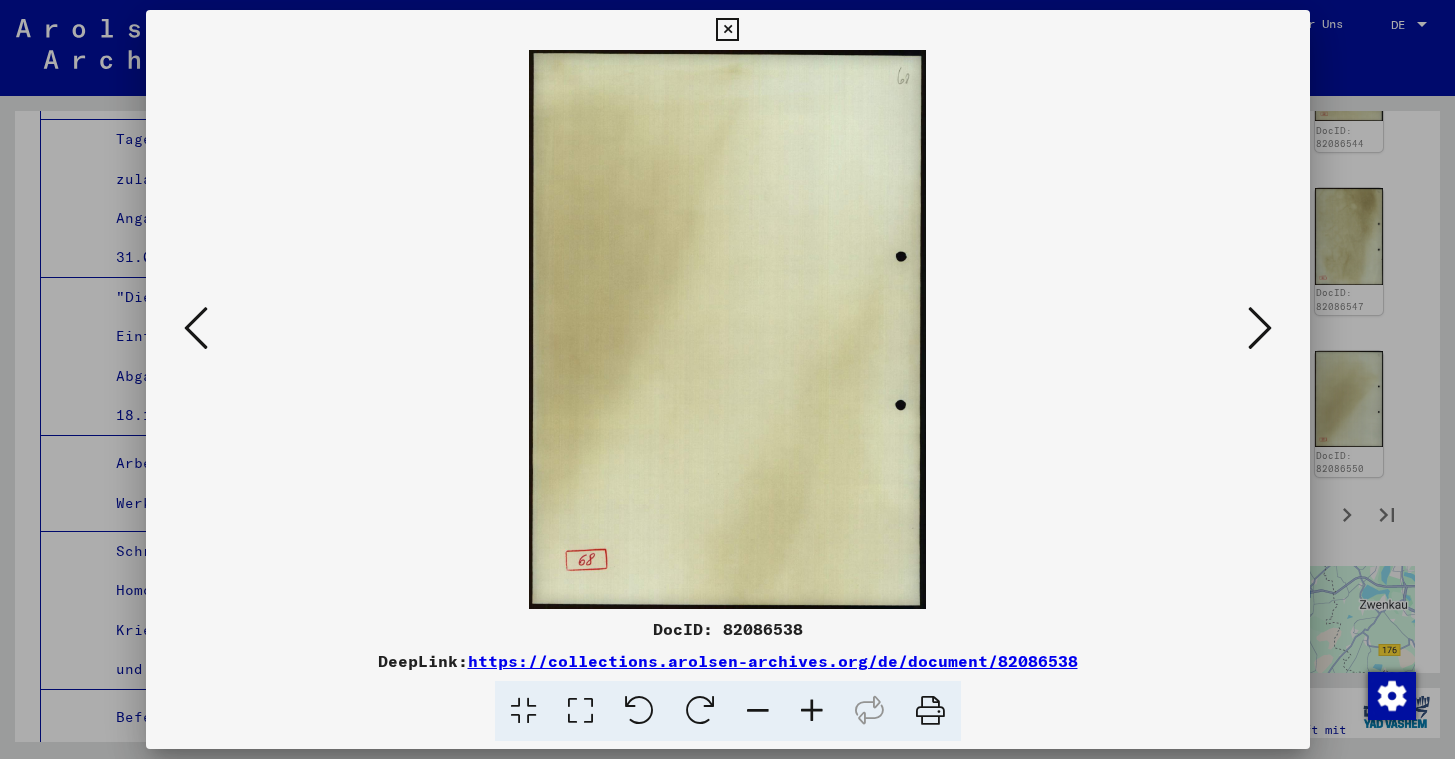 click at bounding box center [196, 328] 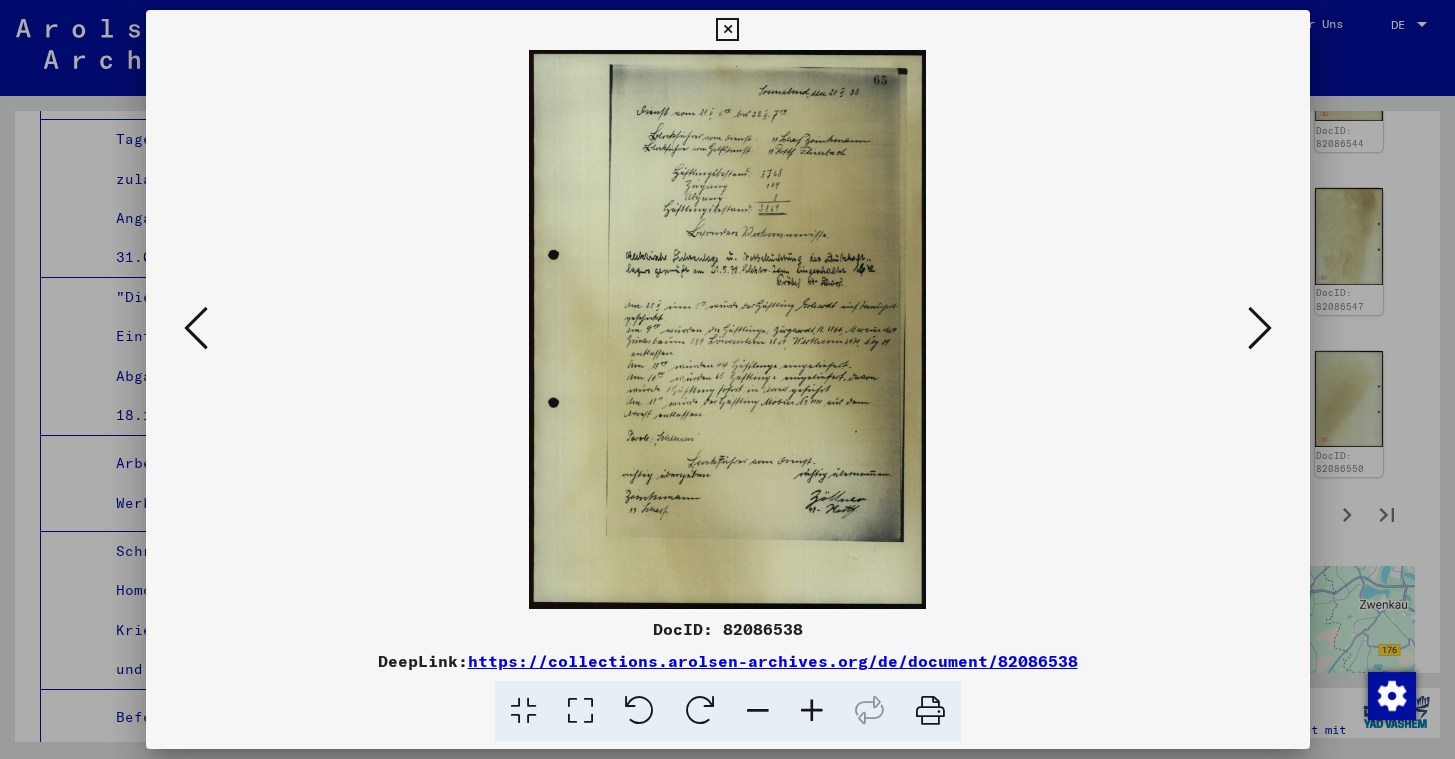 click at bounding box center (727, 30) 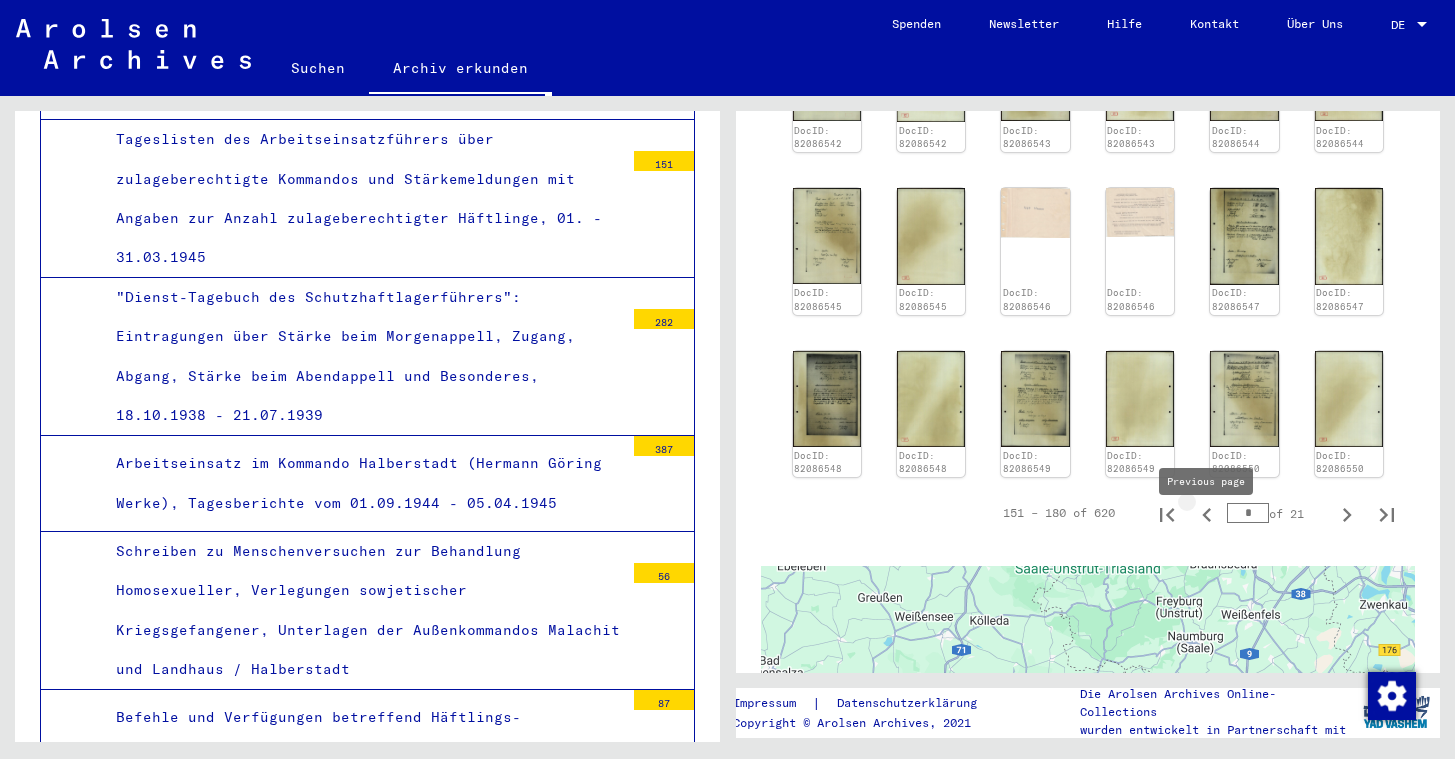 click 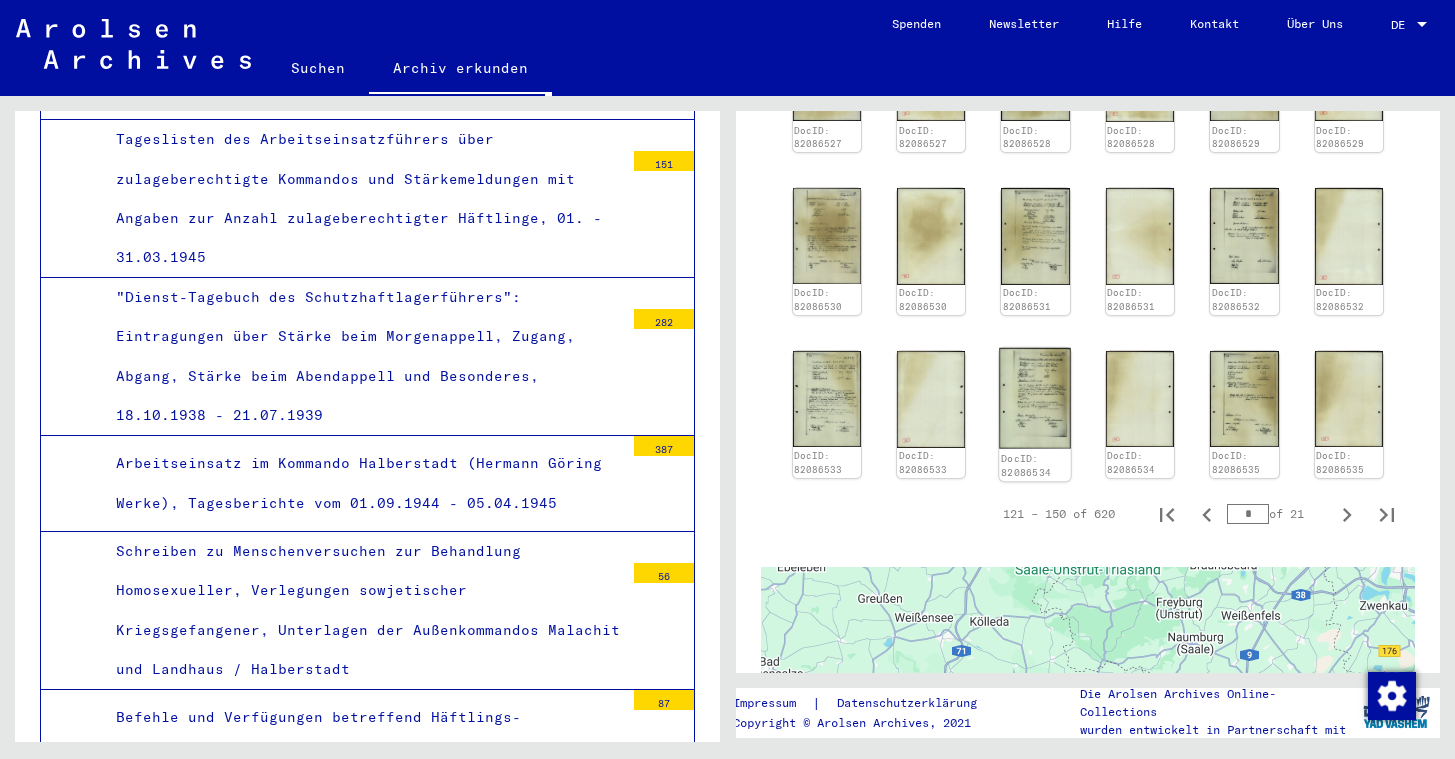 click 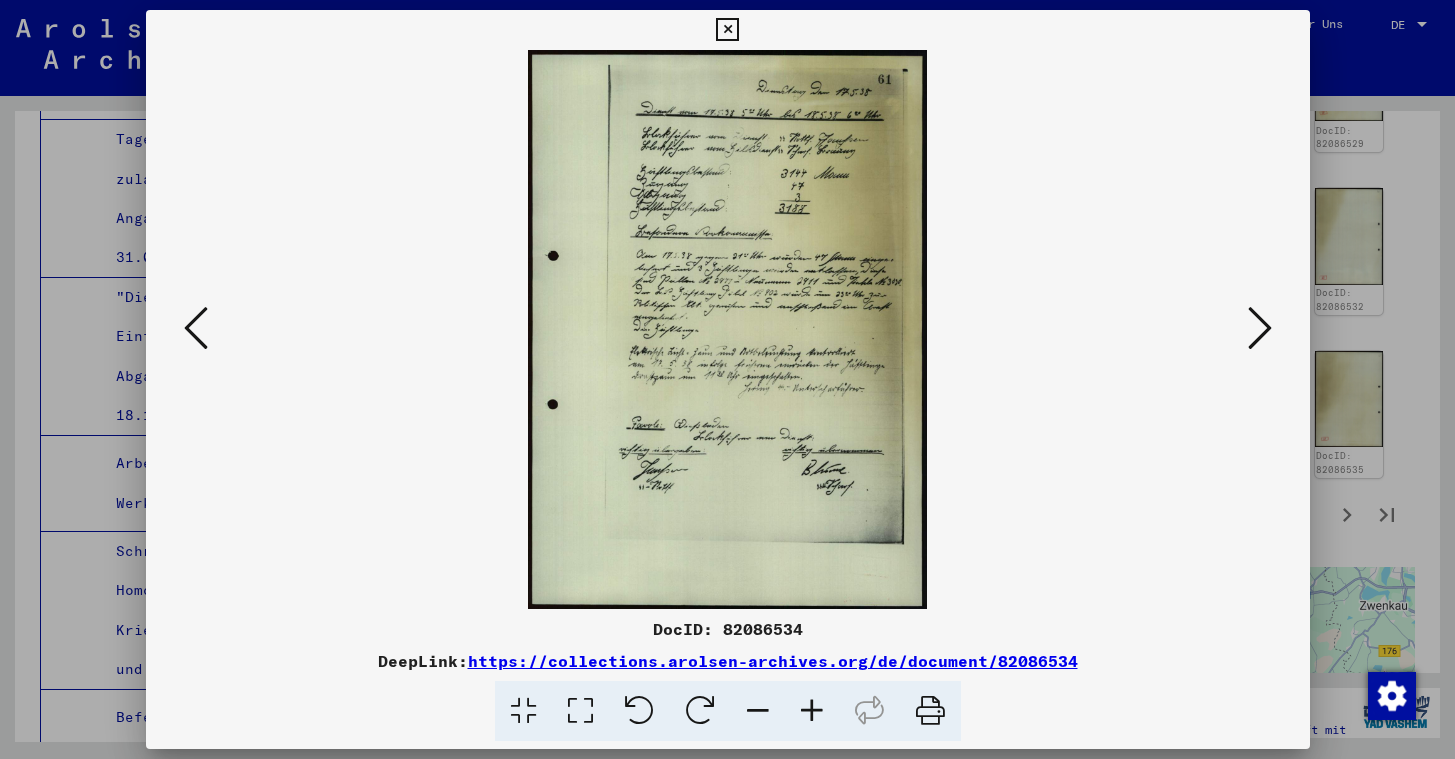 click at bounding box center (1260, 329) 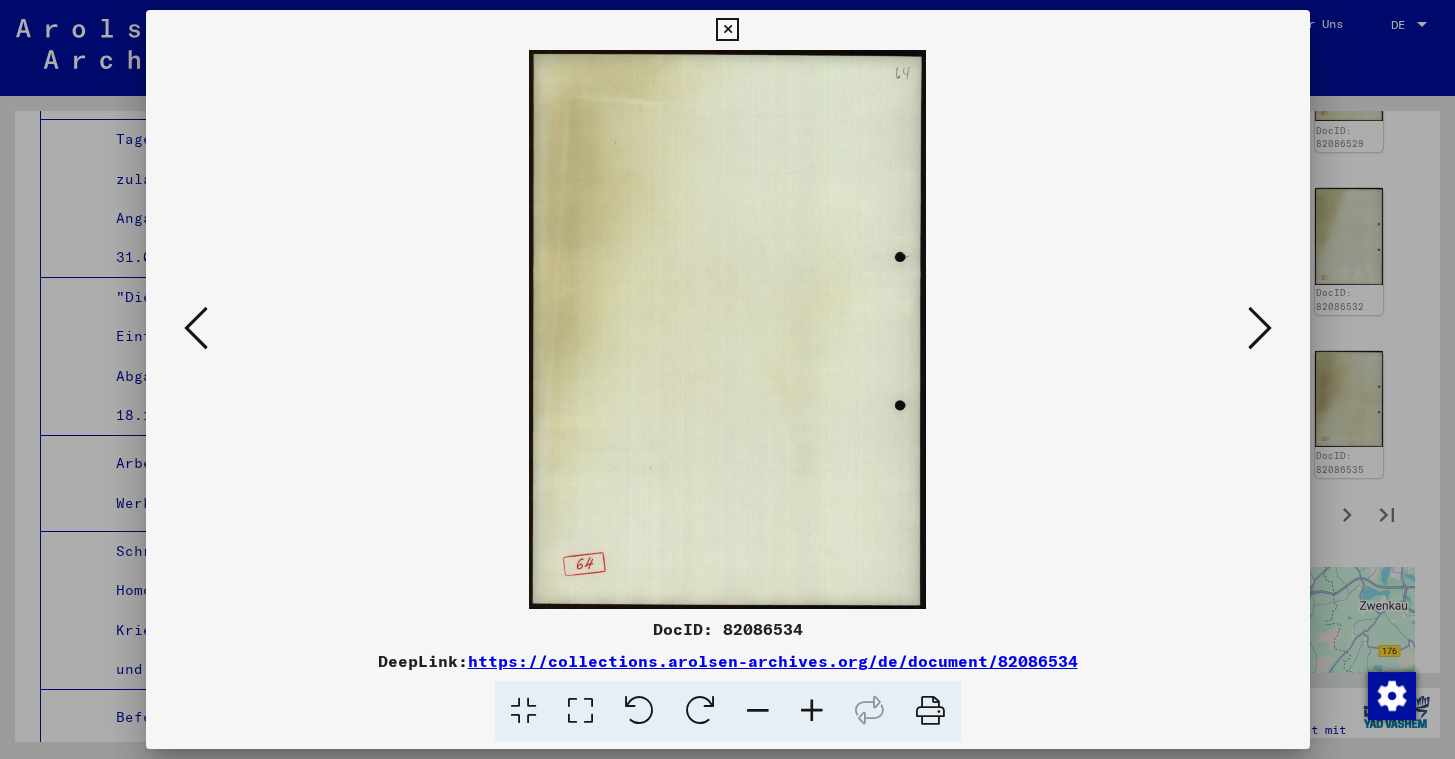 click at bounding box center [1260, 329] 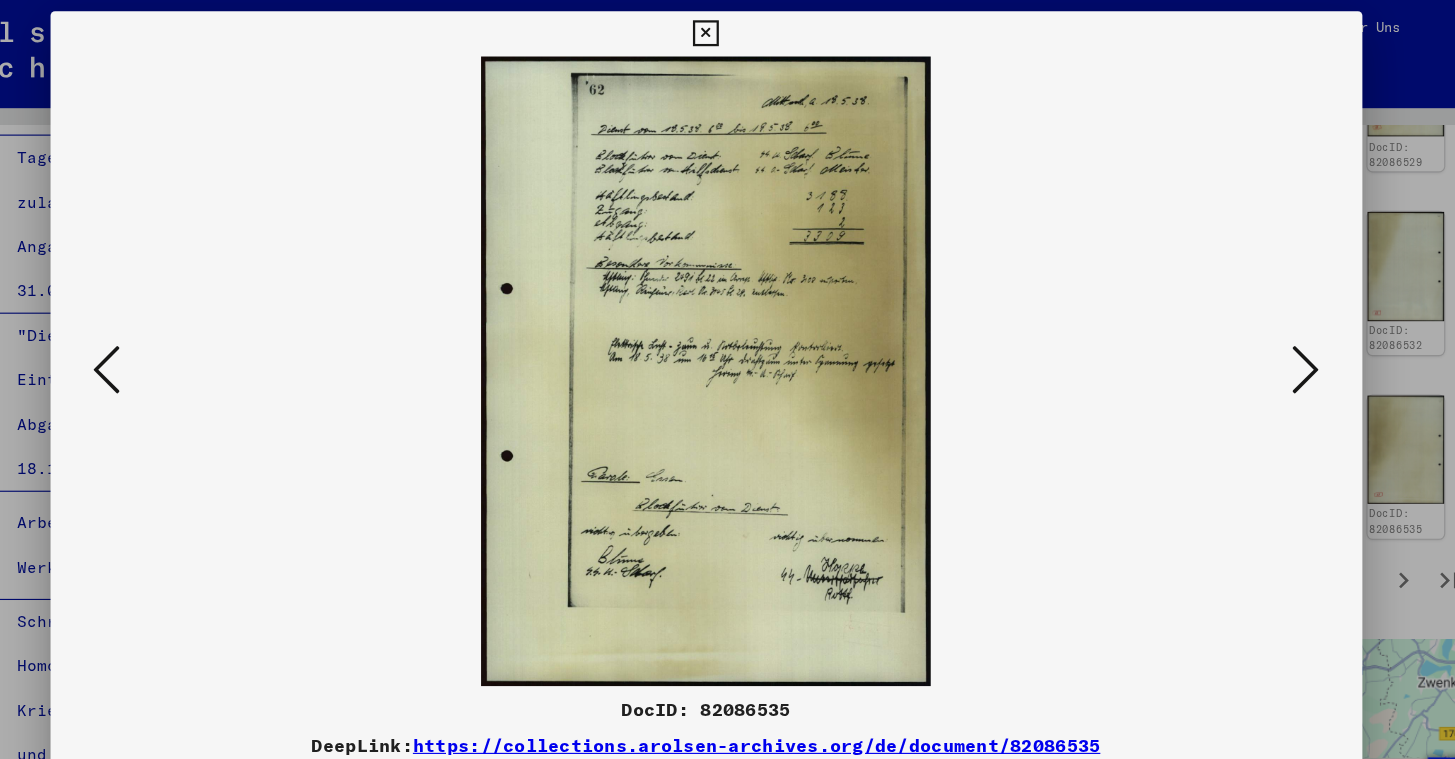 click at bounding box center [196, 328] 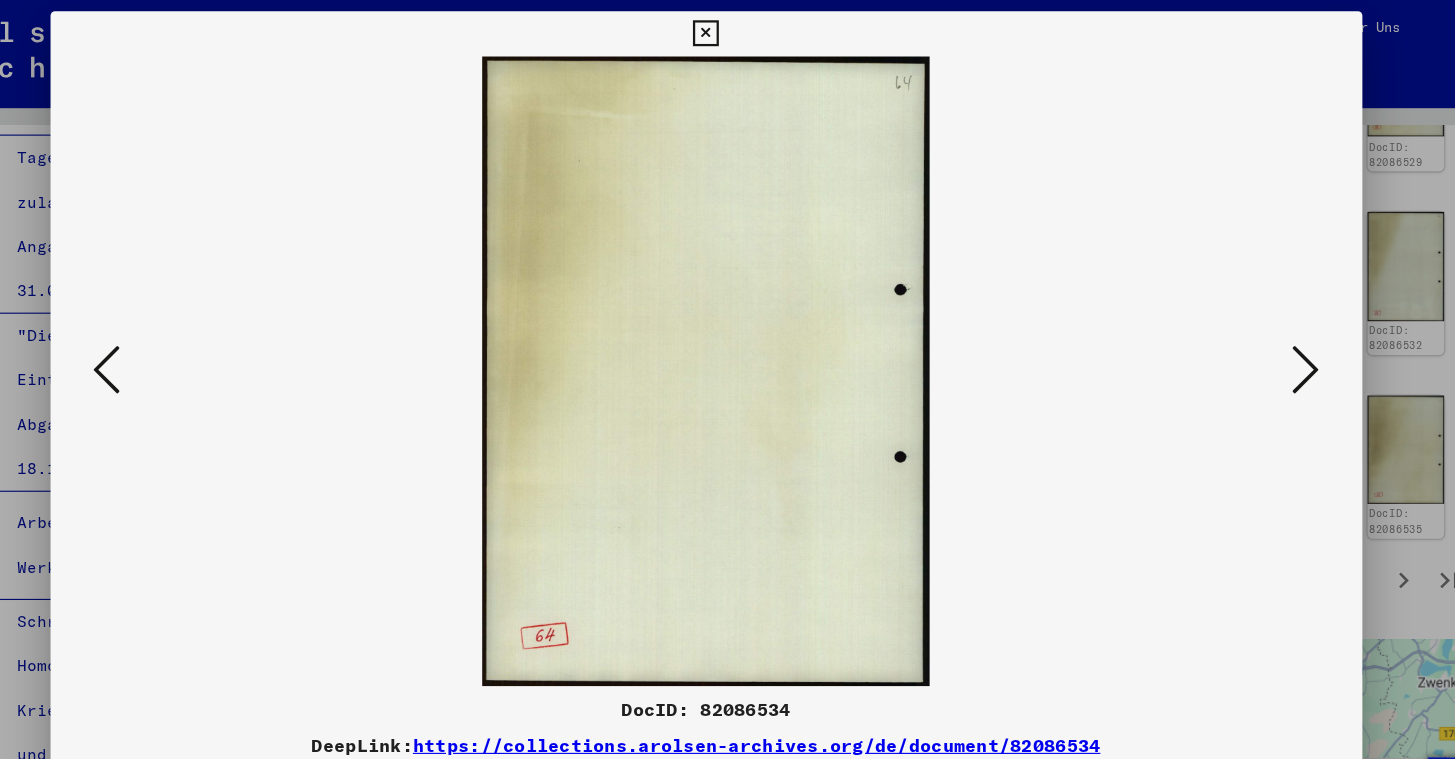 click at bounding box center [196, 328] 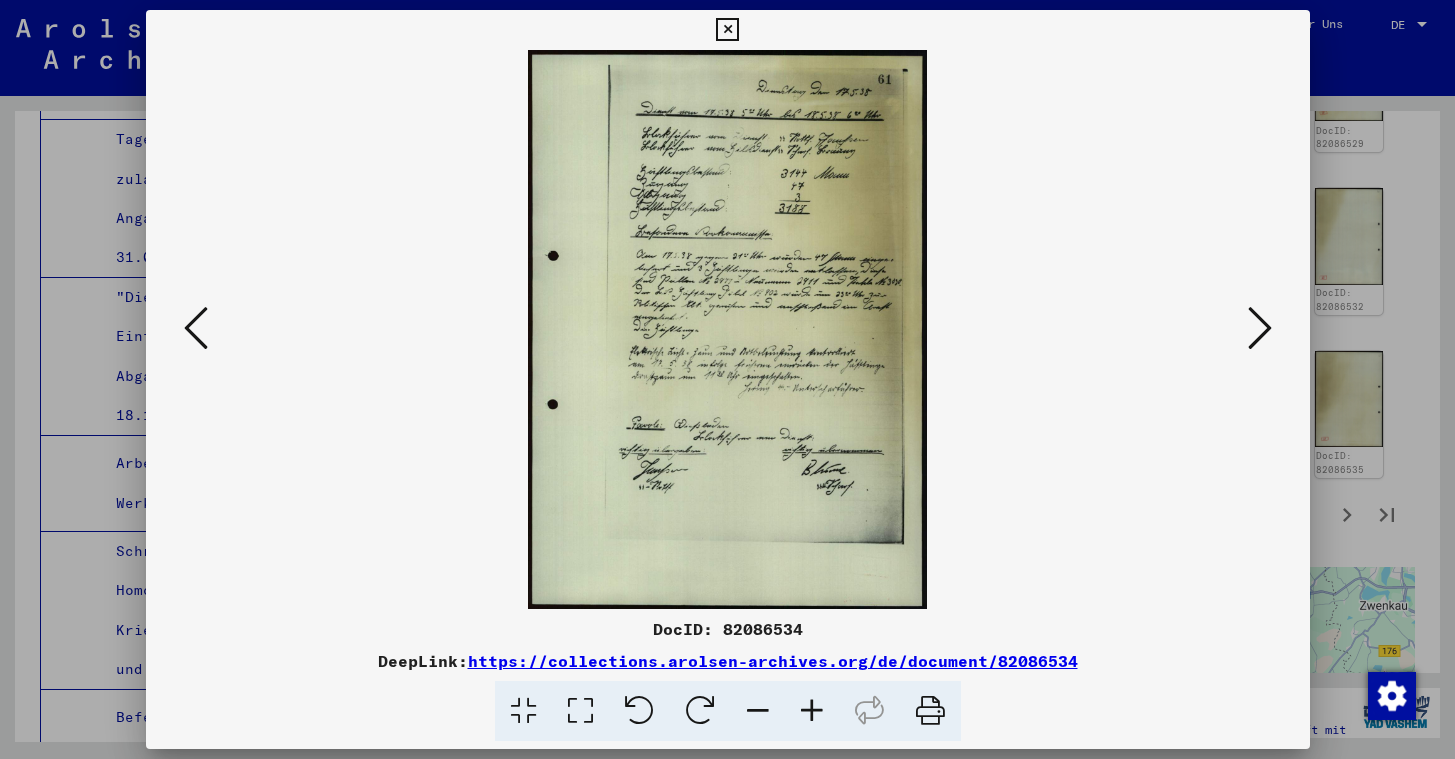 click at bounding box center [196, 328] 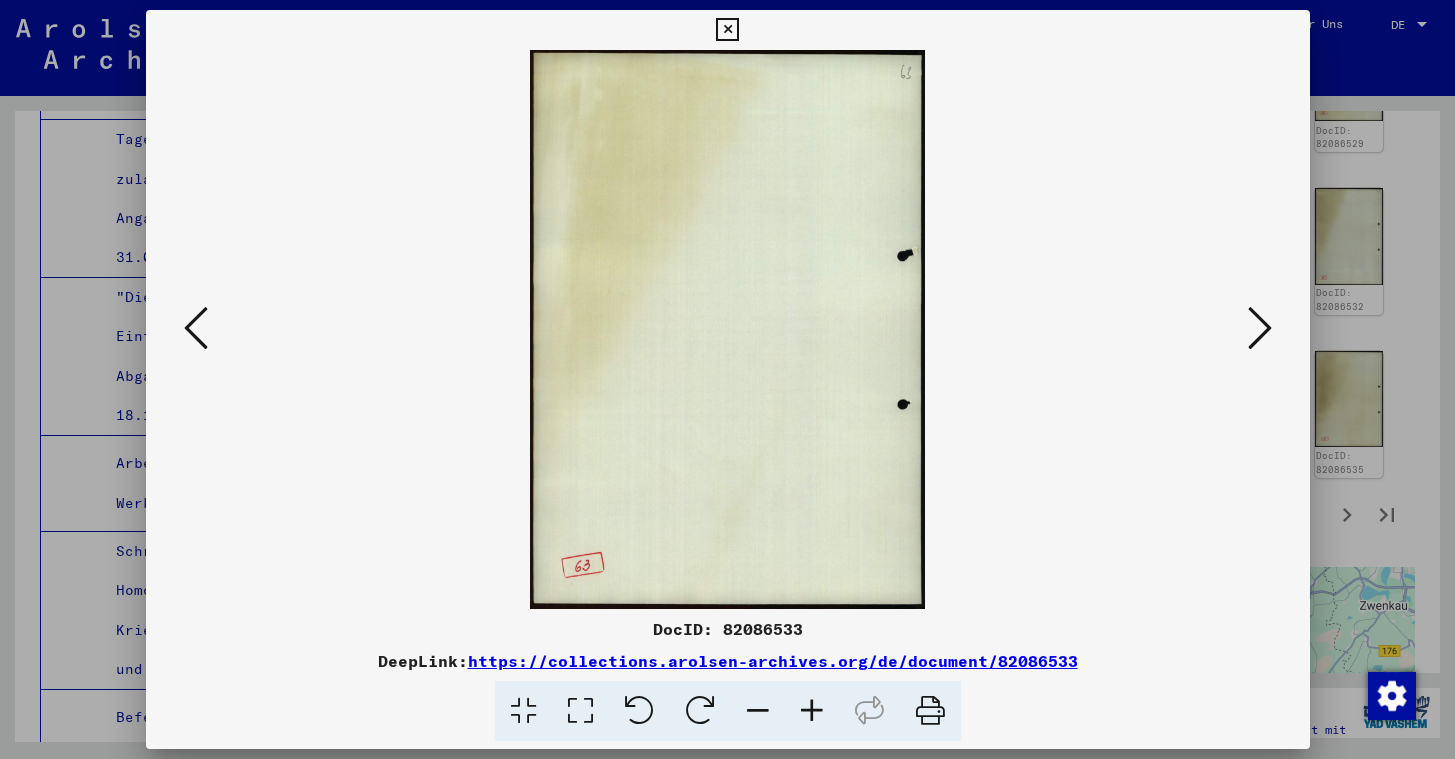 click at bounding box center (196, 328) 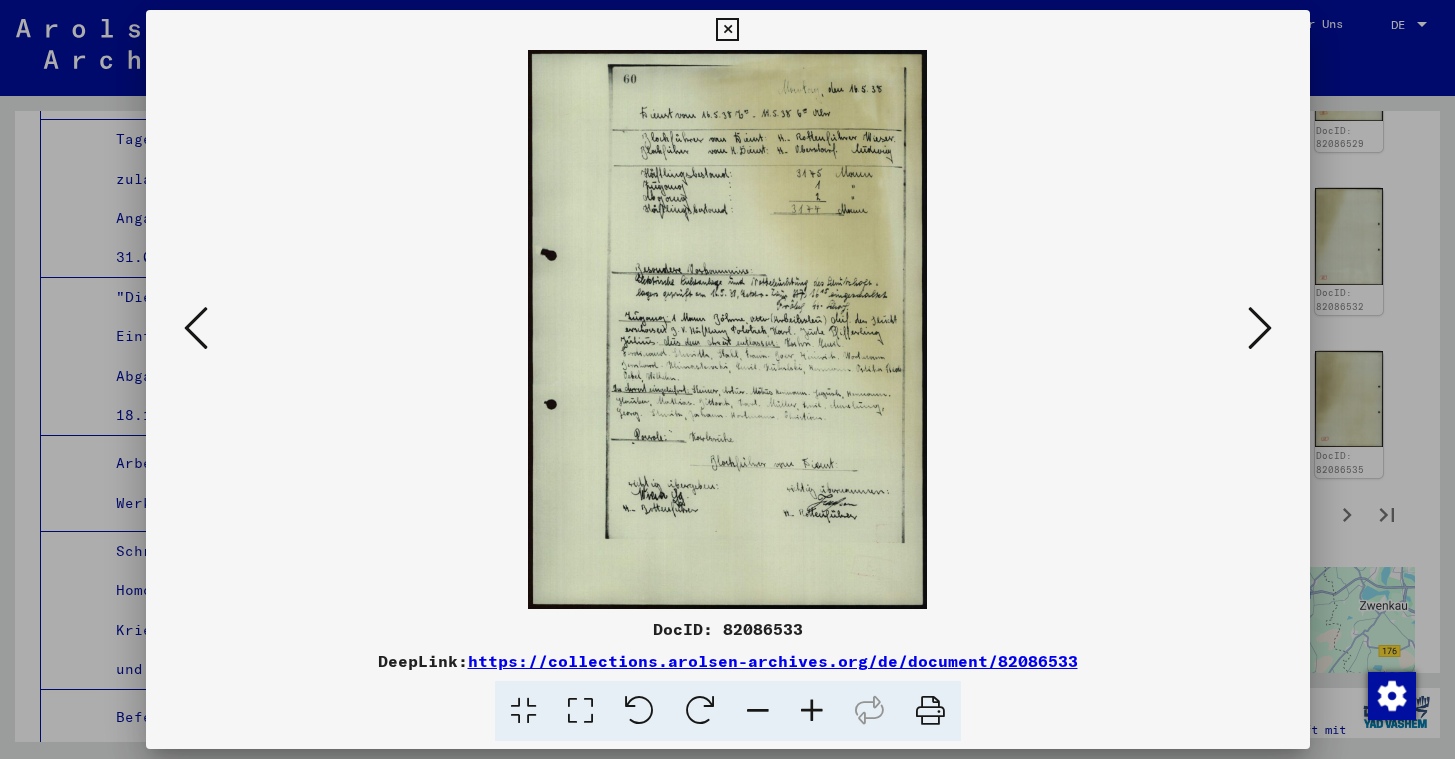 click at bounding box center [196, 328] 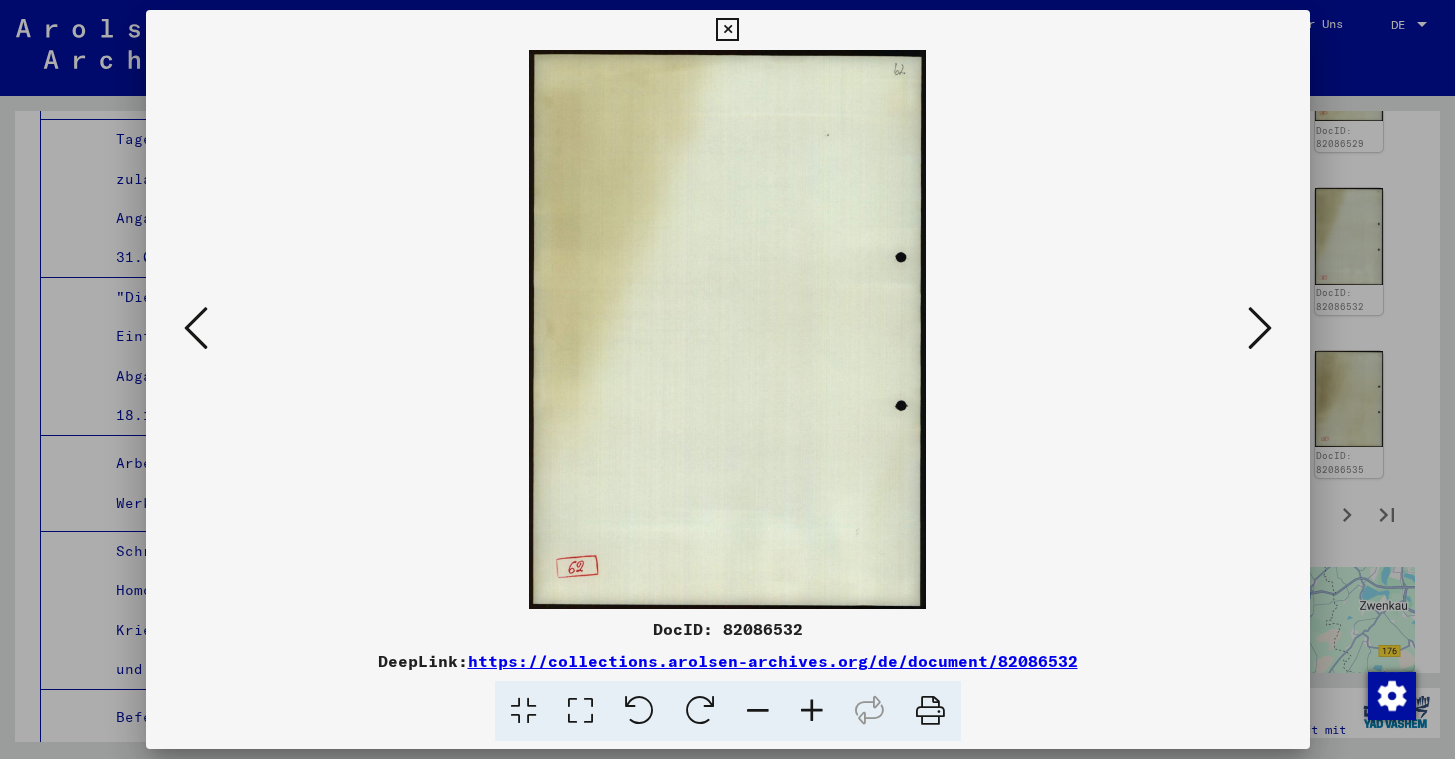 click at bounding box center [196, 328] 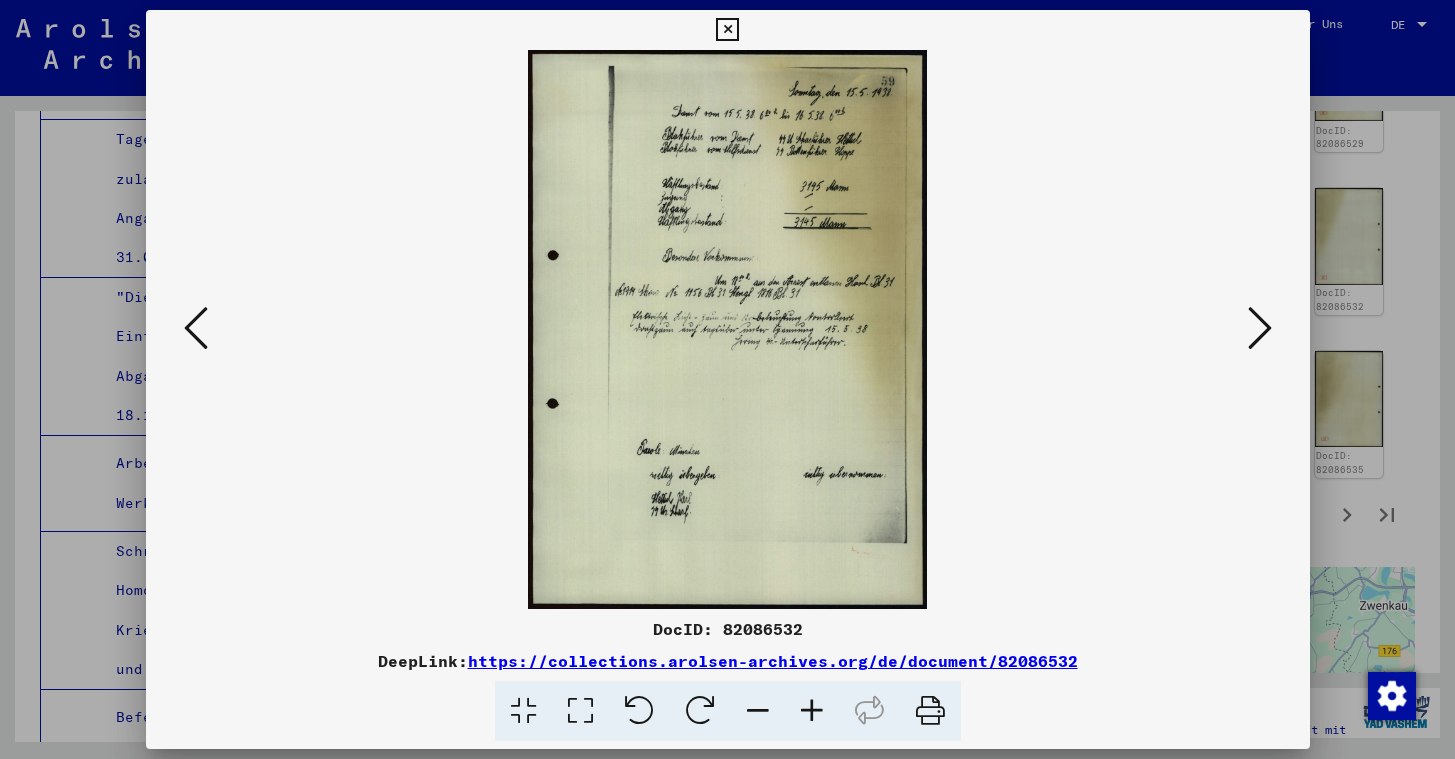 click at bounding box center [1260, 328] 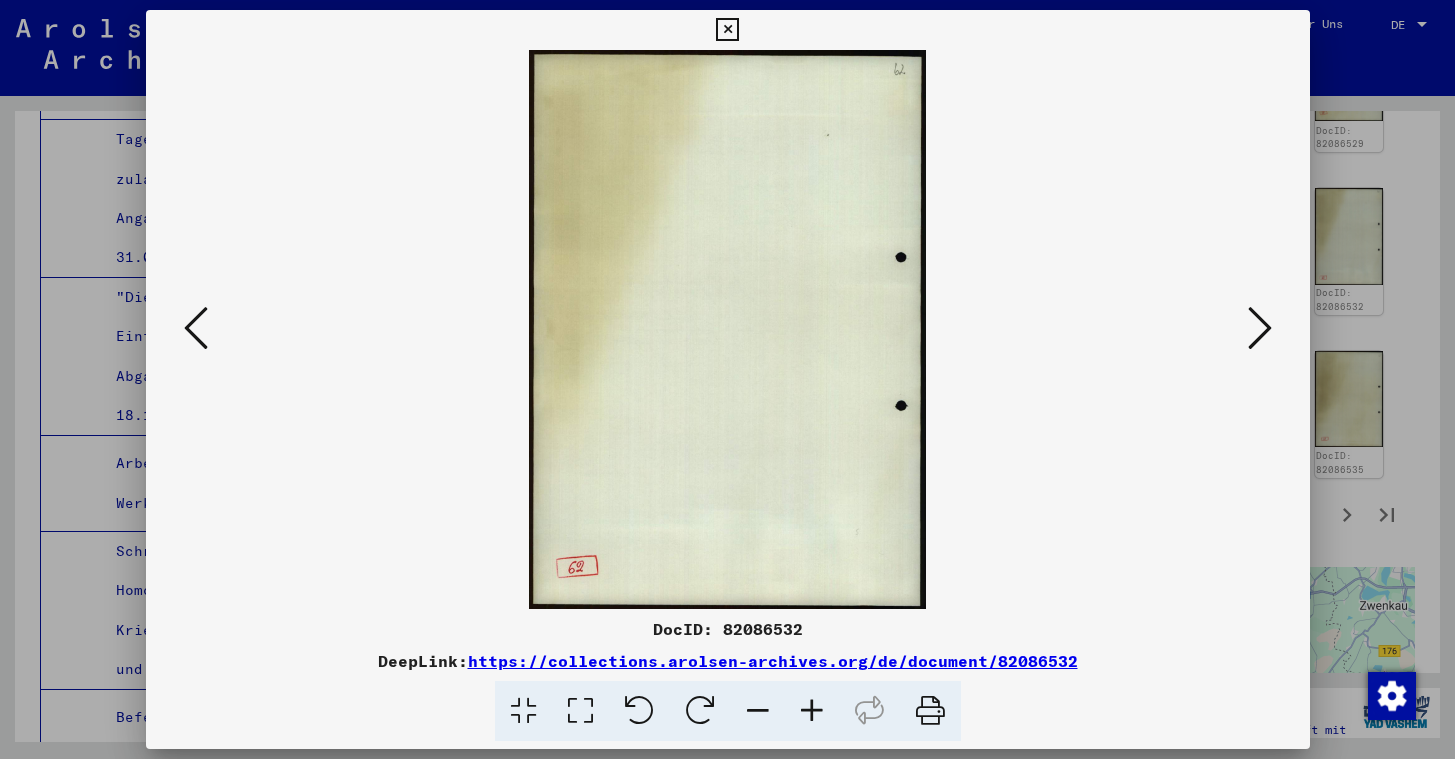 click at bounding box center (1260, 328) 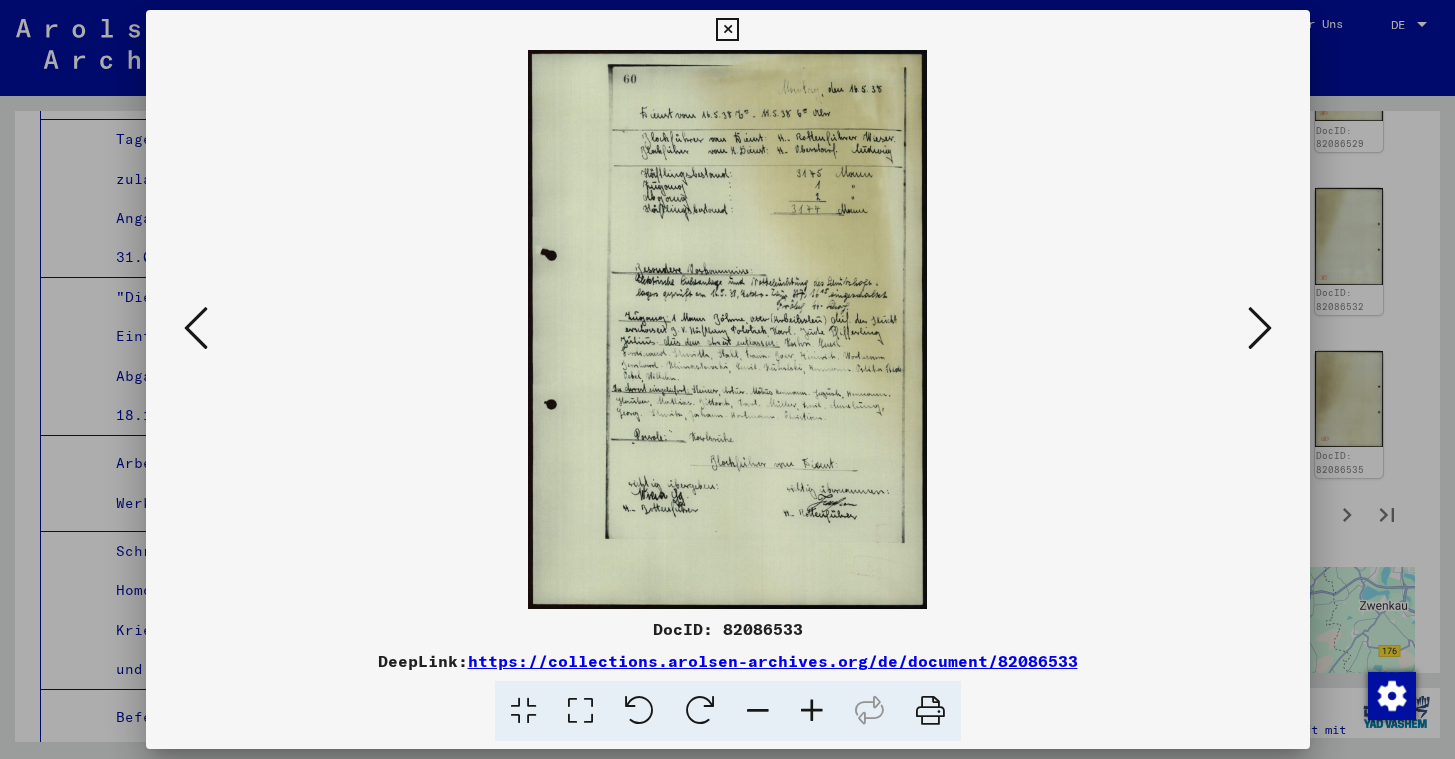 click at bounding box center (1260, 328) 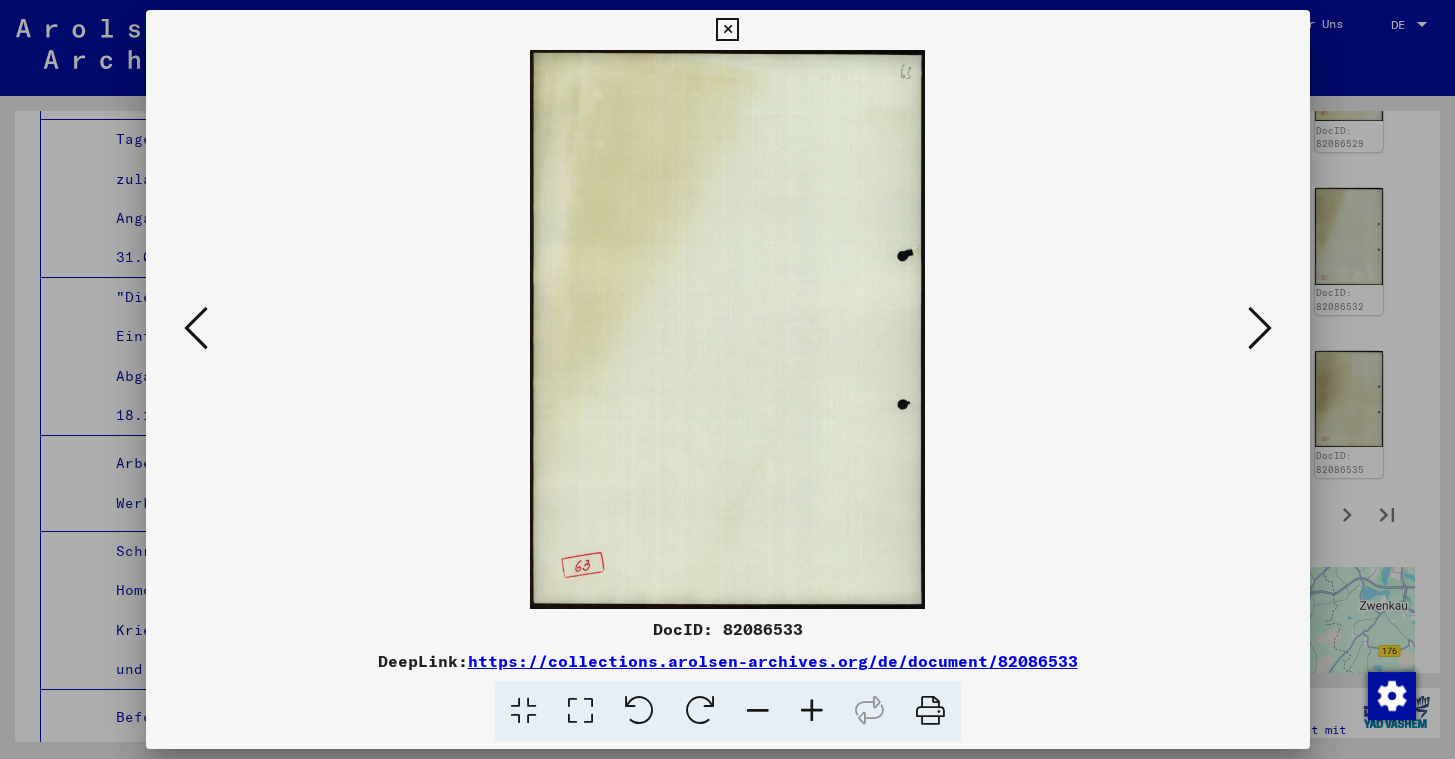click at bounding box center [1260, 328] 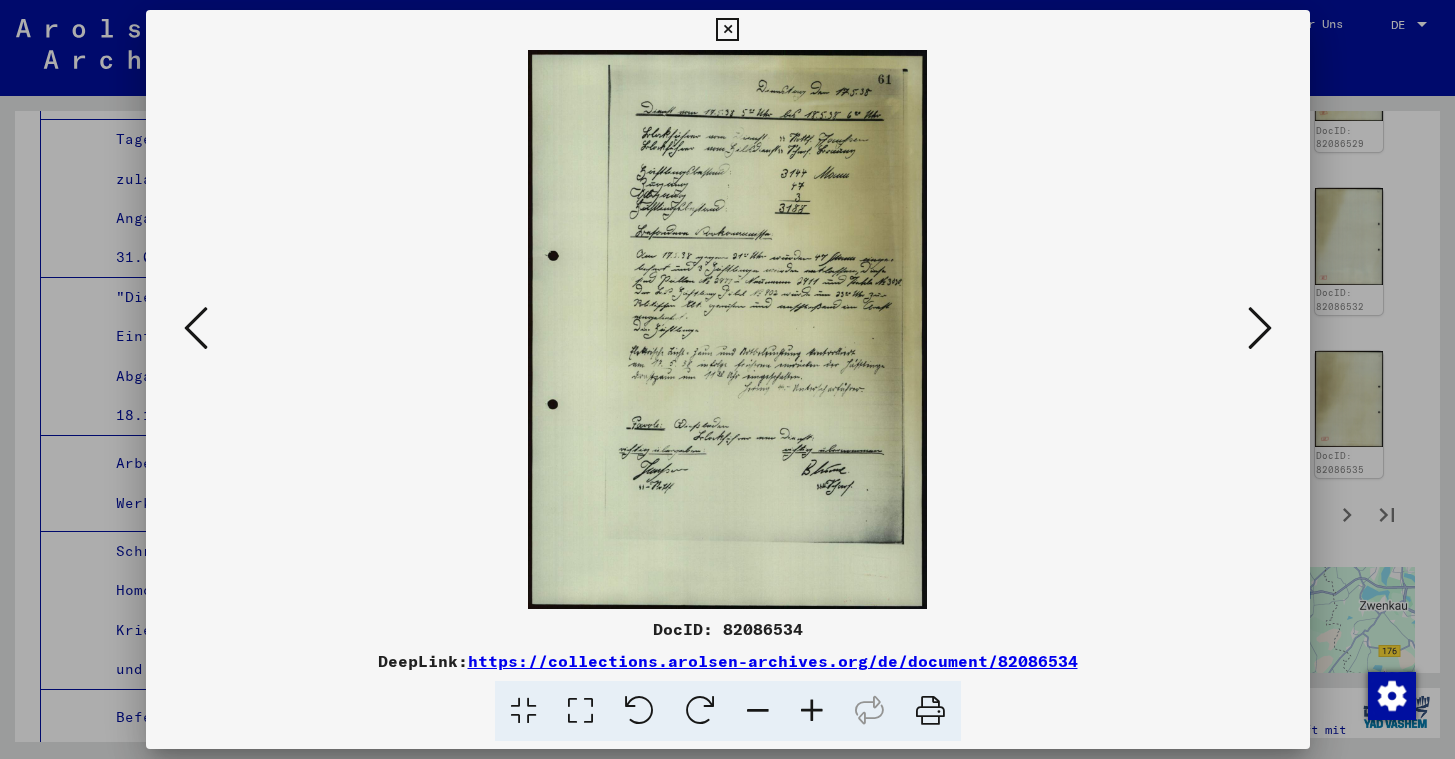 click at bounding box center (1260, 328) 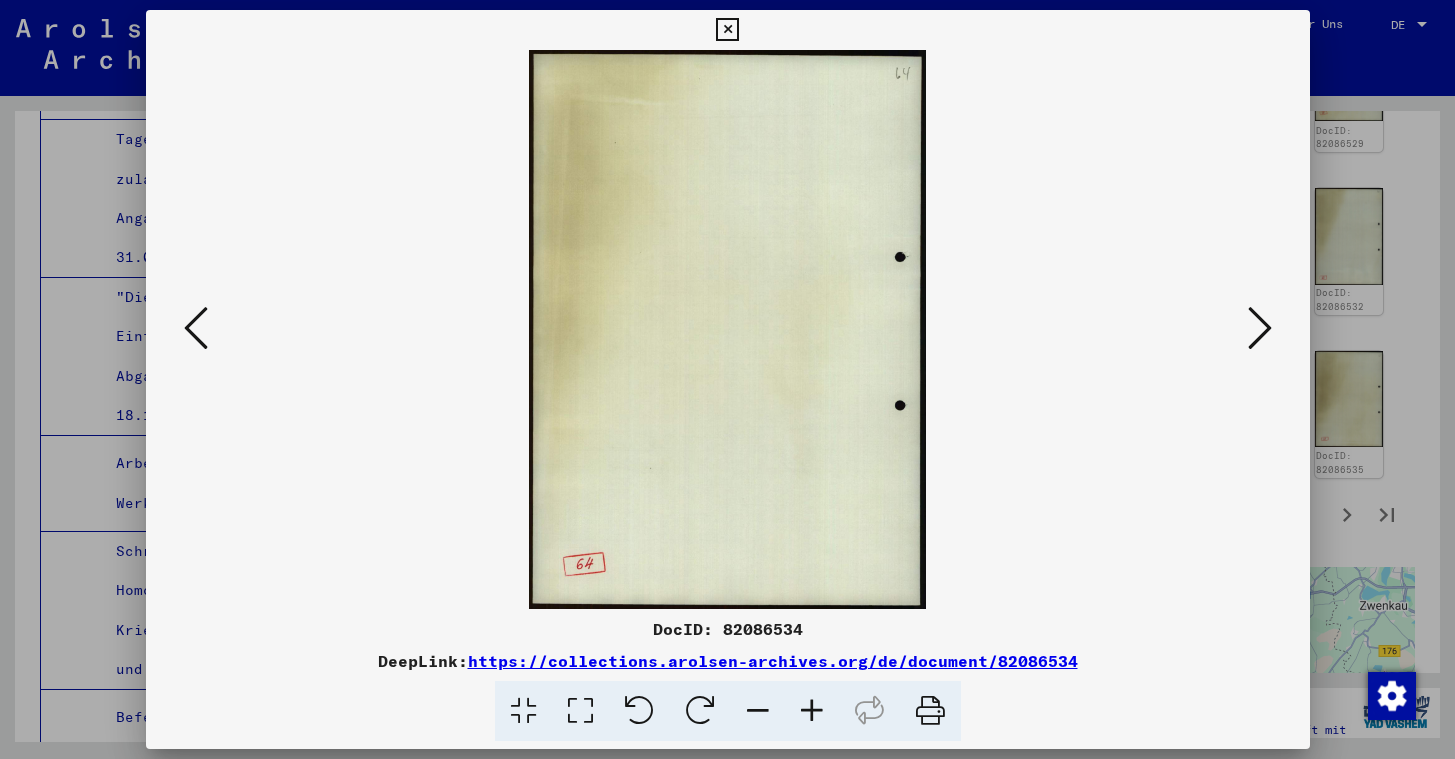 click at bounding box center [1260, 328] 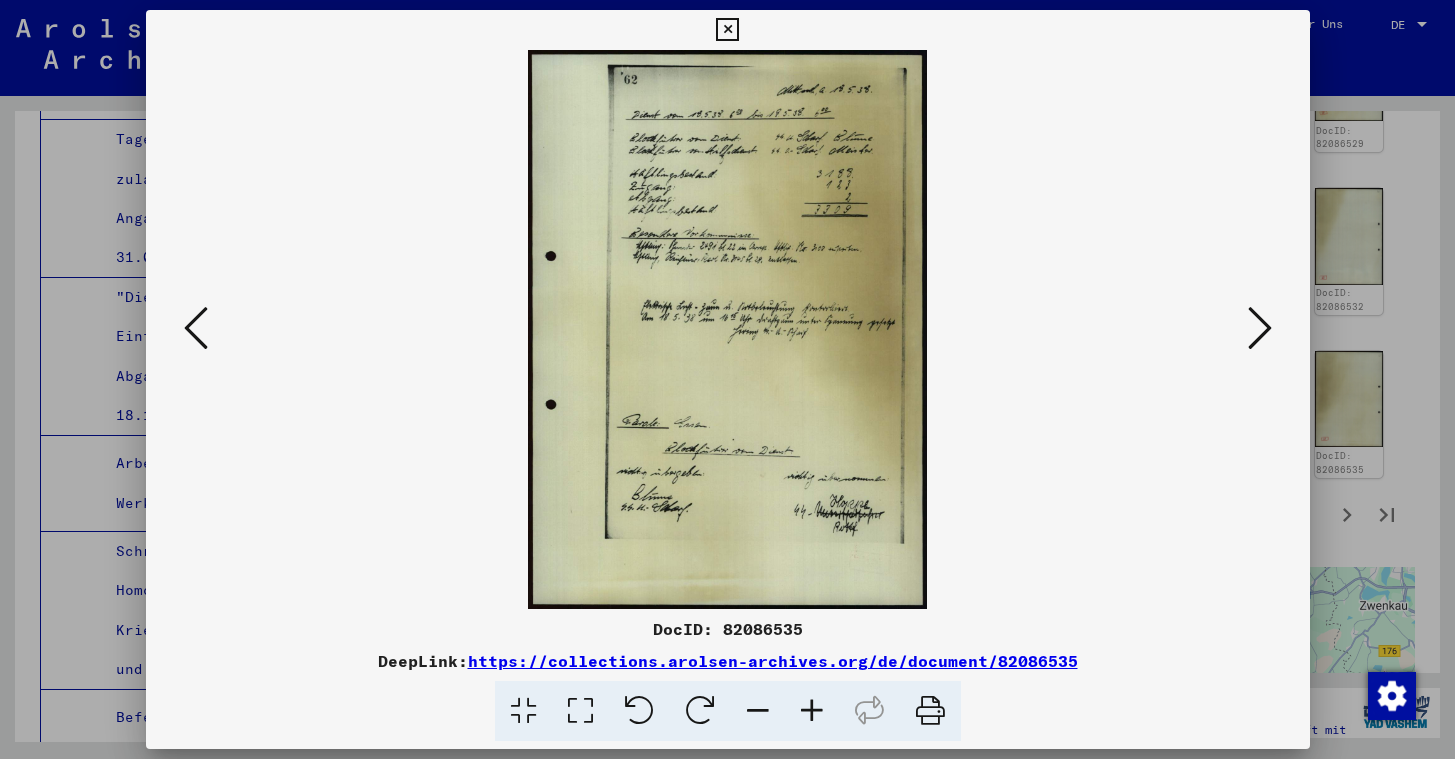 scroll, scrollTop: 0, scrollLeft: 0, axis: both 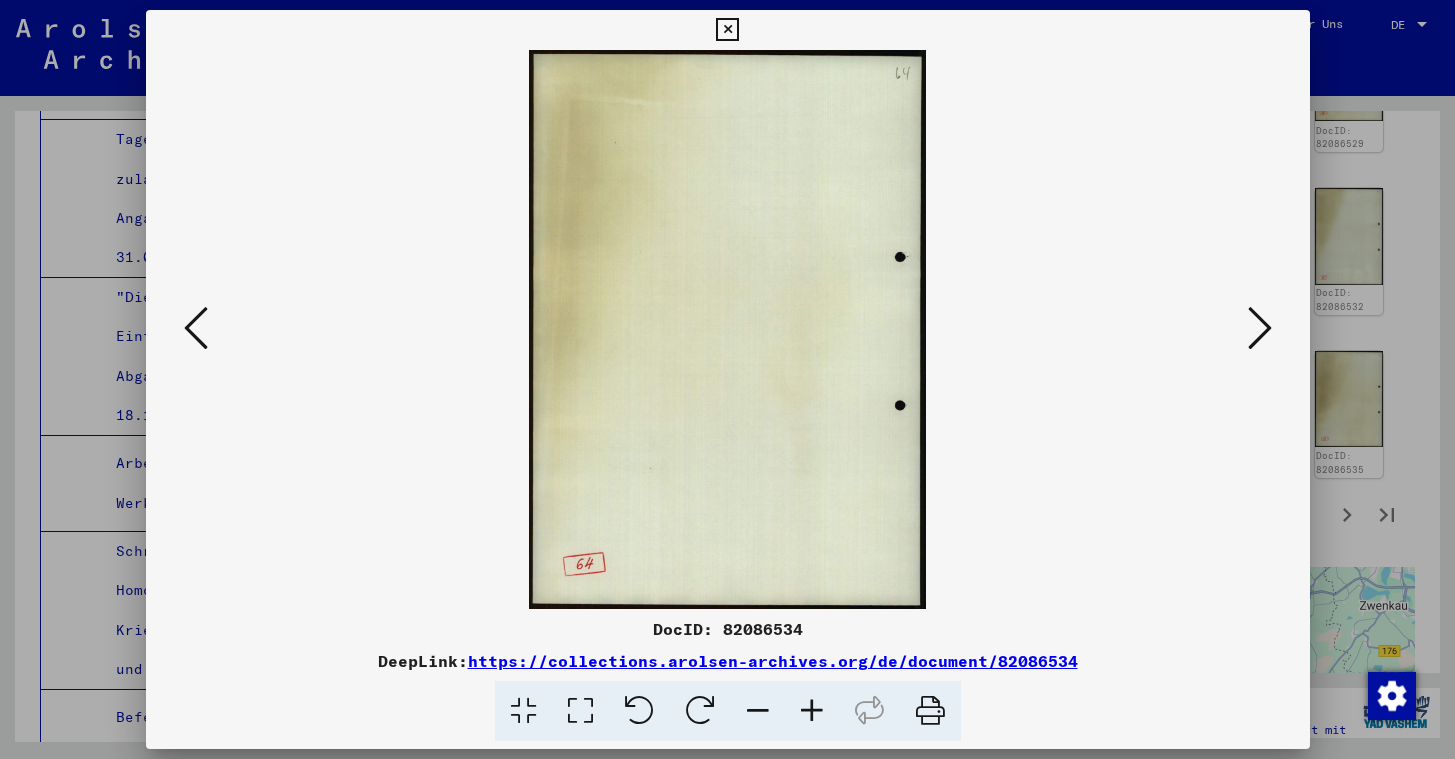 click at bounding box center (196, 328) 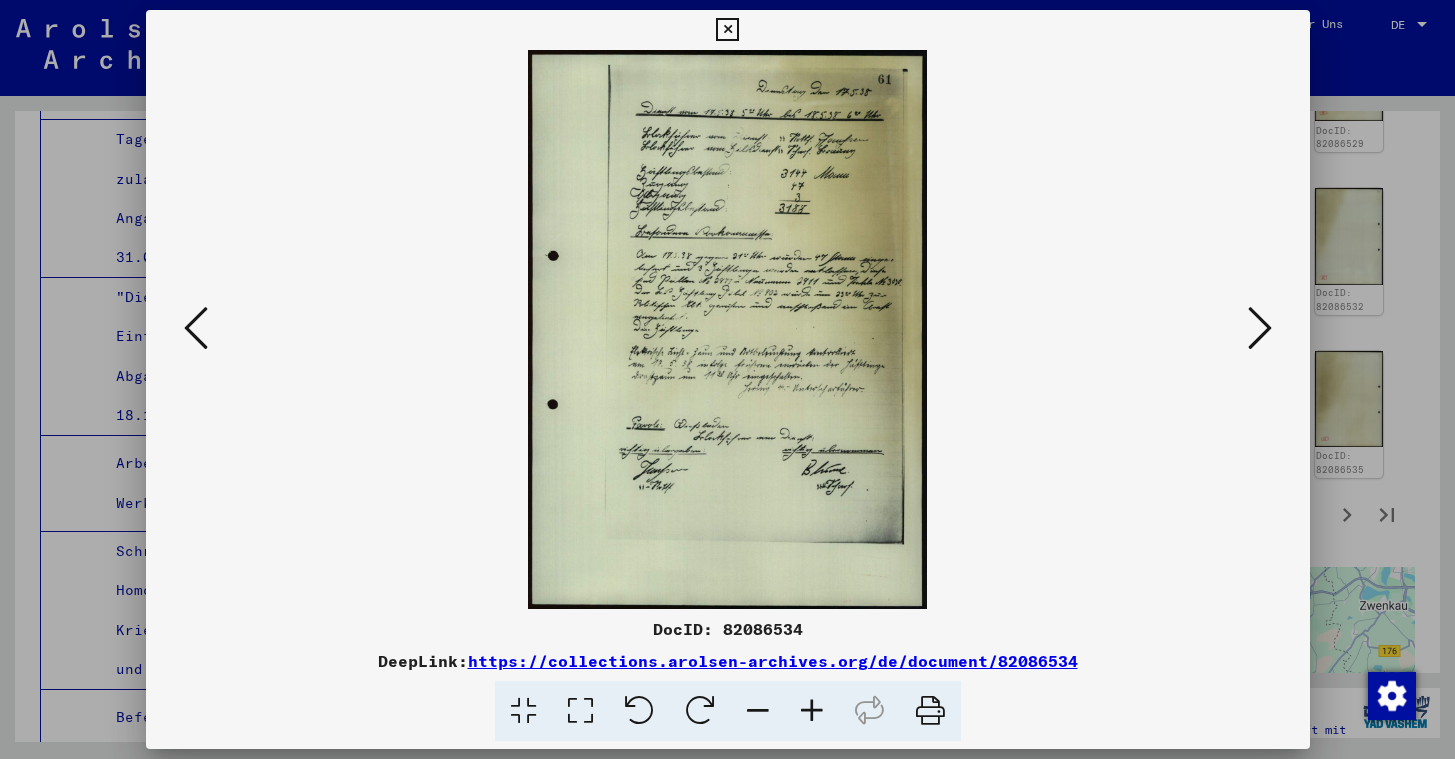 click at bounding box center (1260, 328) 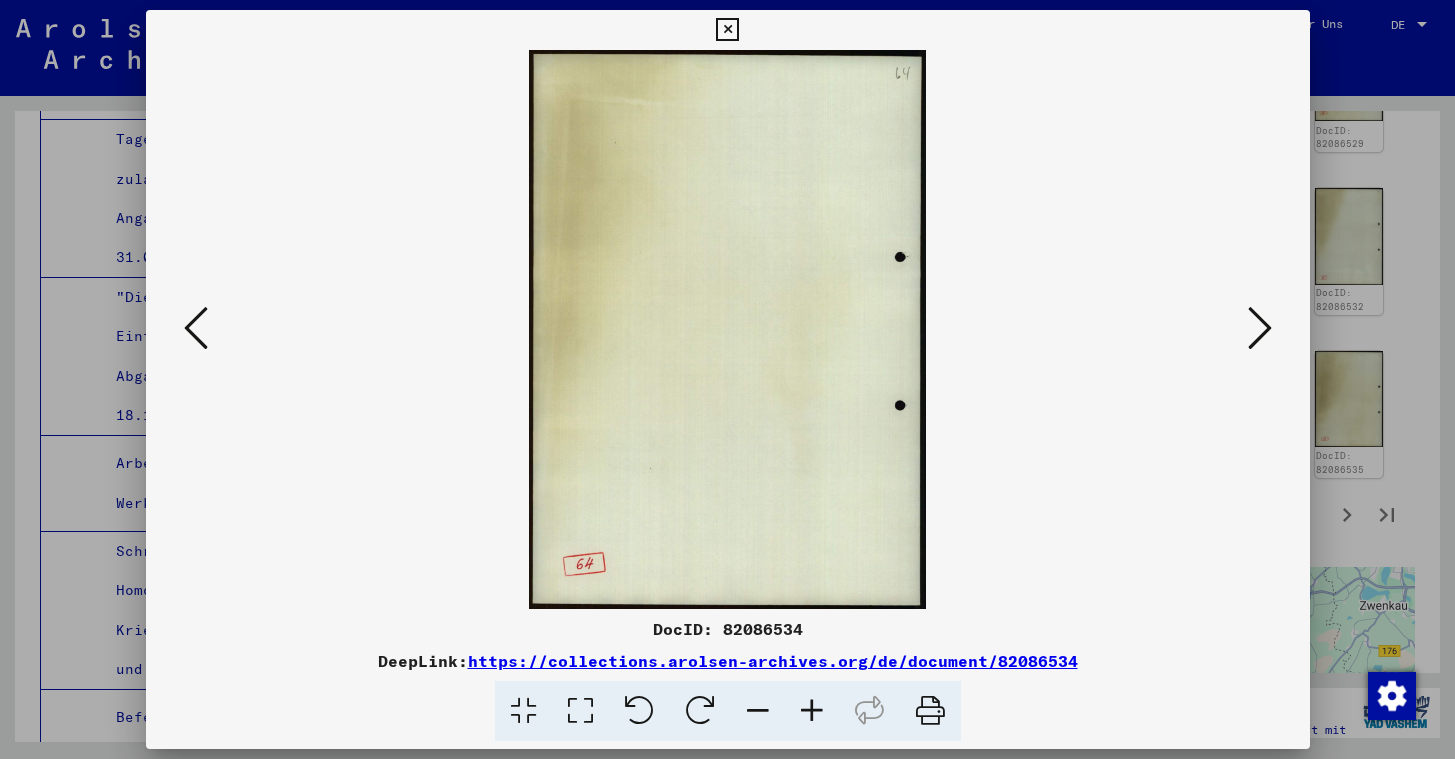 click at bounding box center [1260, 328] 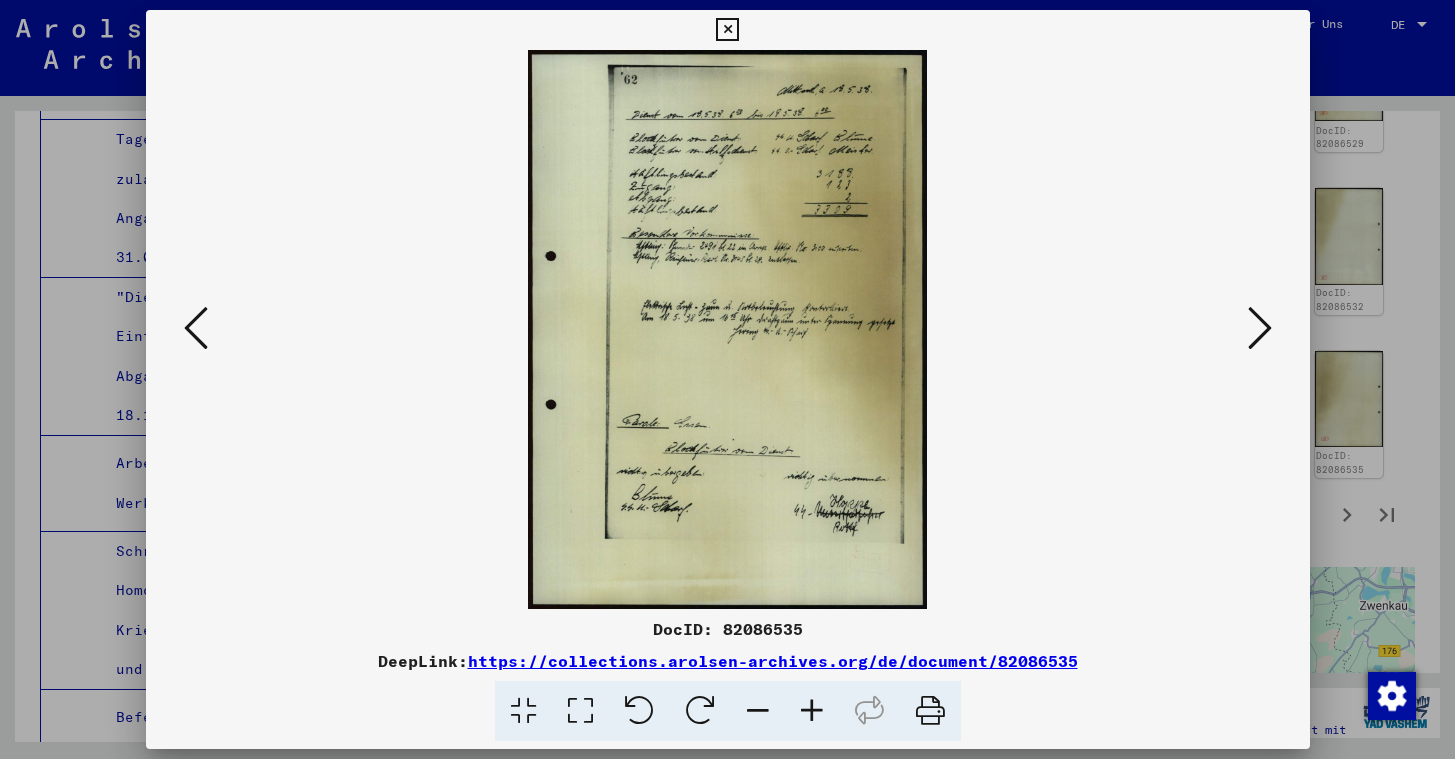 click at bounding box center (196, 328) 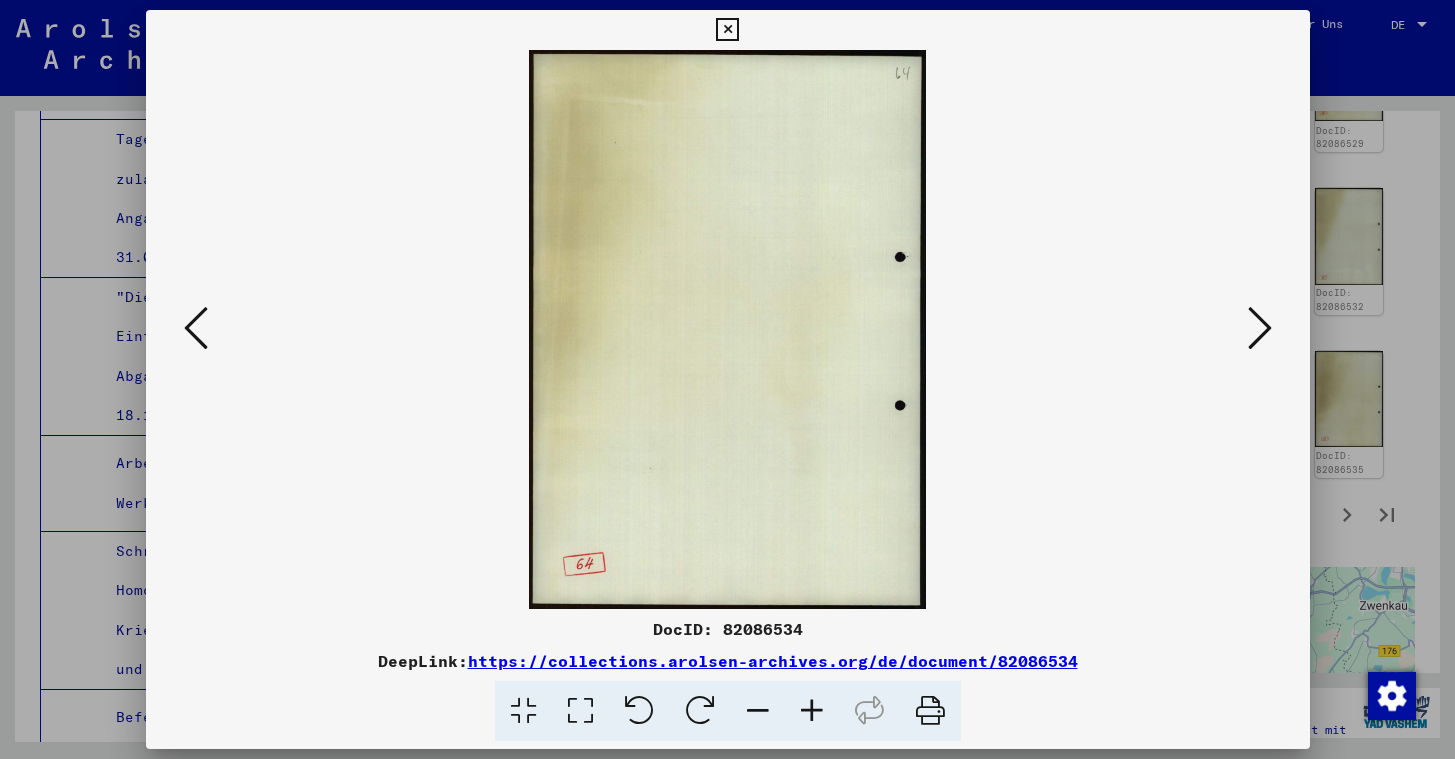 click at bounding box center (196, 328) 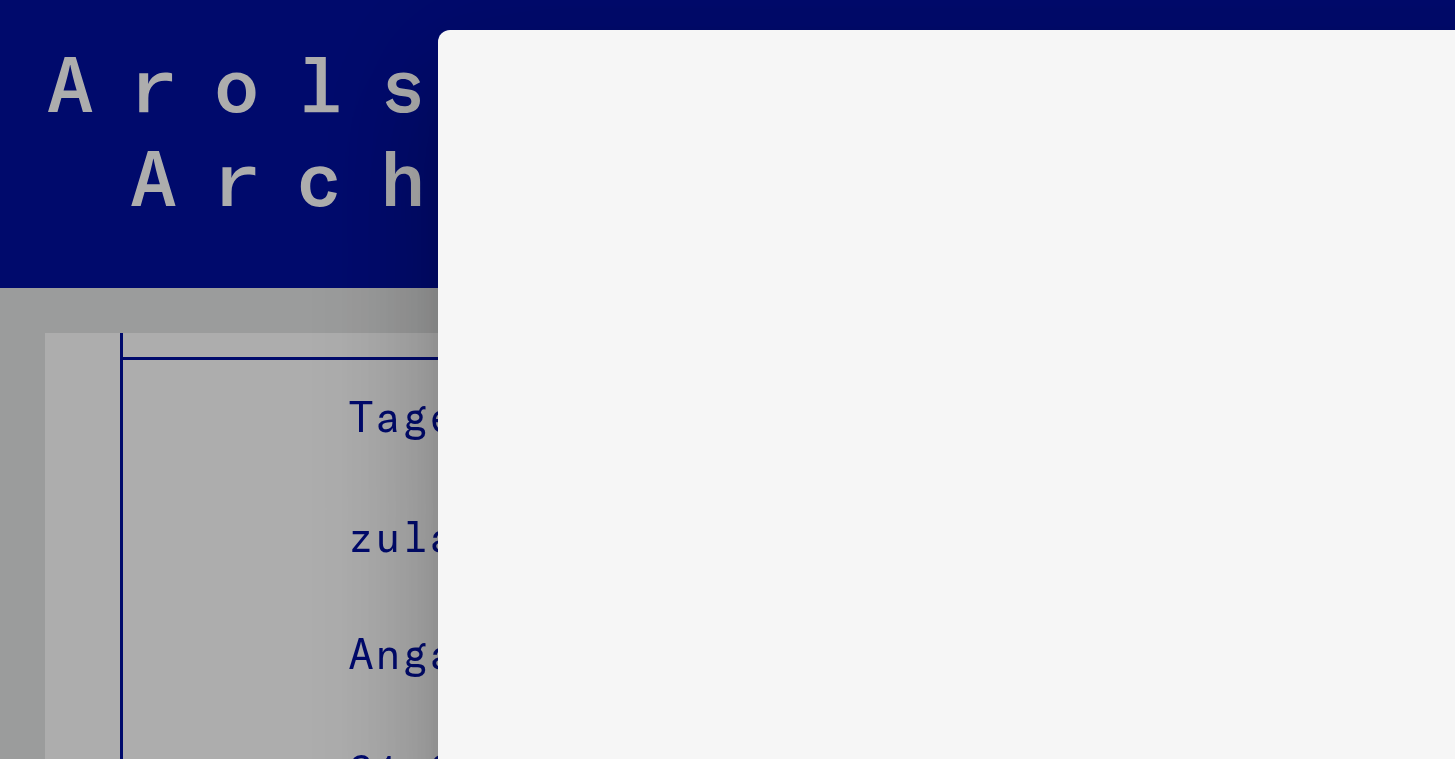 scroll, scrollTop: 0, scrollLeft: 0, axis: both 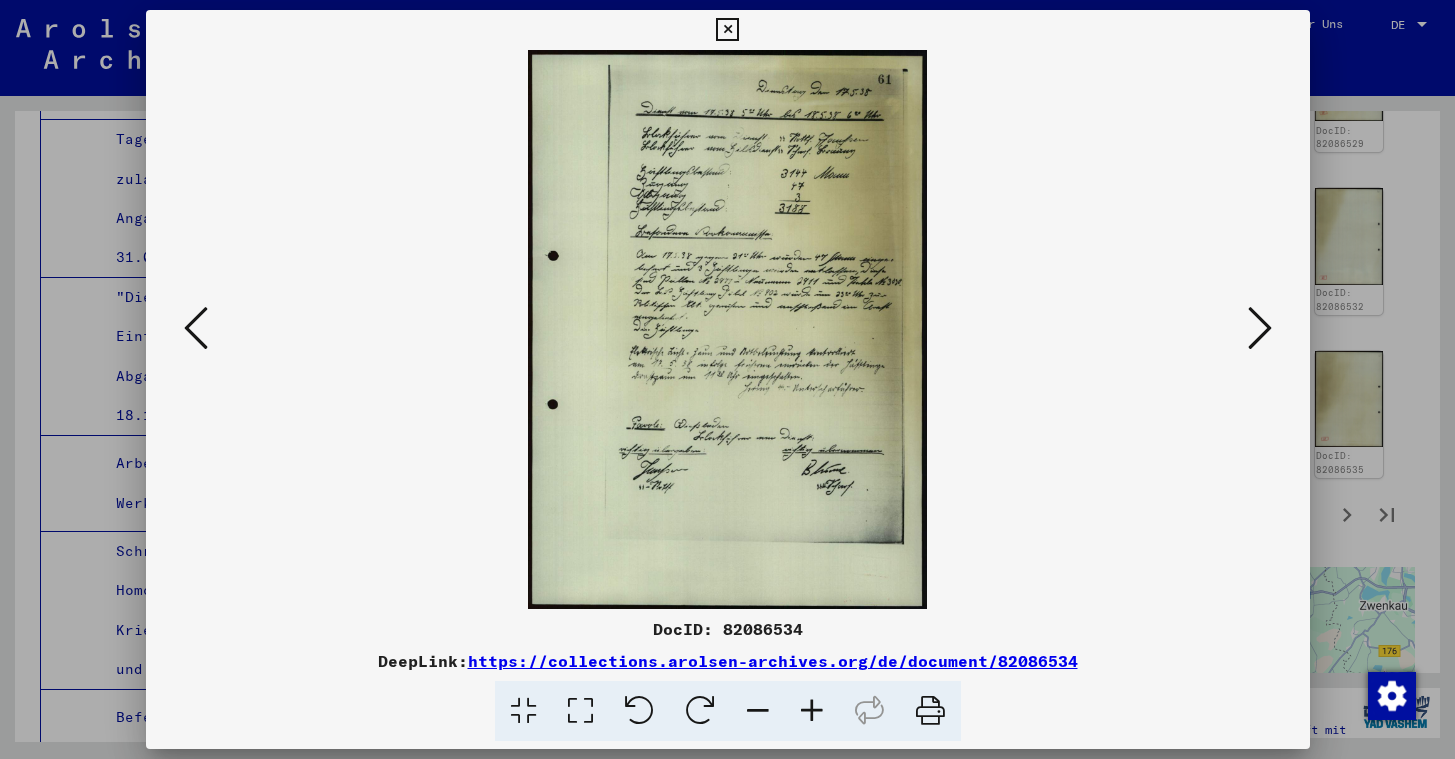 click at bounding box center [196, 328] 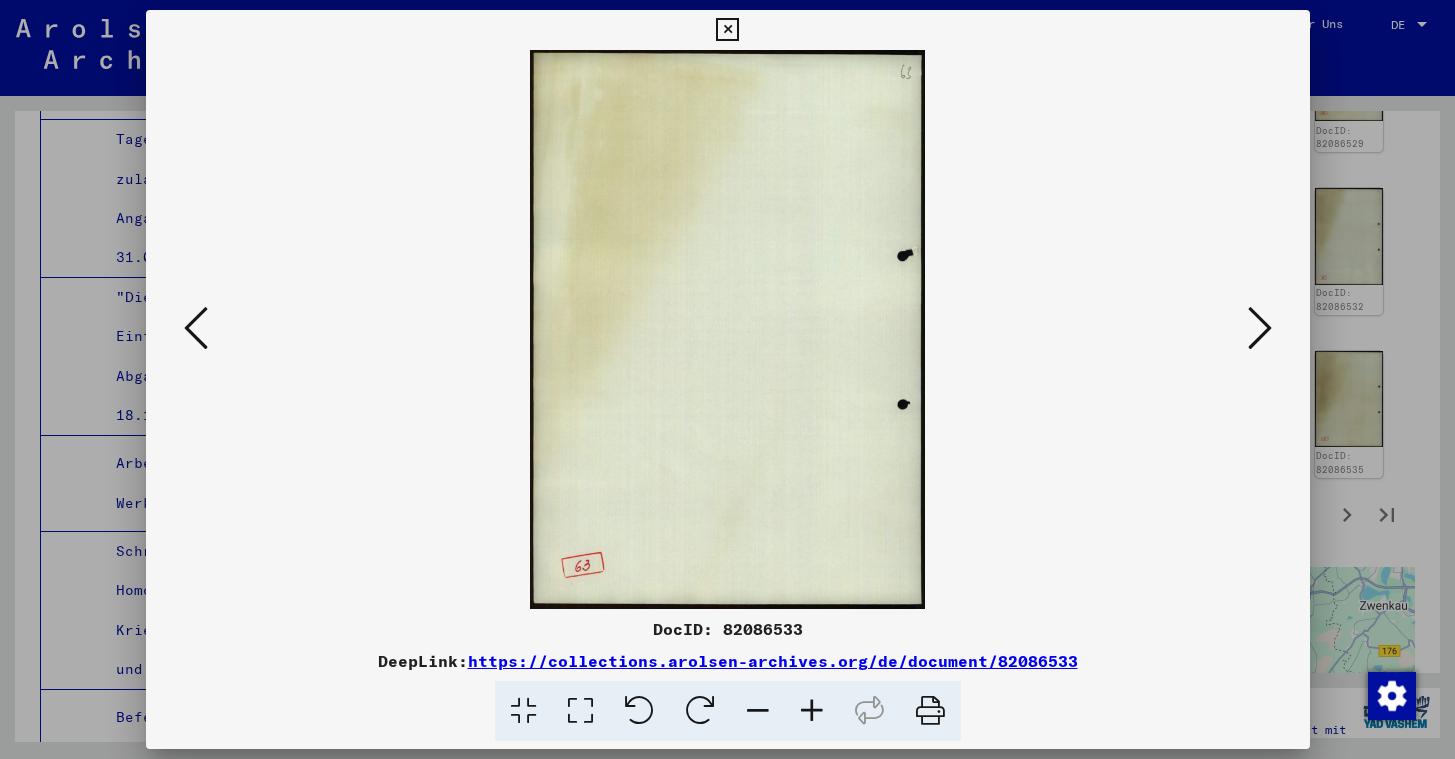 click at bounding box center [196, 328] 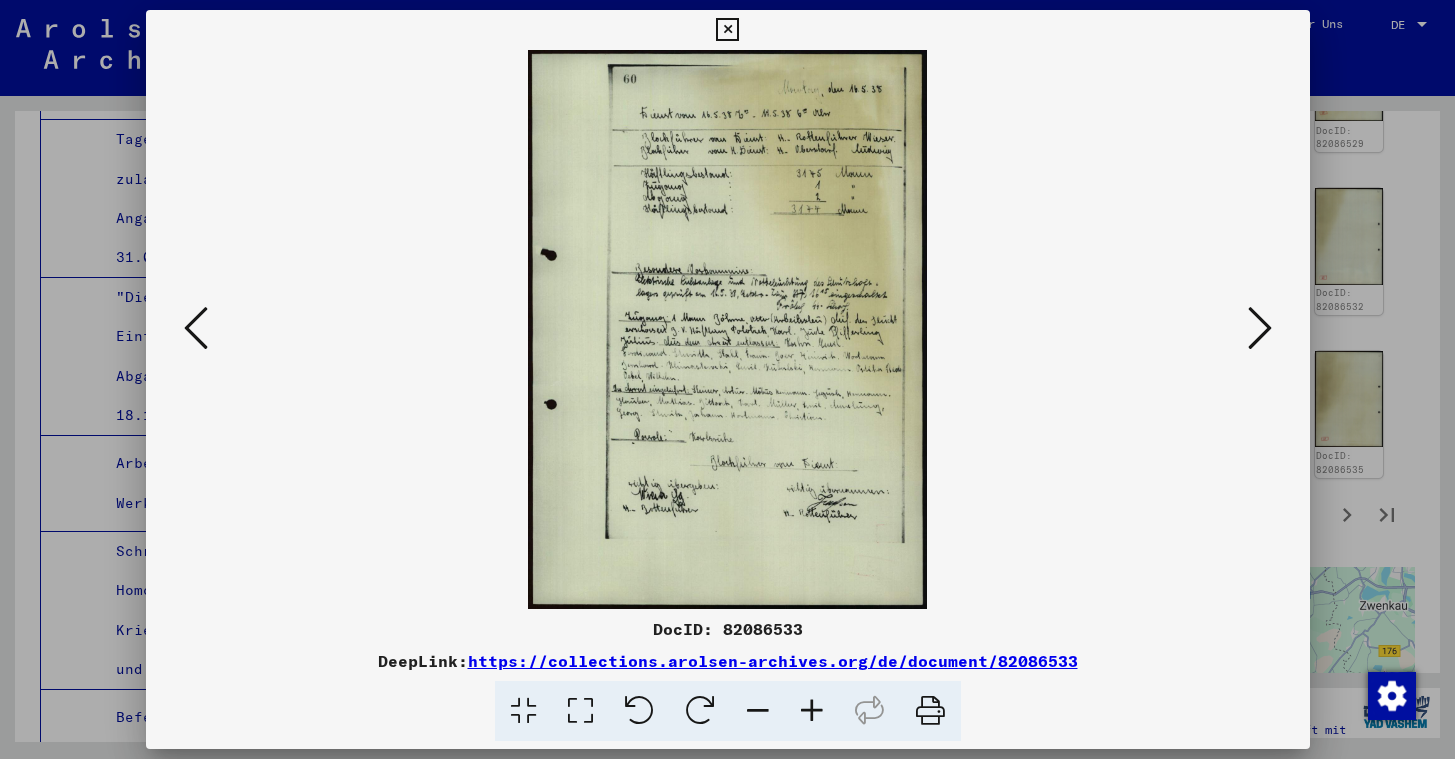click at bounding box center [196, 328] 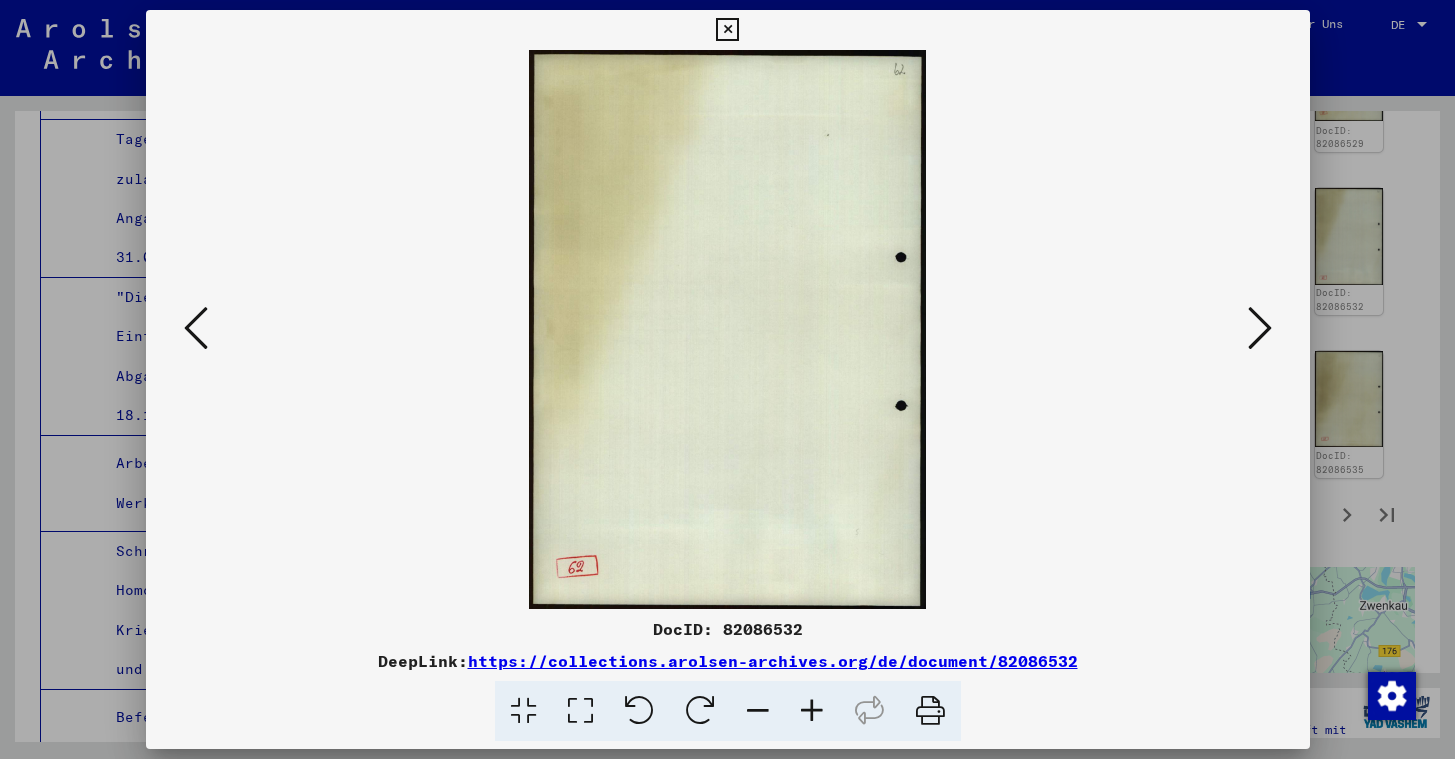click at bounding box center [196, 328] 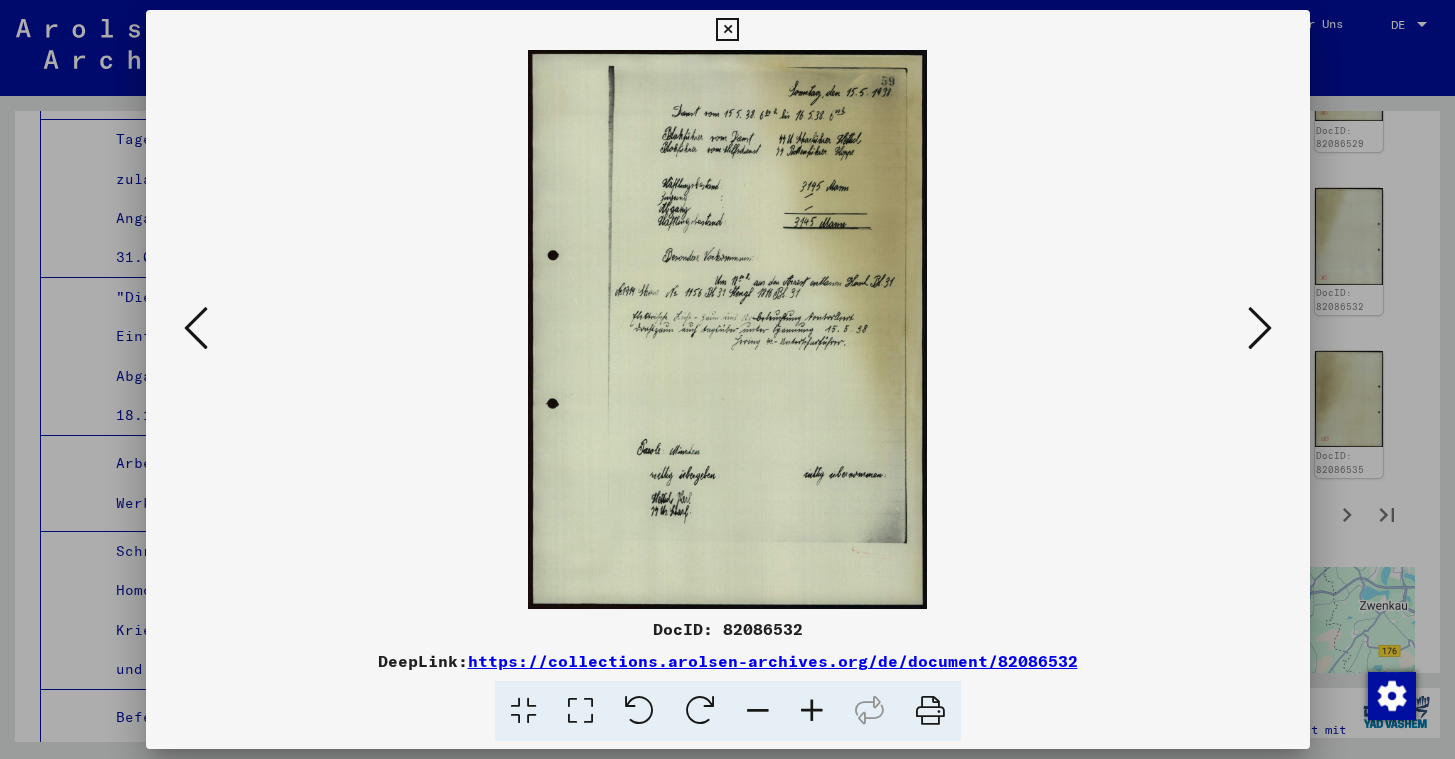 click at bounding box center (196, 328) 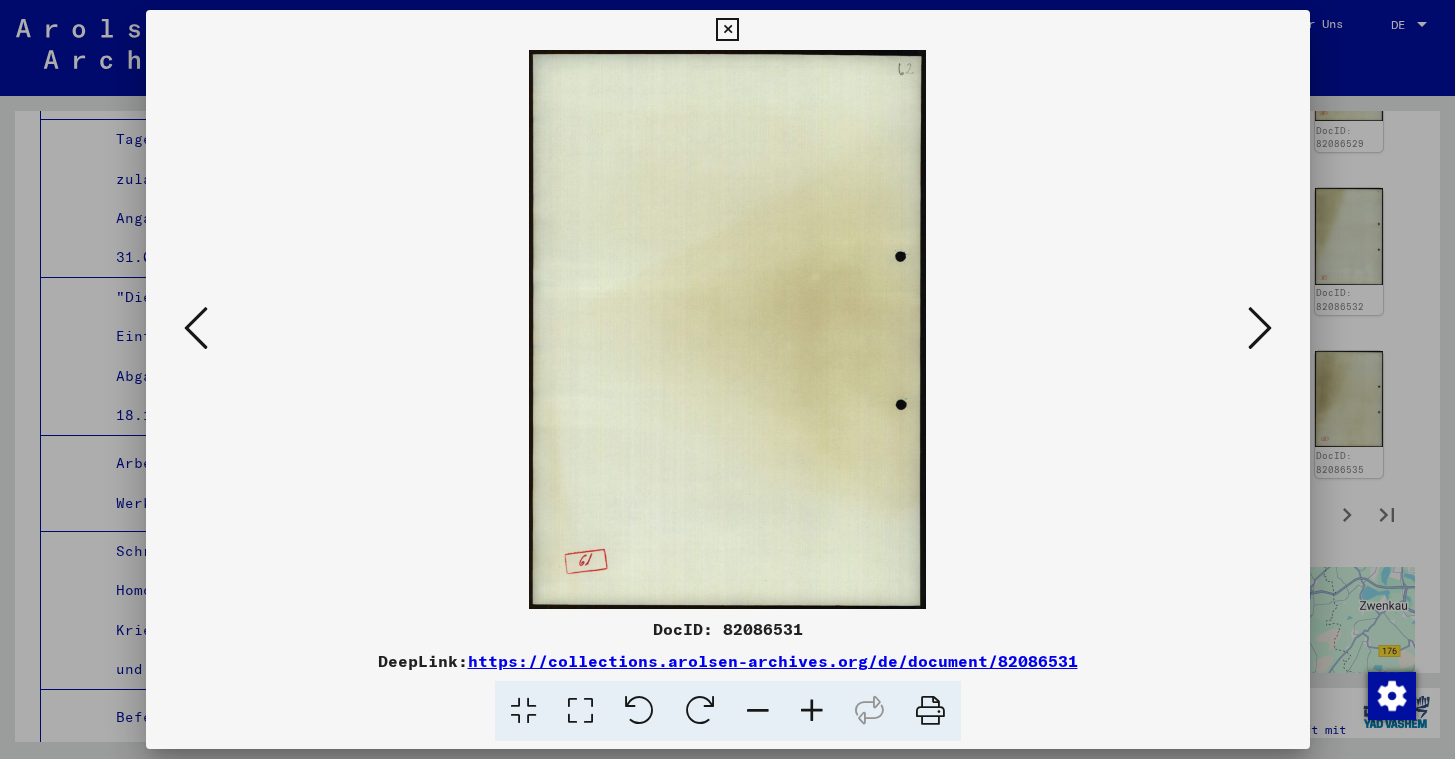 click at bounding box center (196, 328) 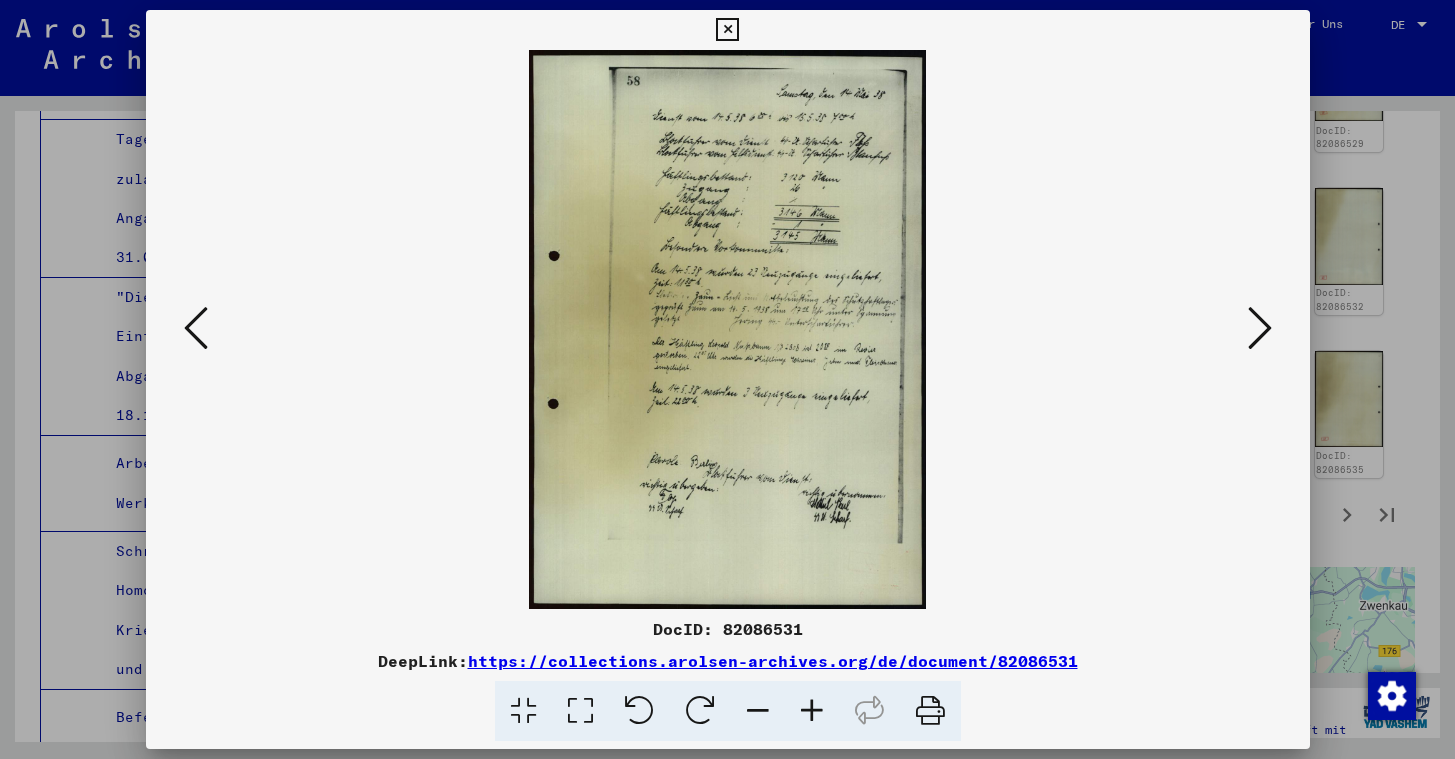 click at bounding box center (196, 328) 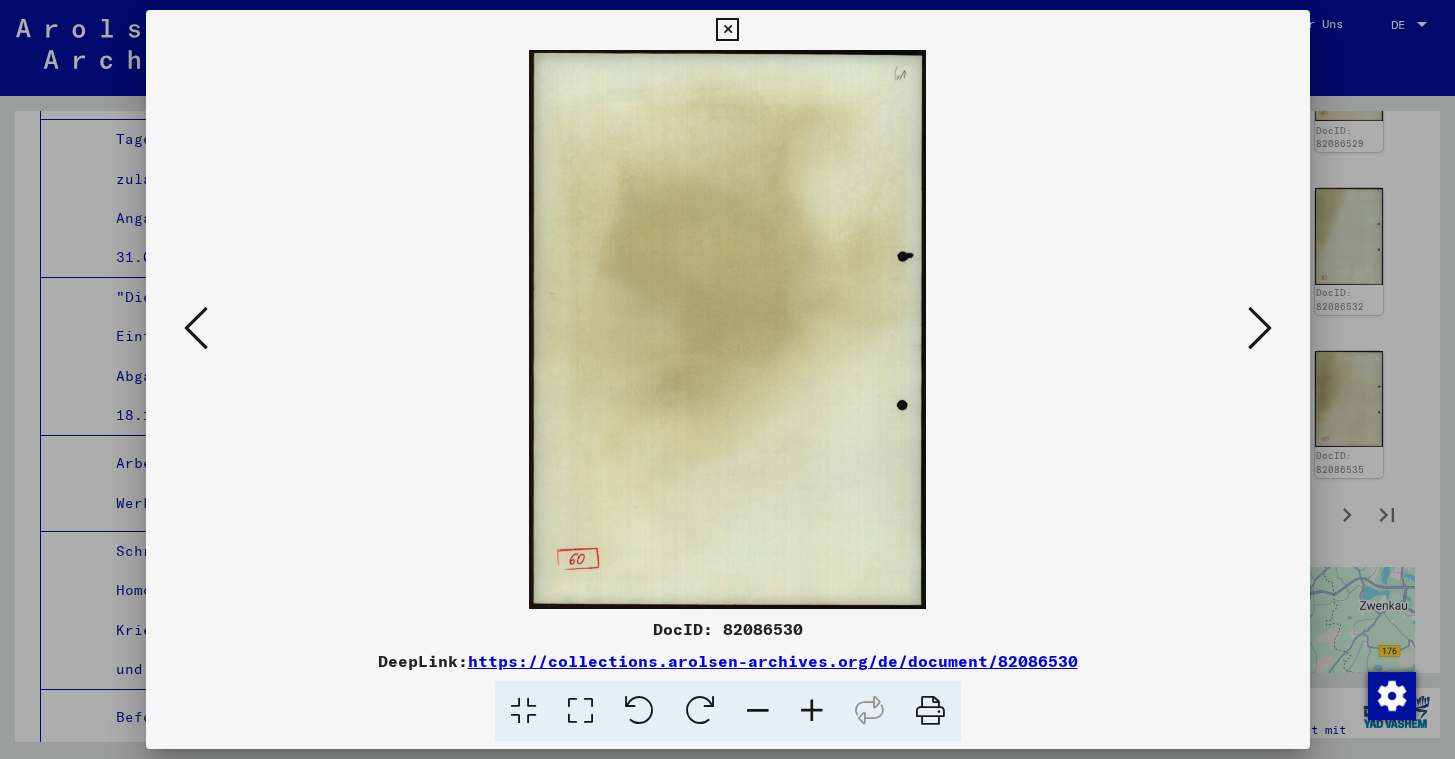 click at bounding box center [196, 328] 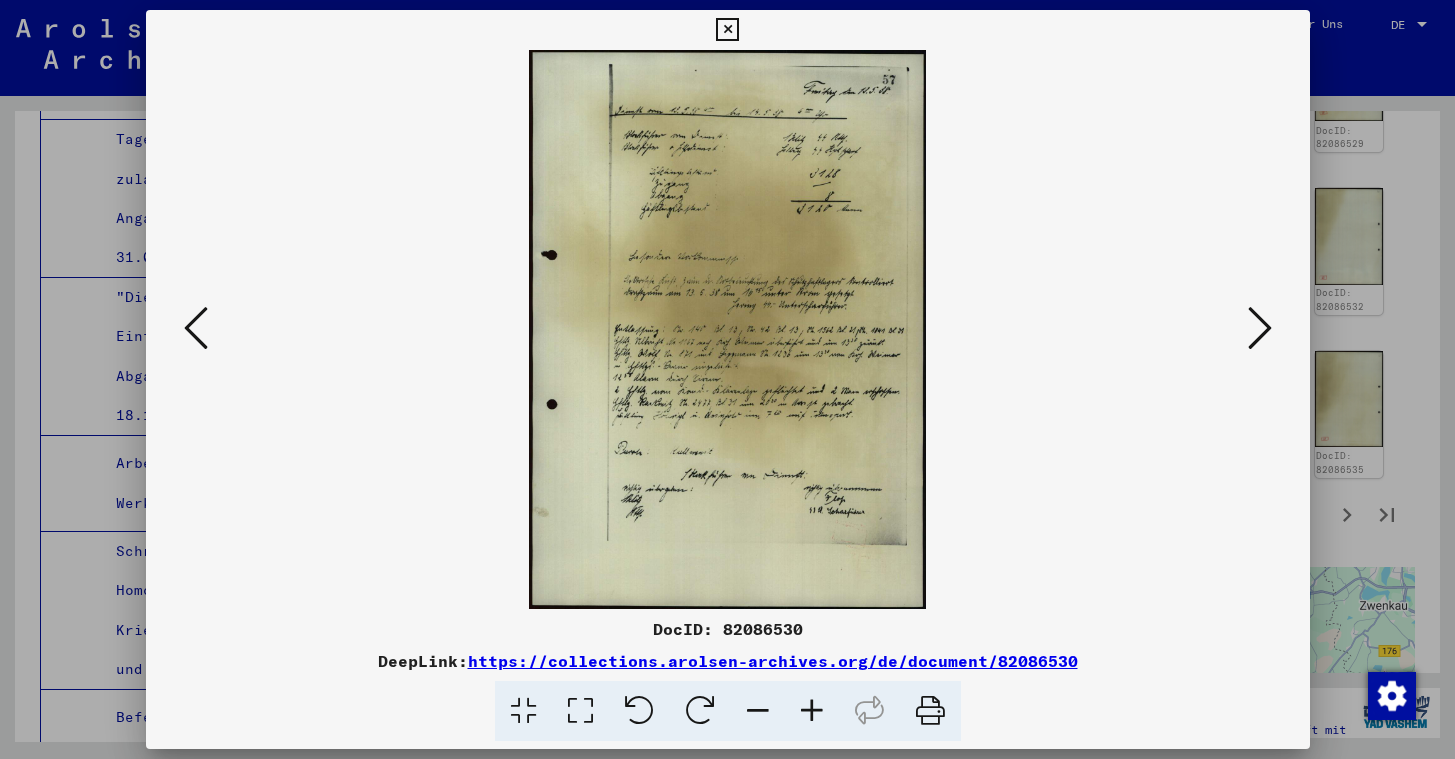 click at bounding box center [196, 328] 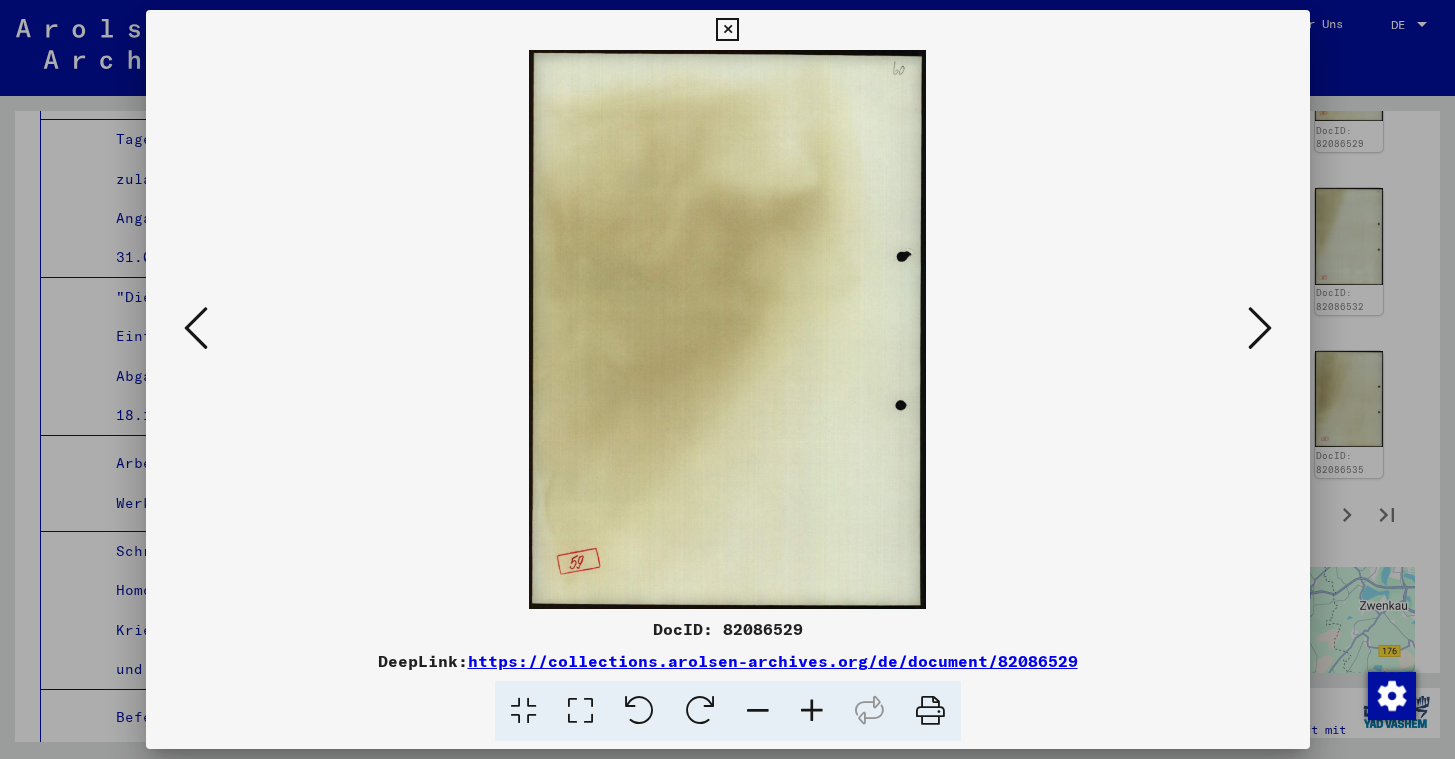 click at bounding box center [196, 328] 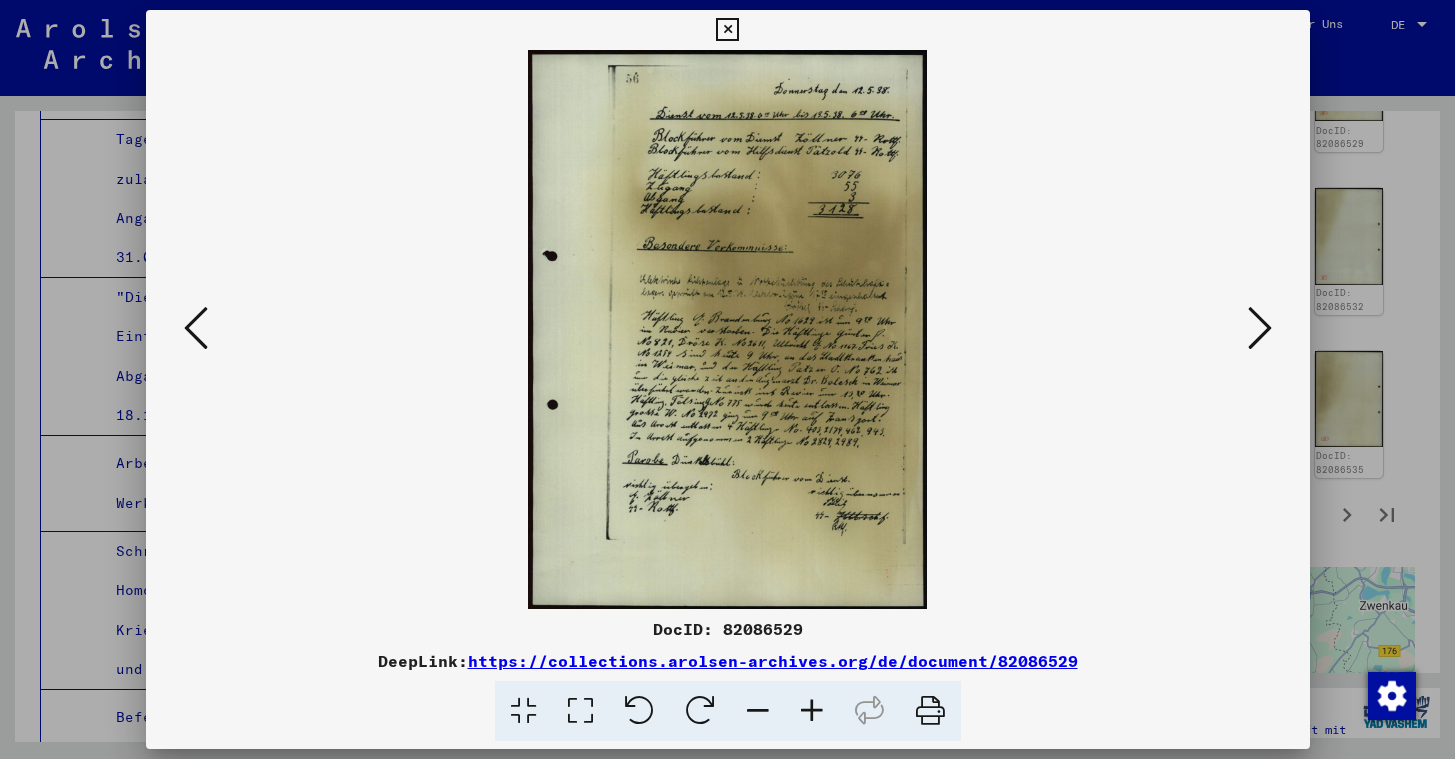 click at bounding box center (196, 328) 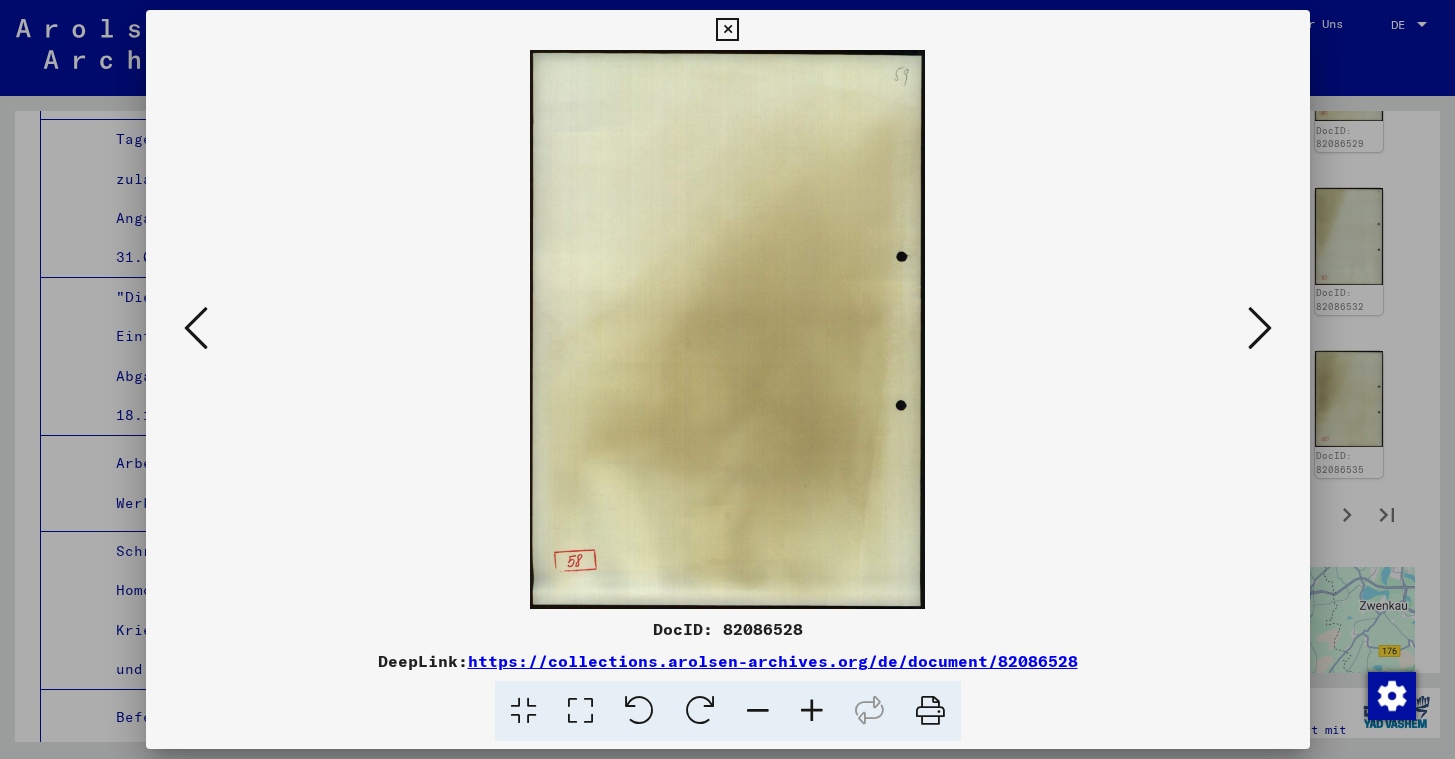 click at bounding box center [196, 328] 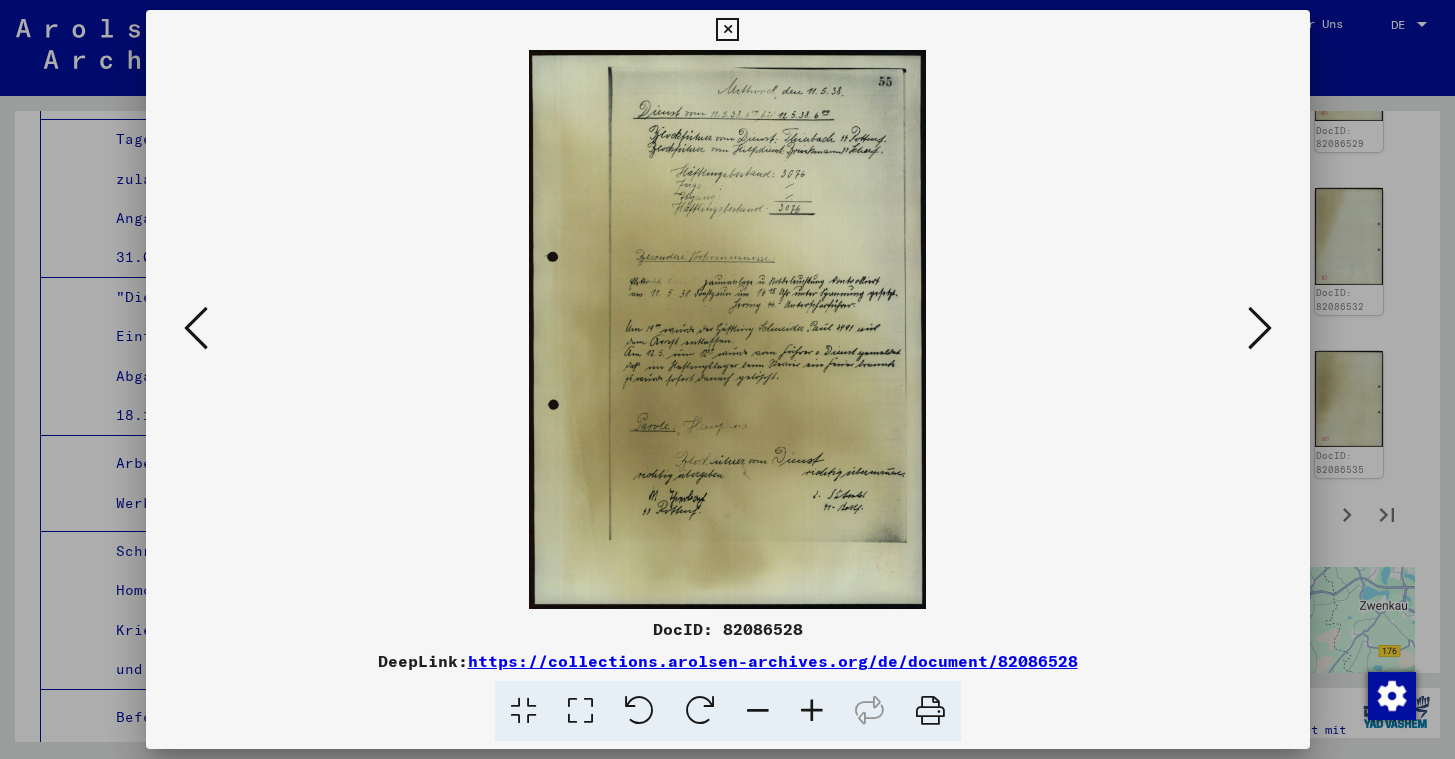 click at bounding box center (196, 328) 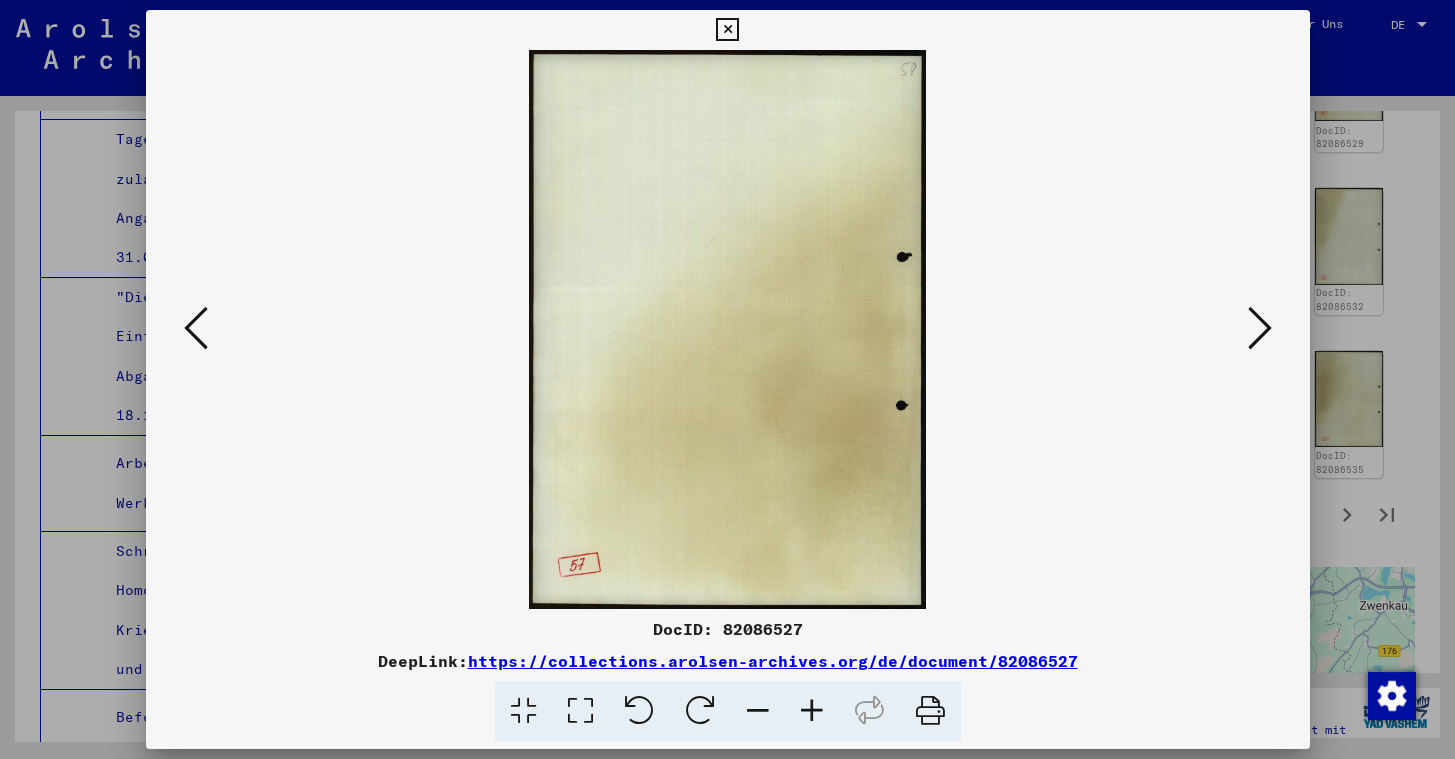 click at bounding box center [196, 328] 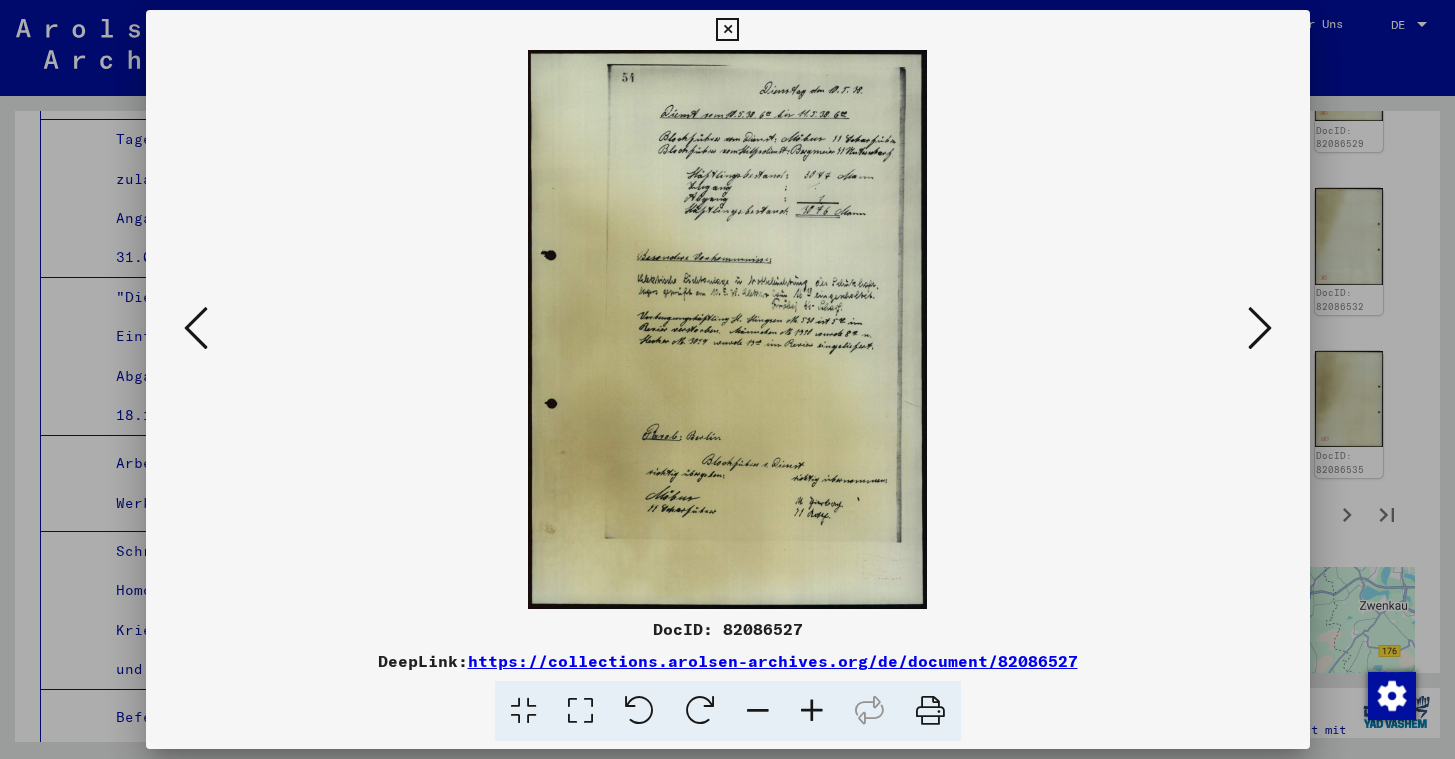 click at bounding box center [196, 328] 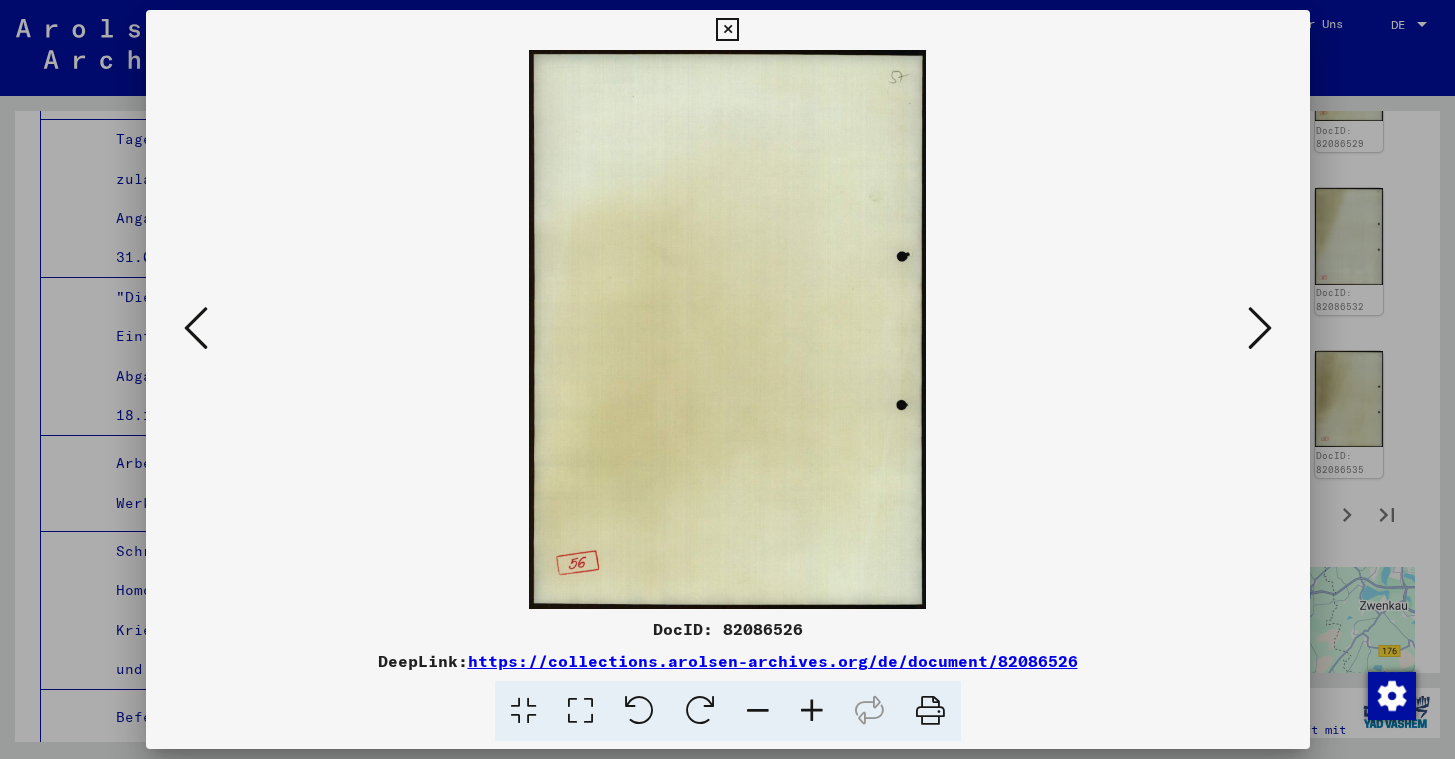 click at bounding box center [196, 328] 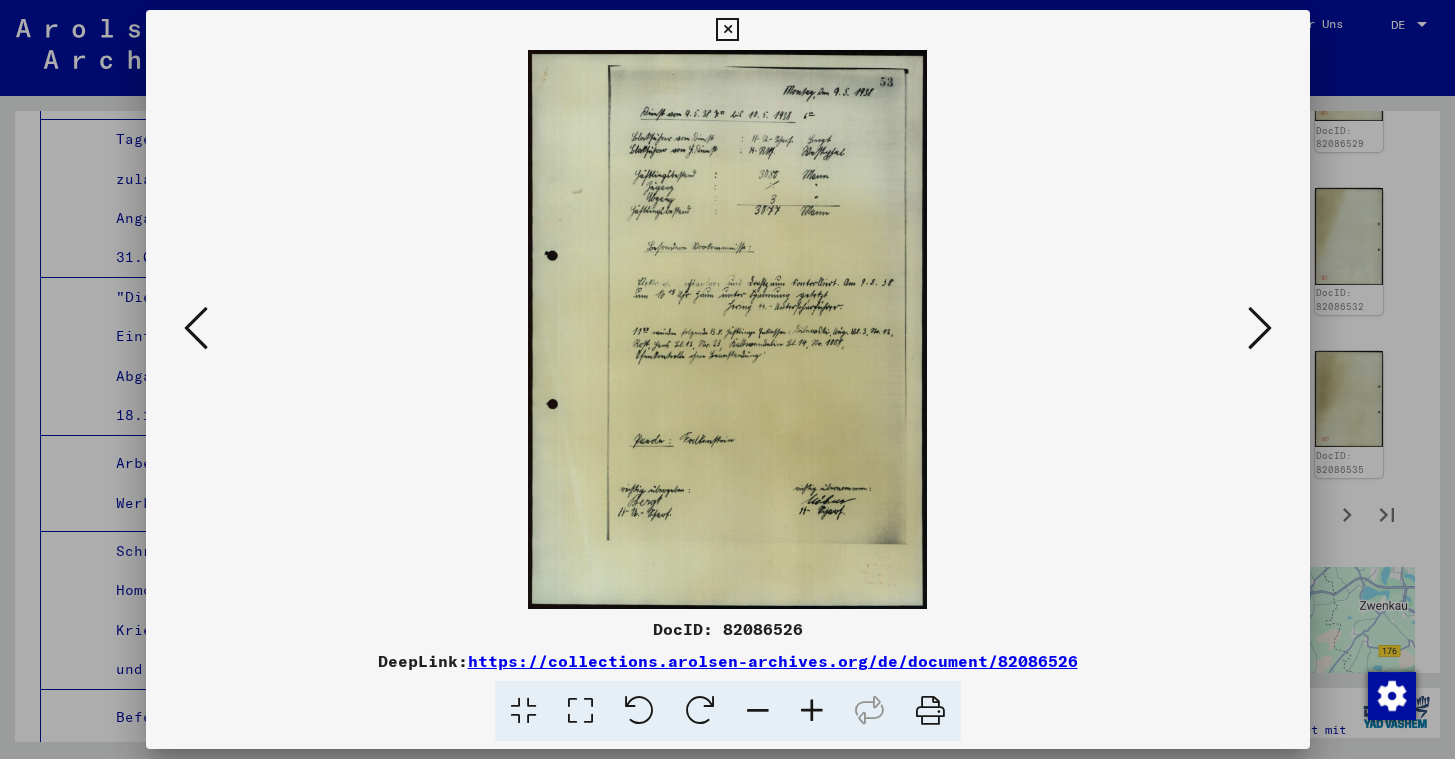click at bounding box center [196, 328] 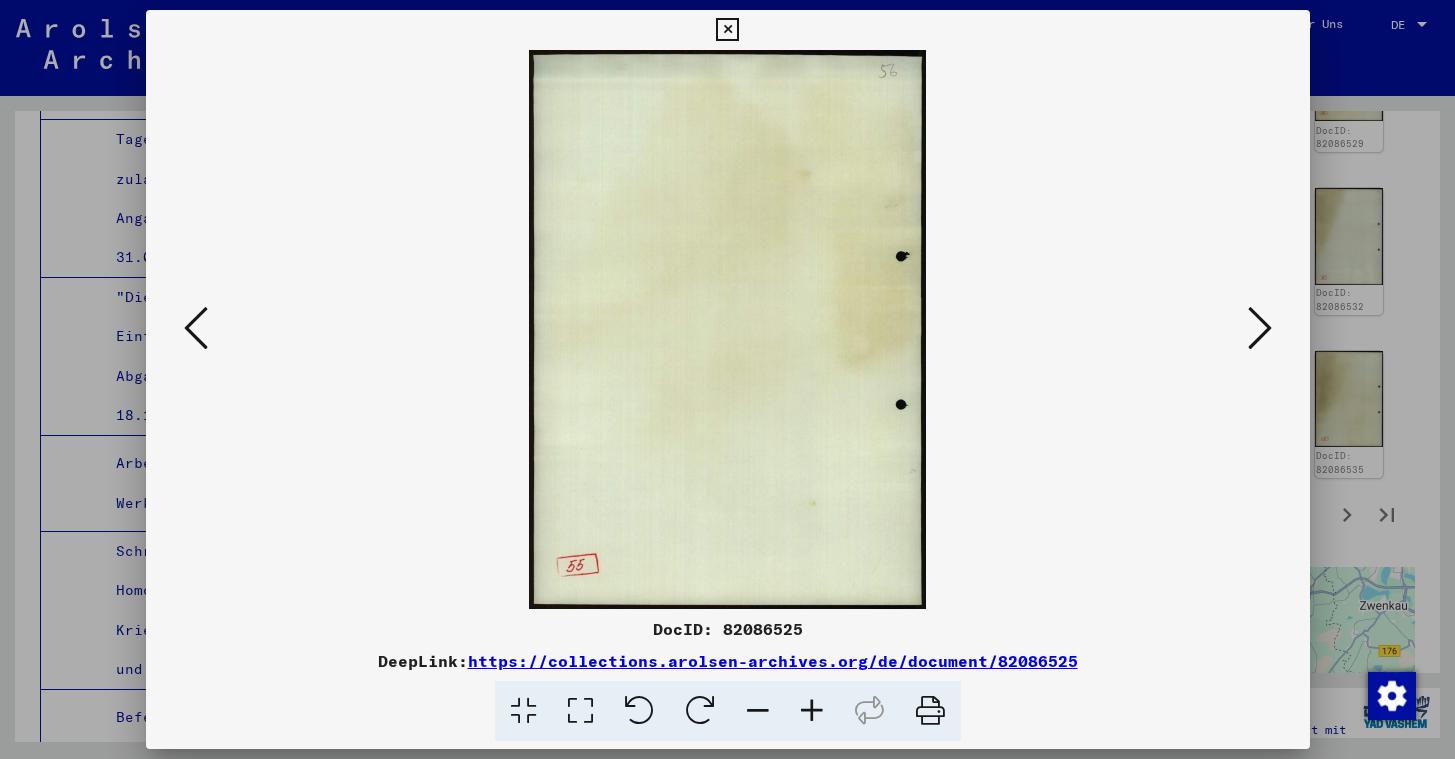 click at bounding box center [196, 328] 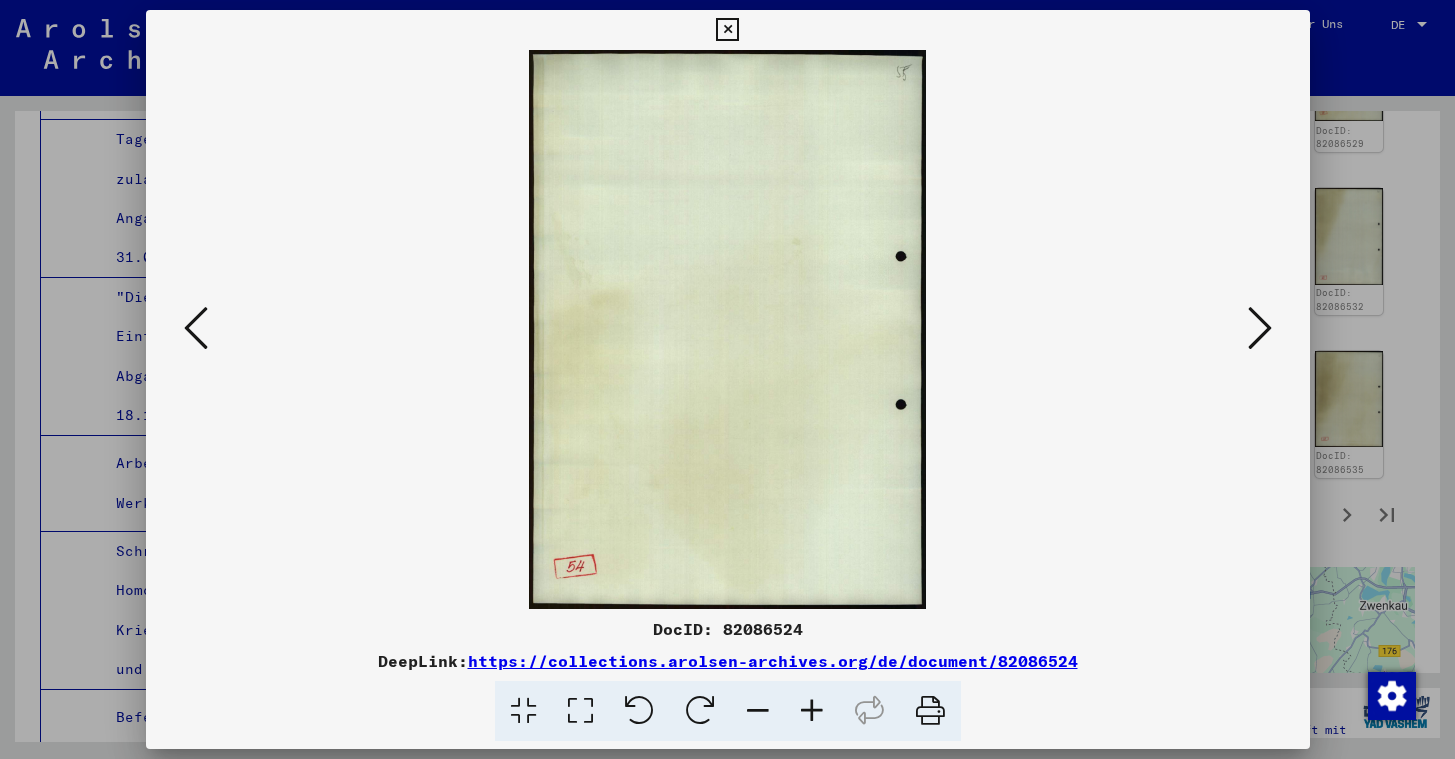 click at bounding box center (196, 328) 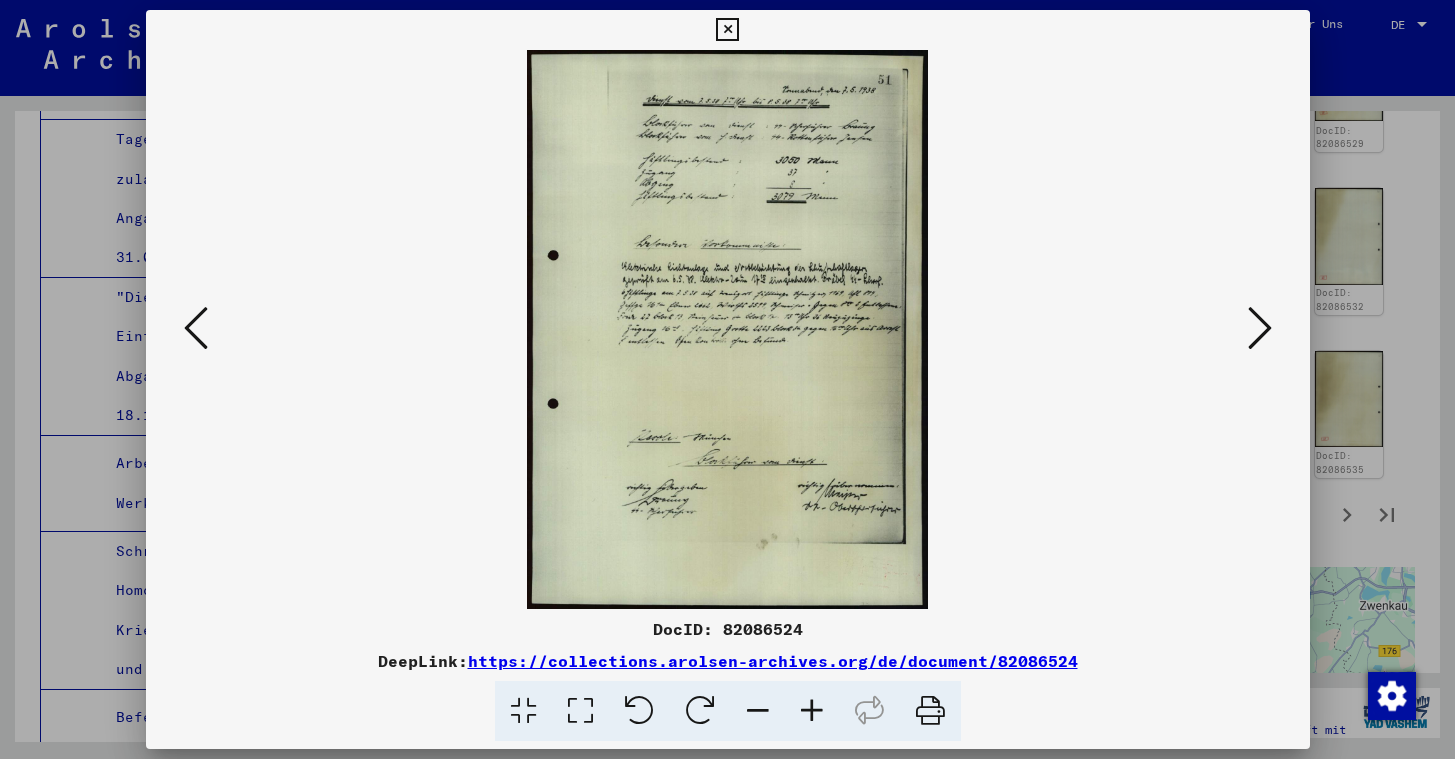 click at bounding box center (196, 328) 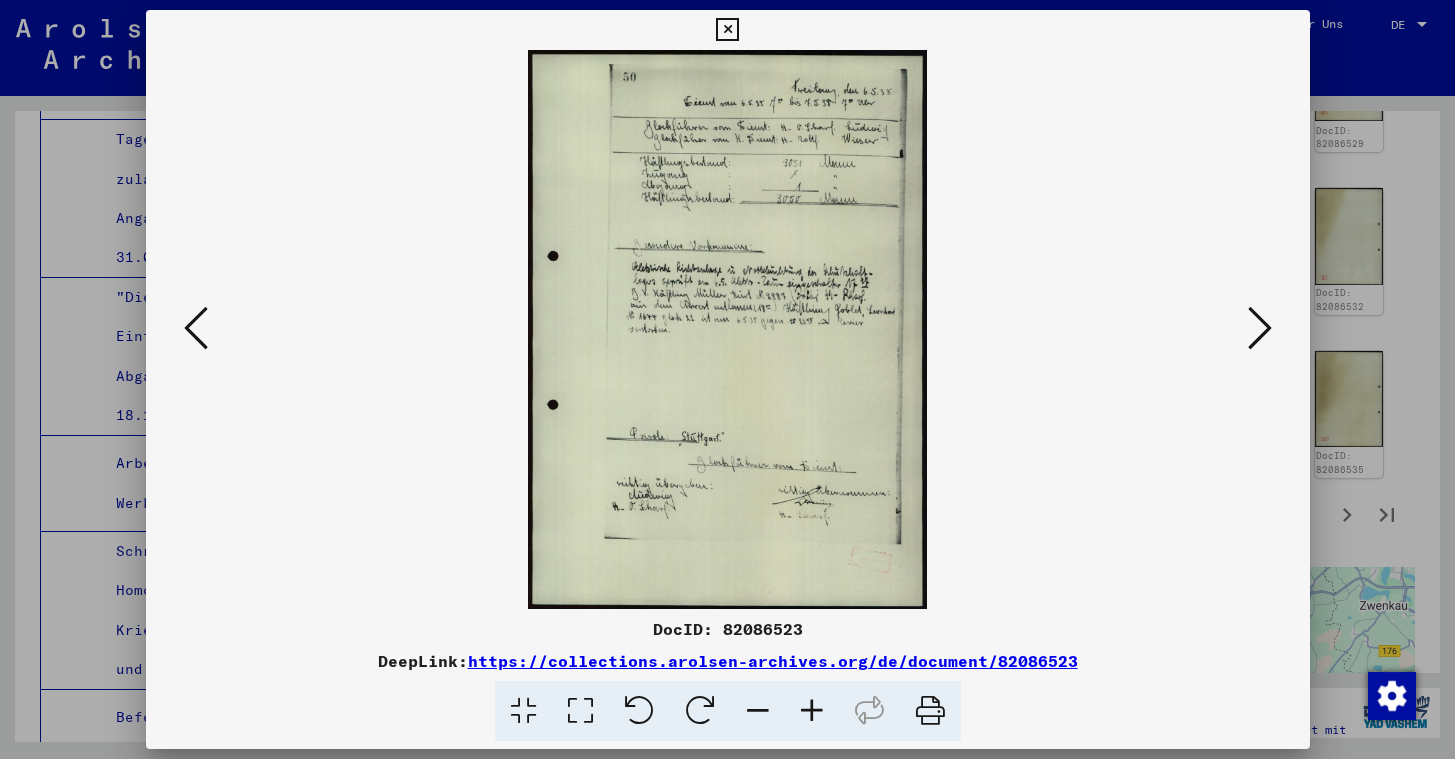 click at bounding box center [196, 328] 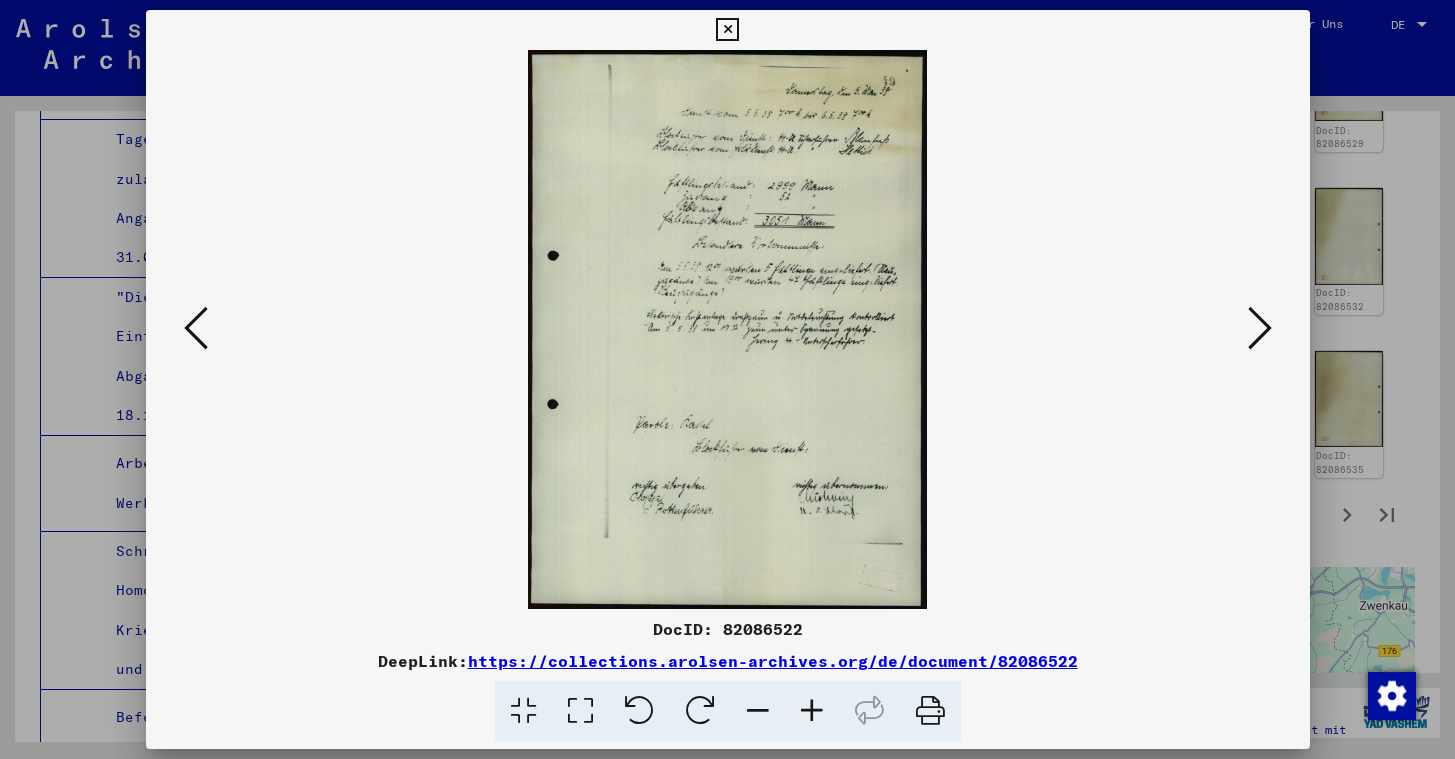 click at bounding box center [196, 328] 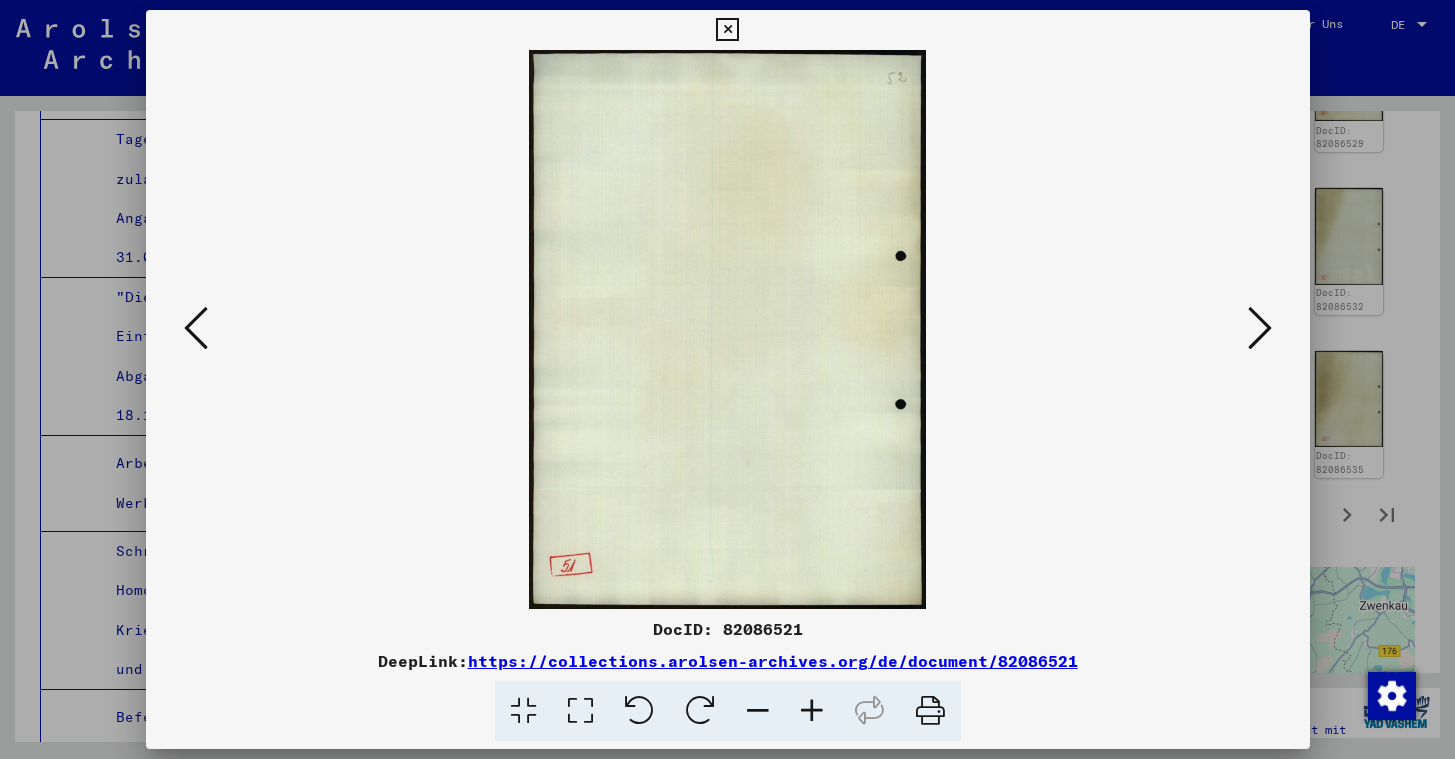 click at bounding box center (196, 328) 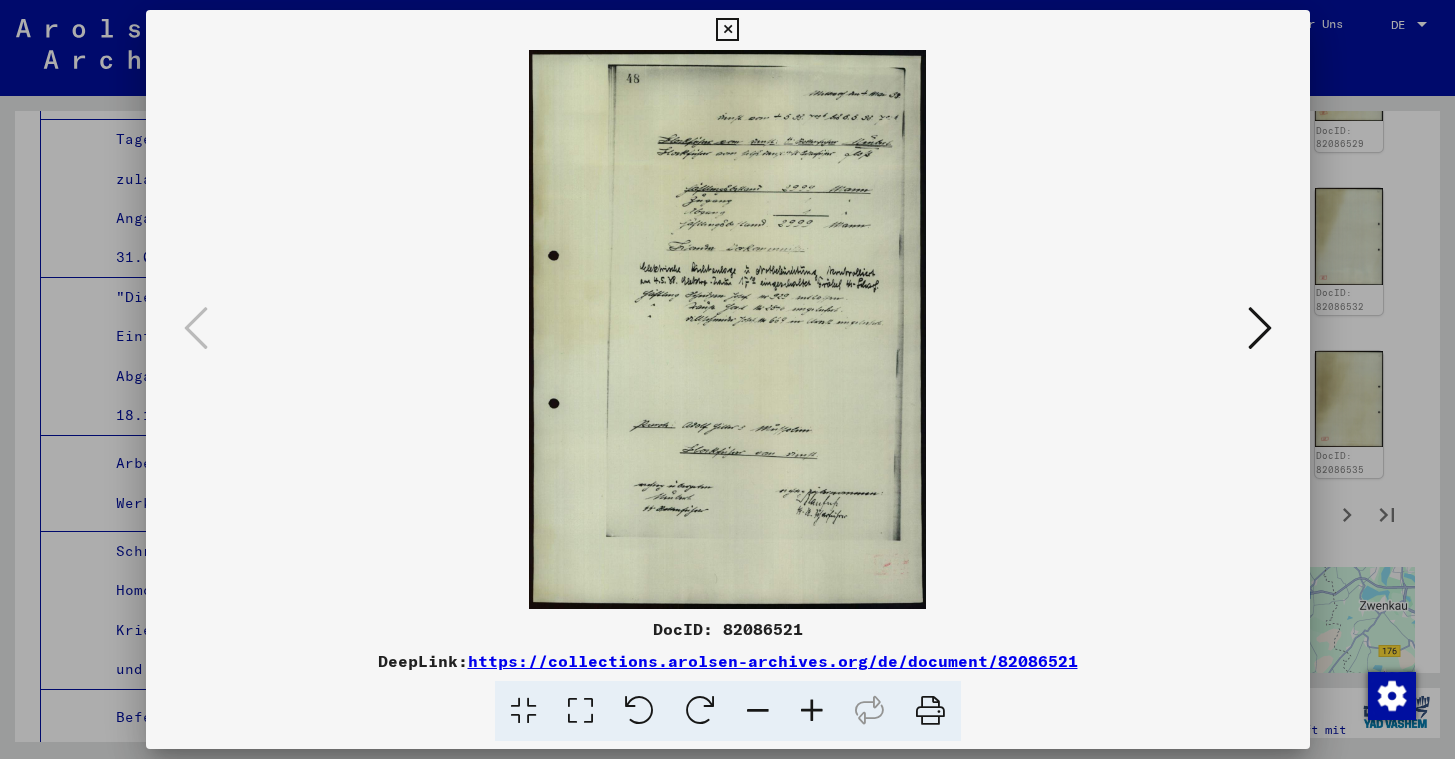click at bounding box center [727, 30] 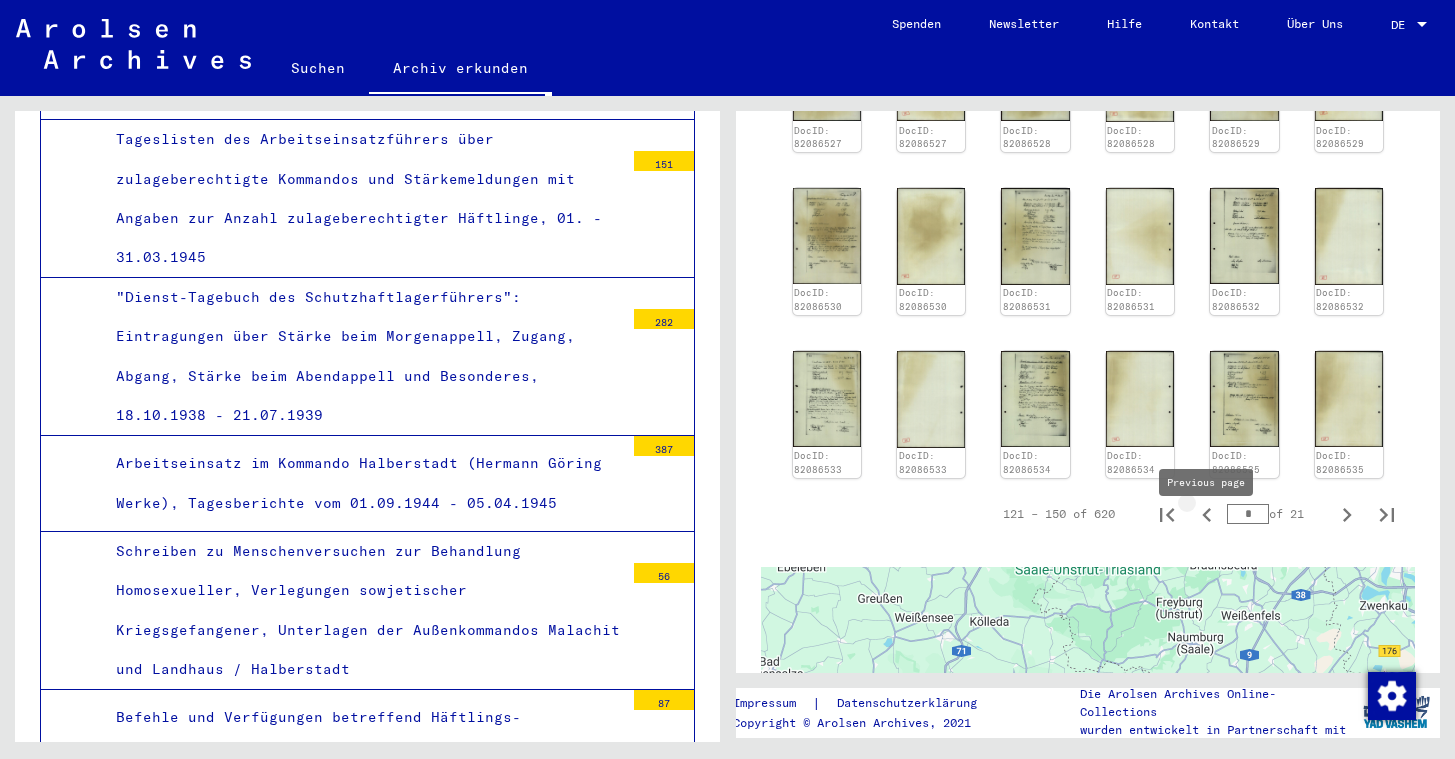 click 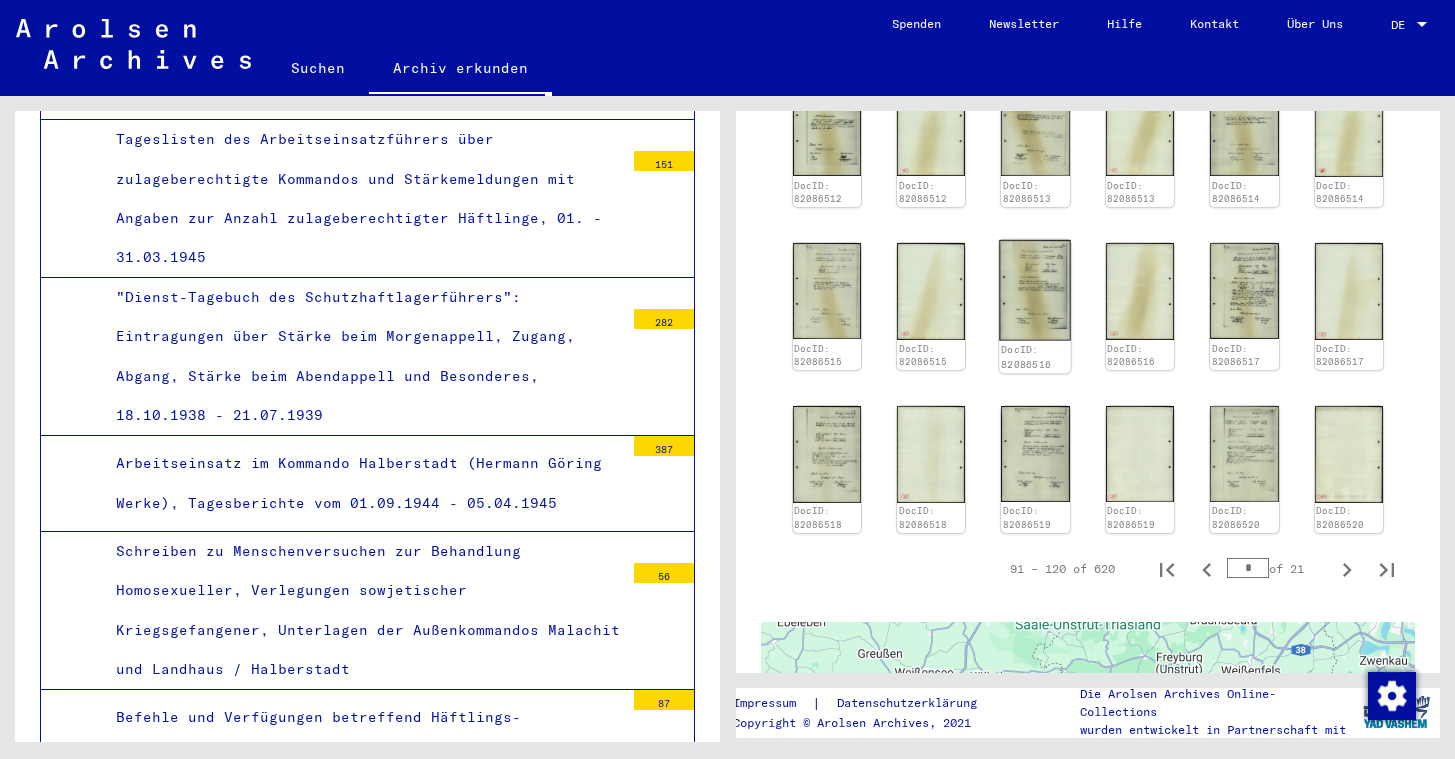 scroll, scrollTop: 1063, scrollLeft: 0, axis: vertical 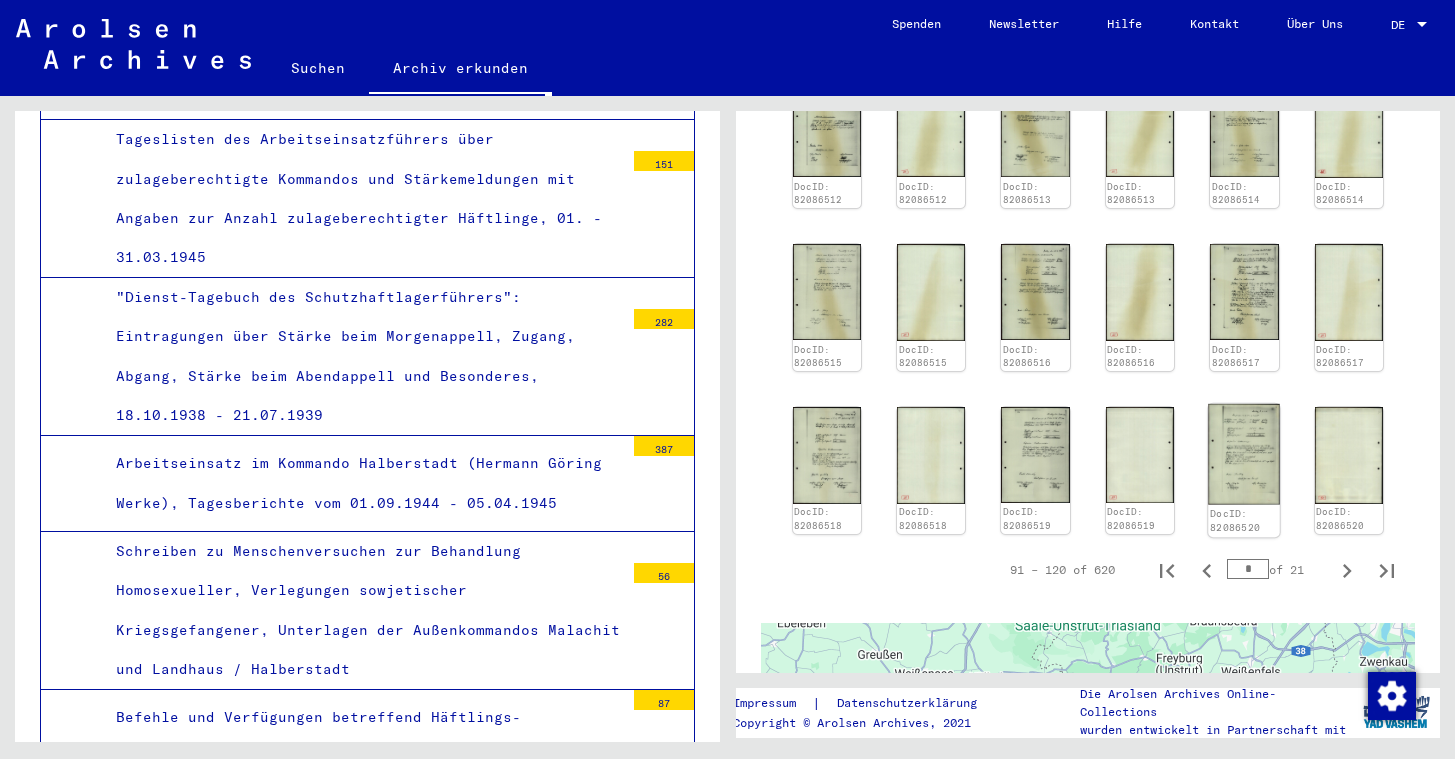 click 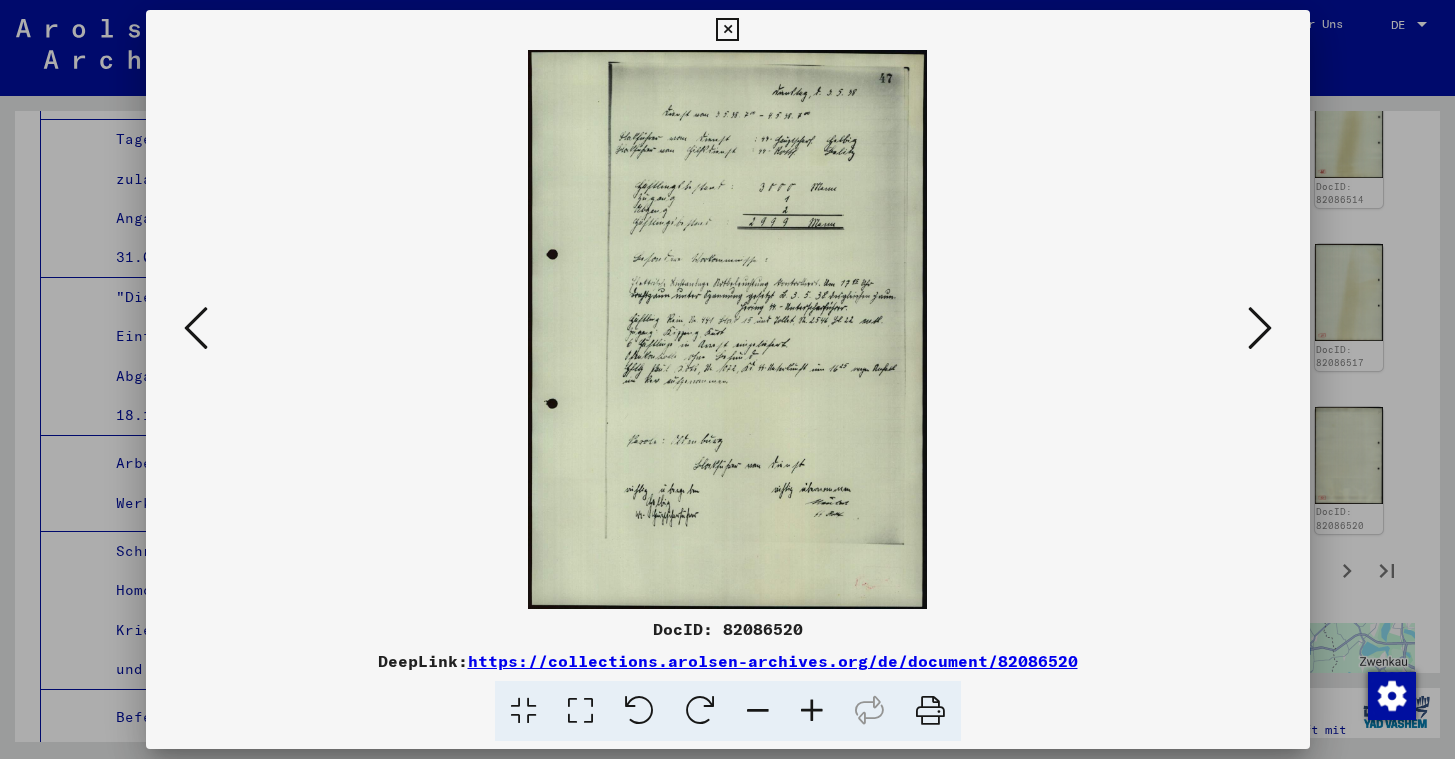 click at bounding box center (196, 328) 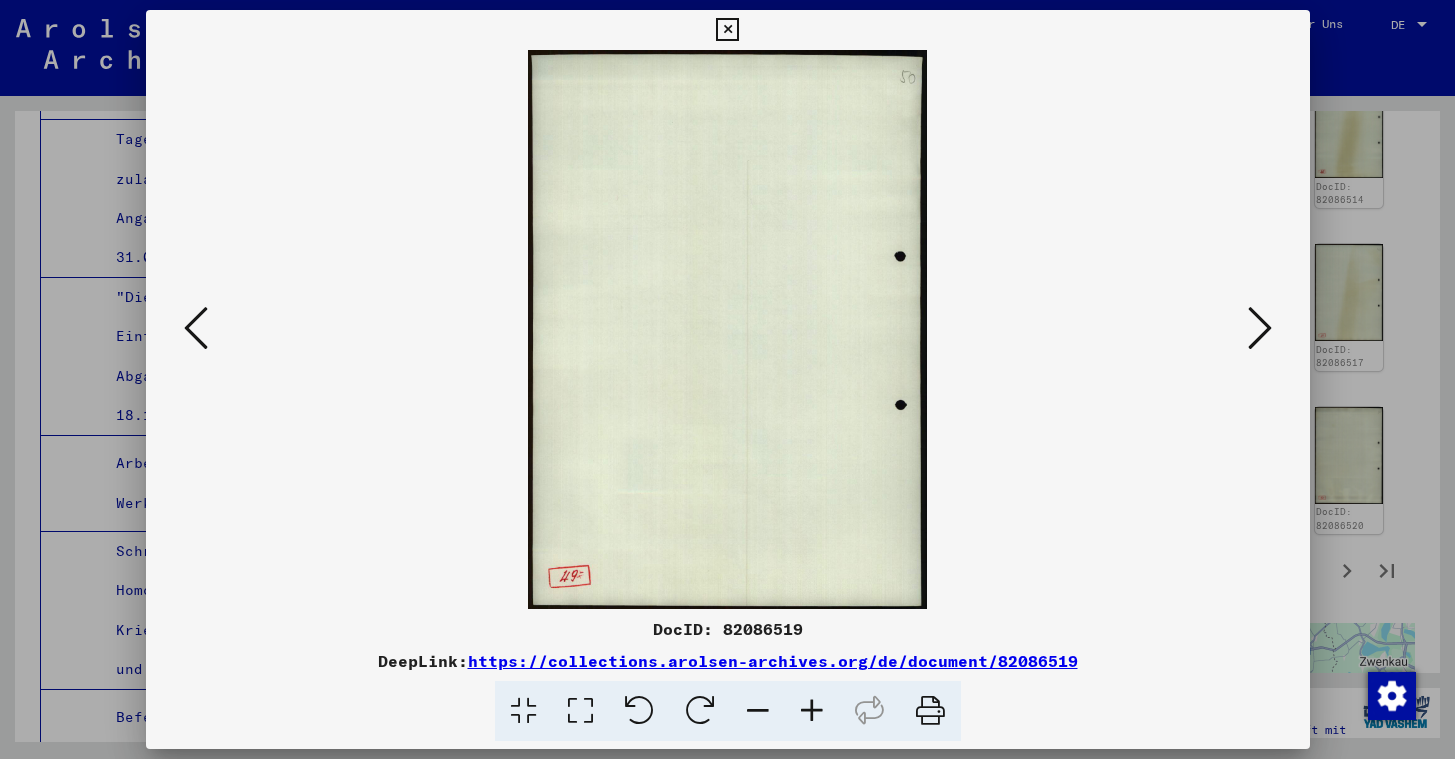 click at bounding box center (196, 328) 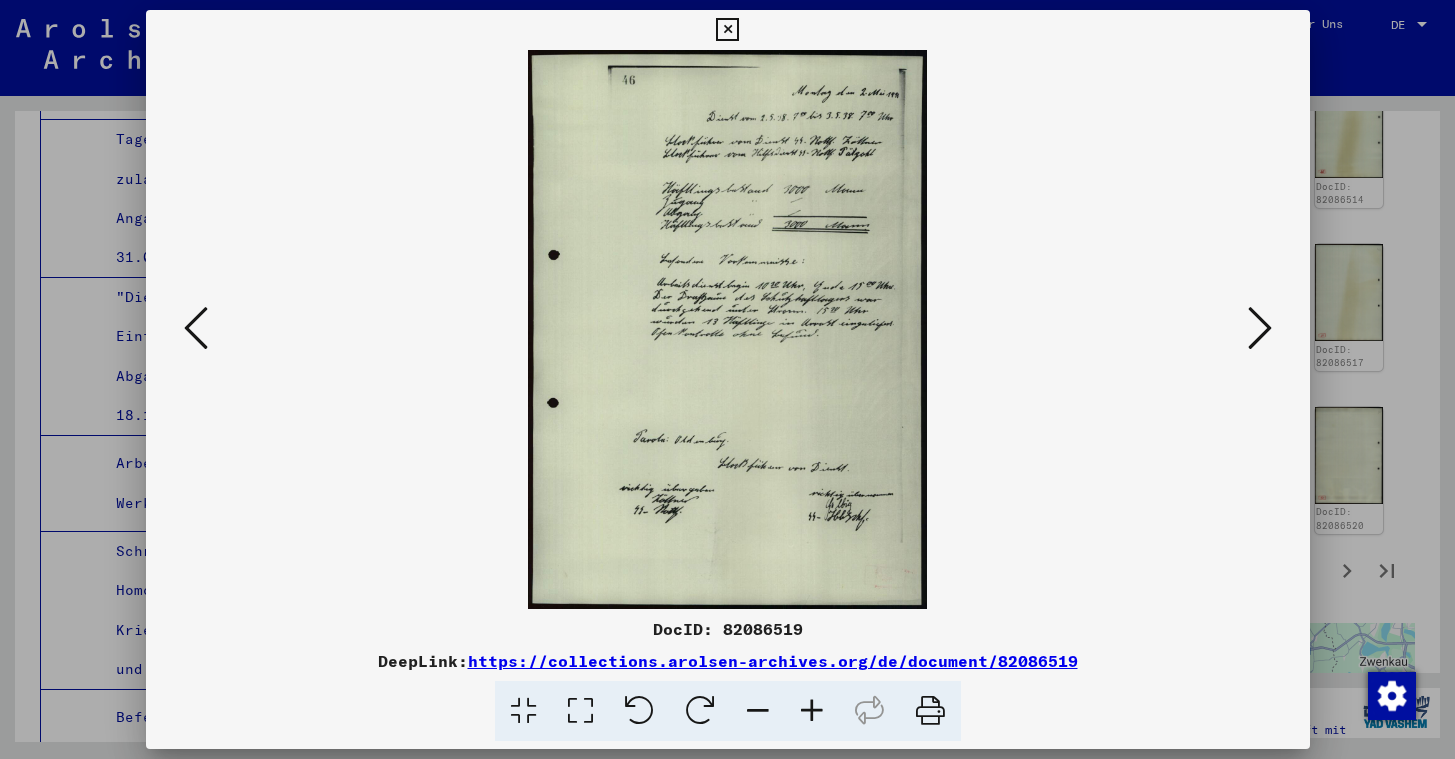 click at bounding box center [196, 328] 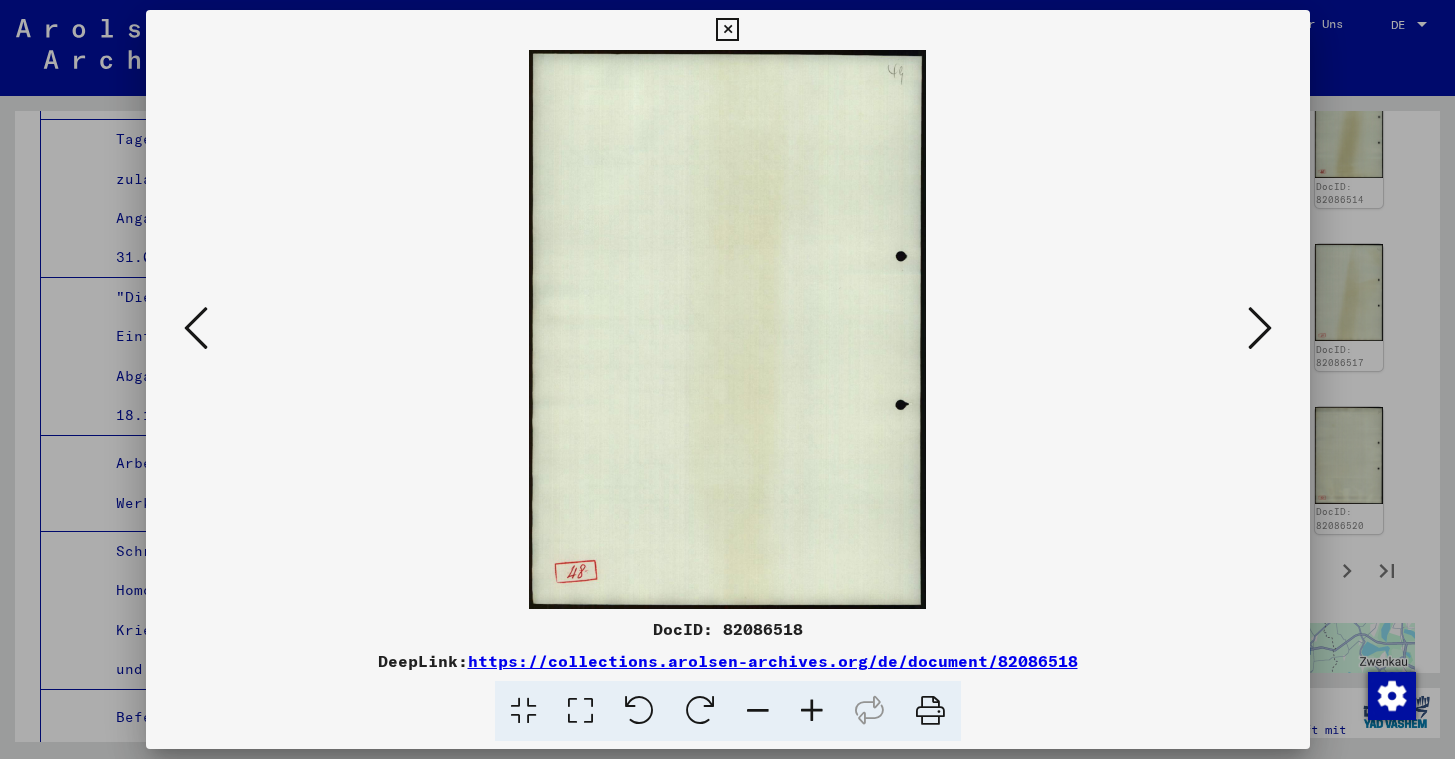 click at bounding box center (196, 328) 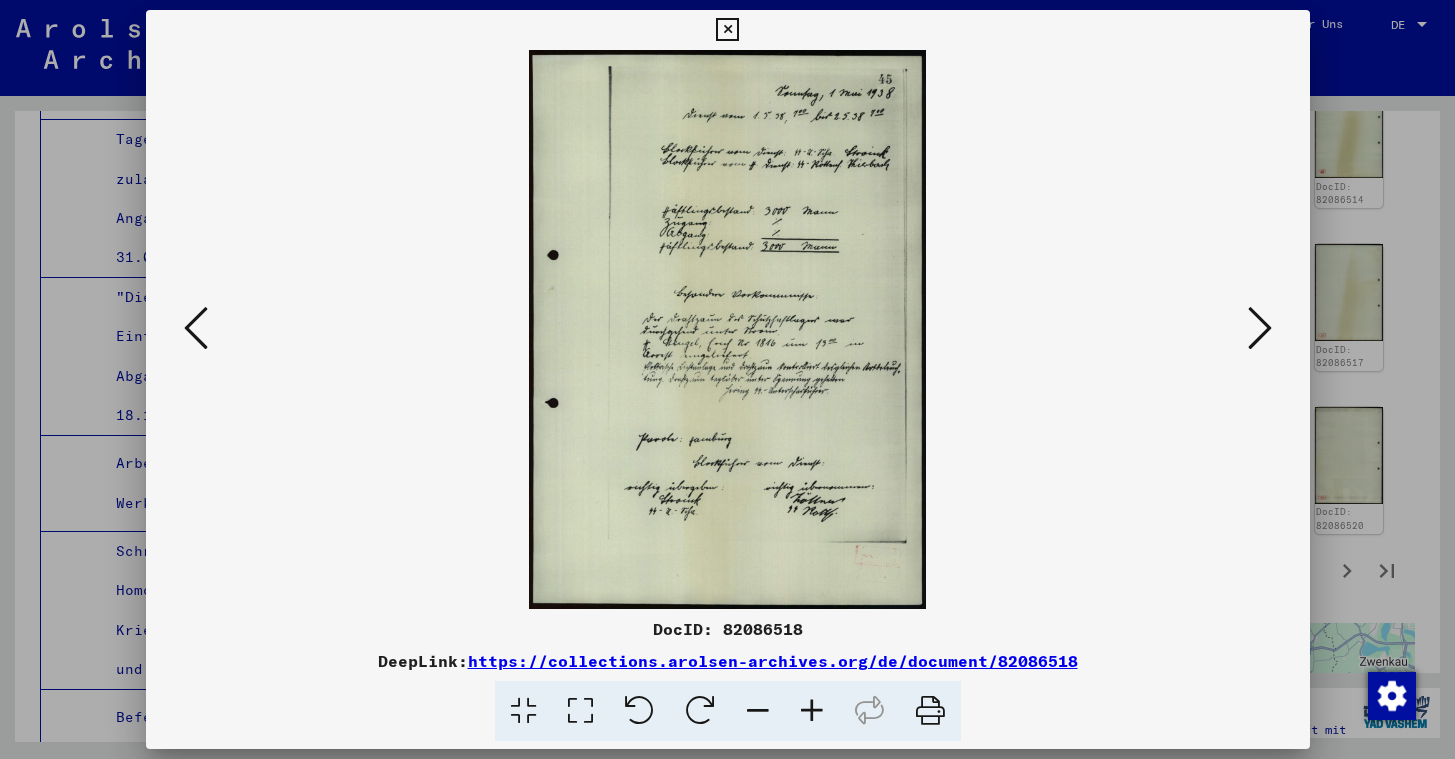 click at bounding box center (728, 329) 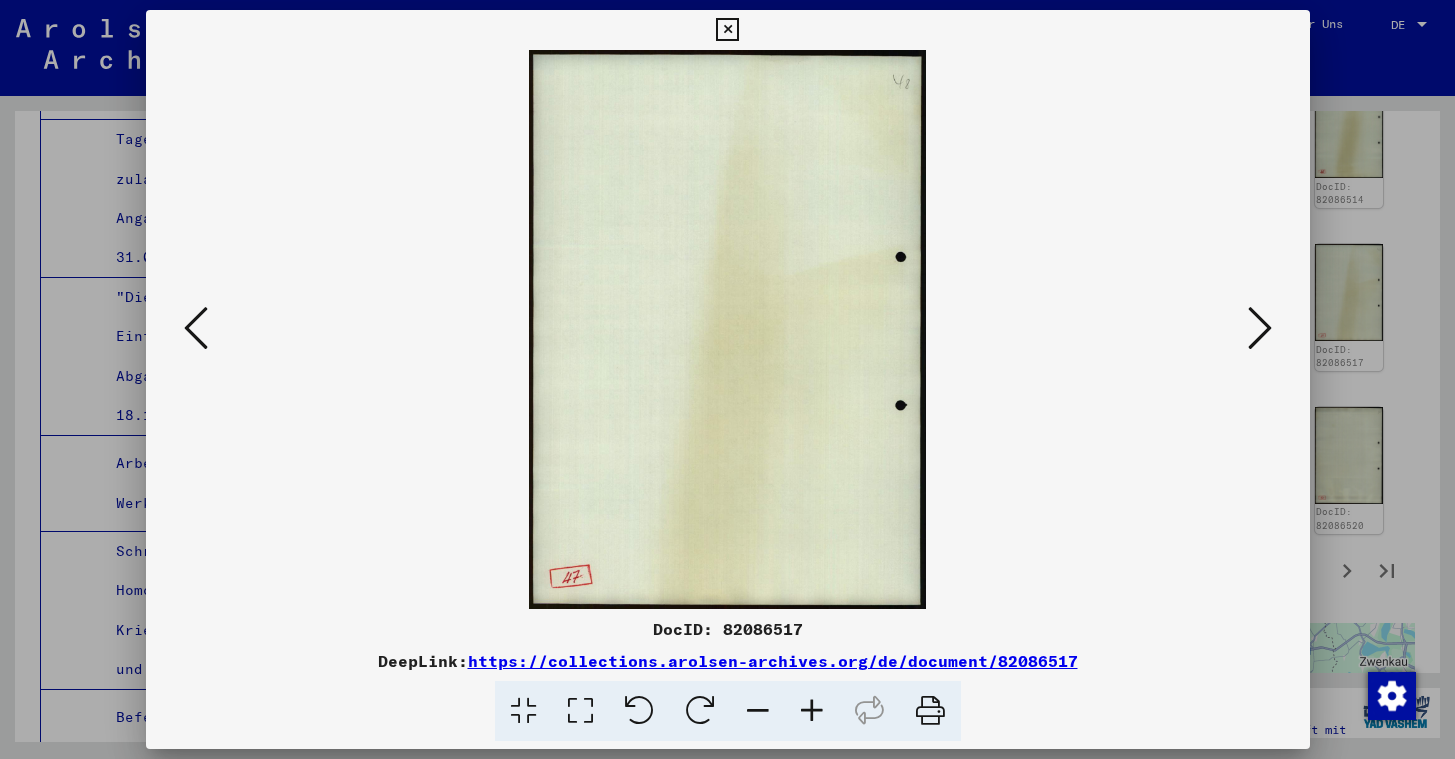 click at bounding box center (196, 328) 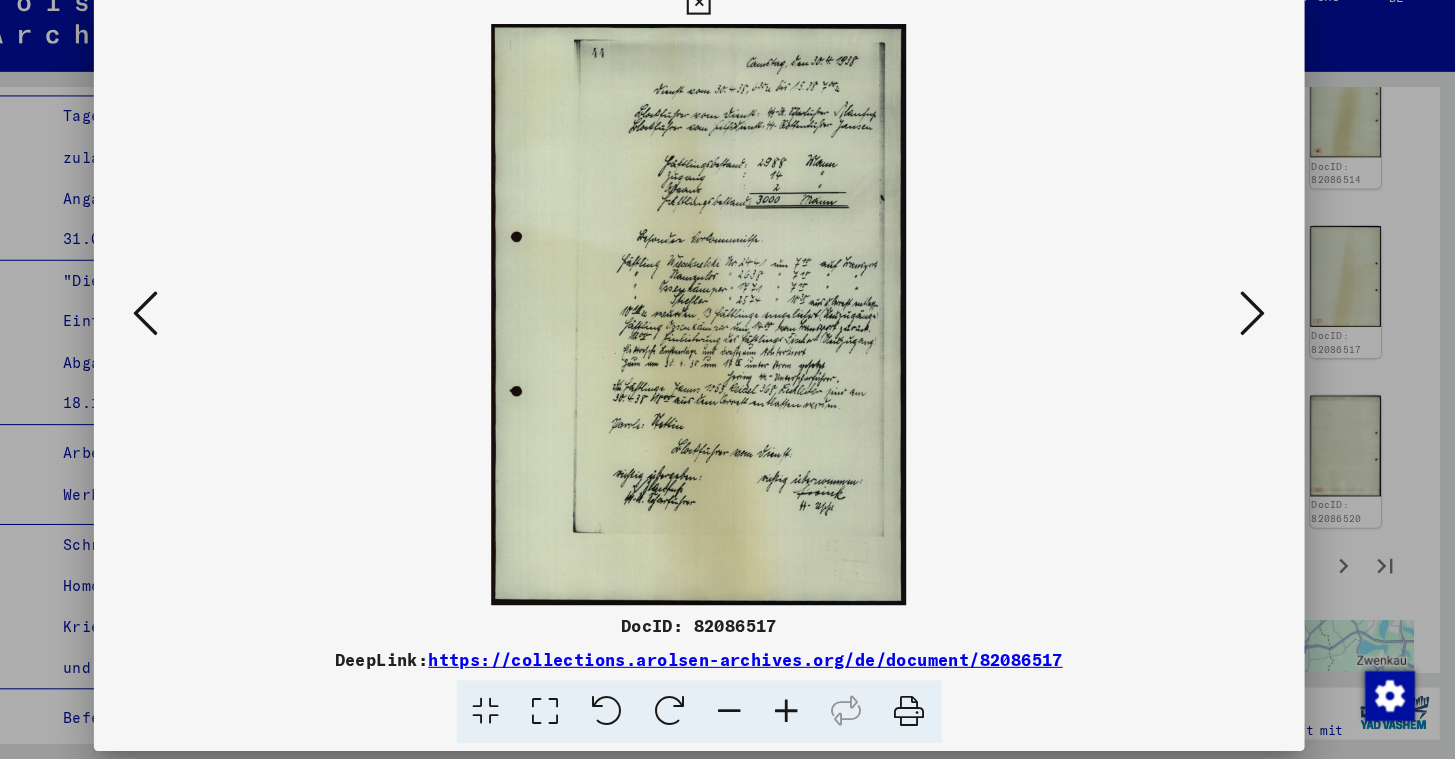 click at bounding box center (196, 328) 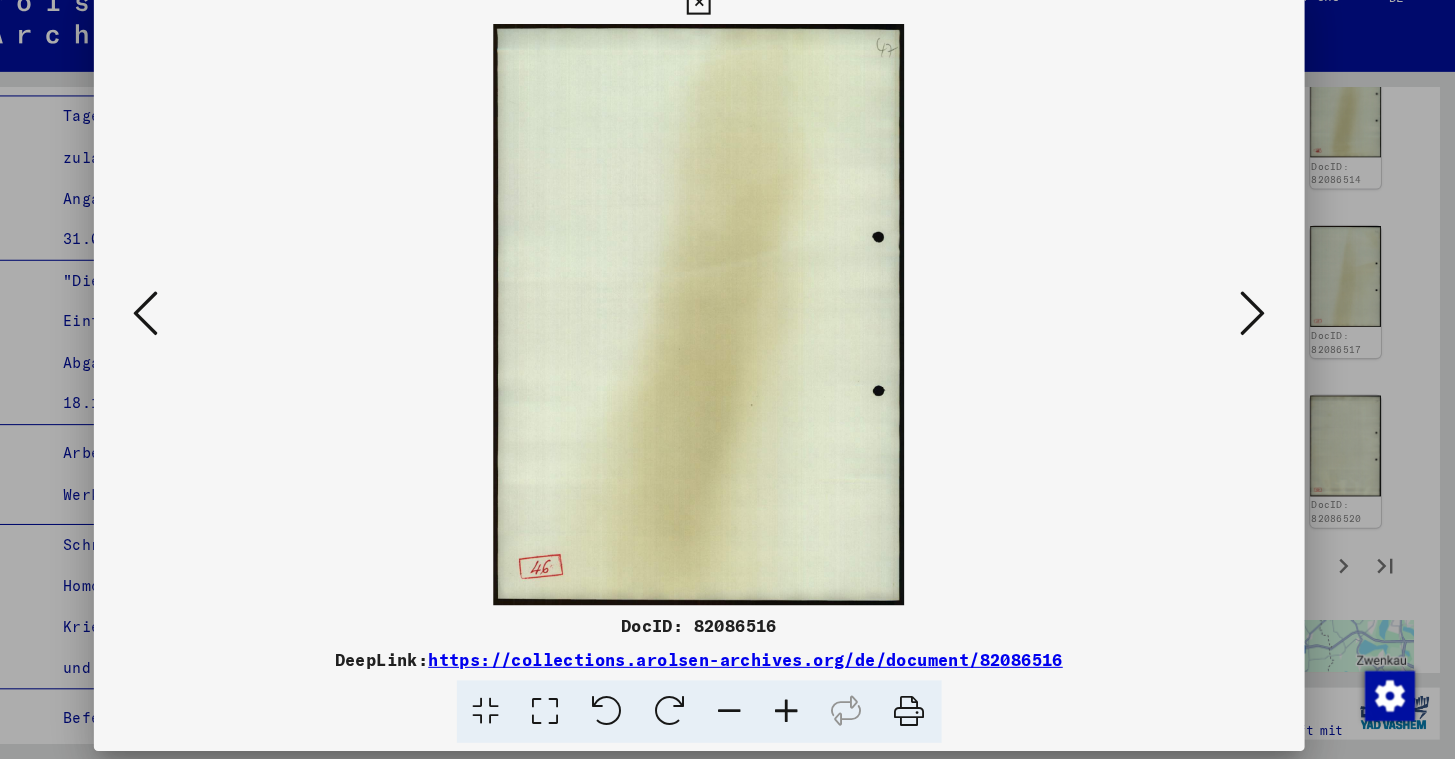 click at bounding box center [196, 328] 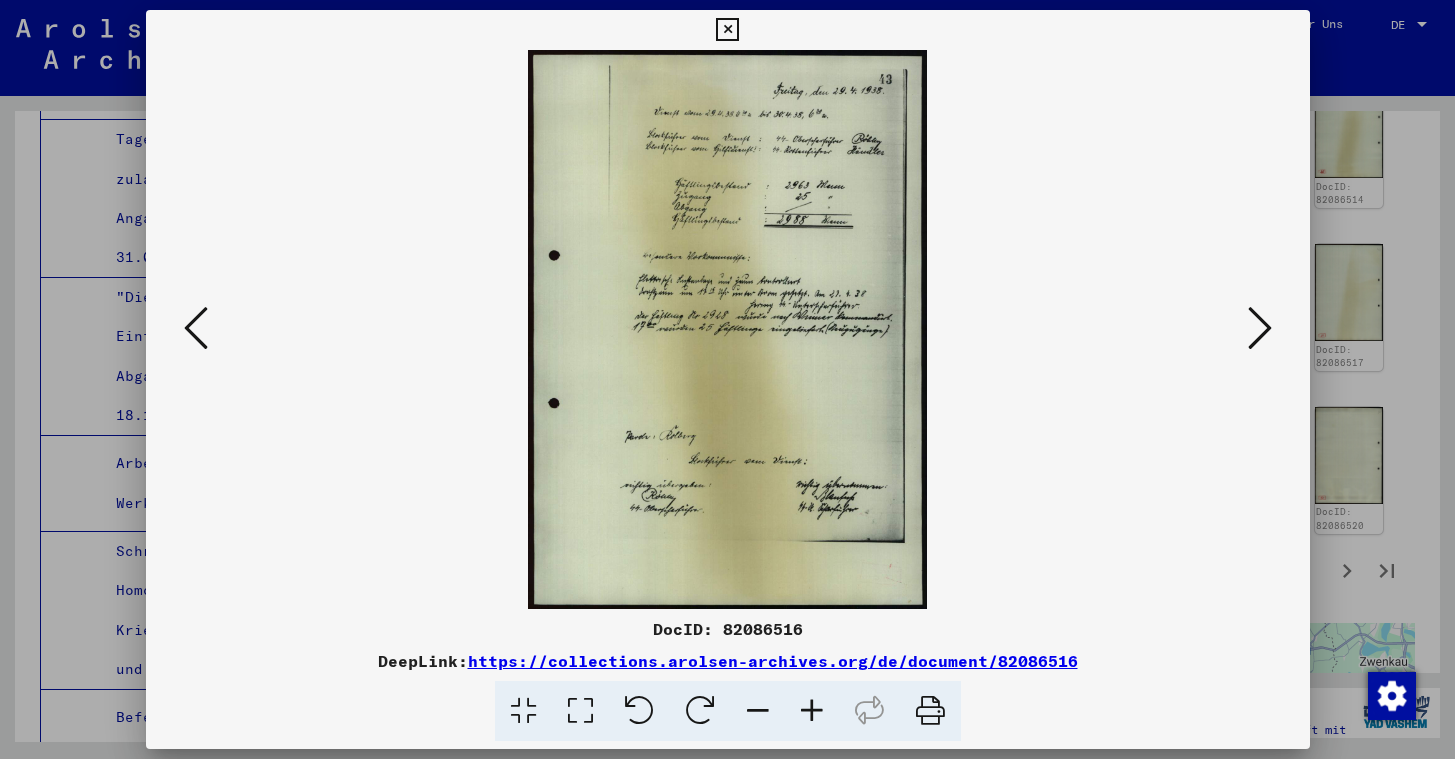 click at bounding box center [728, 329] 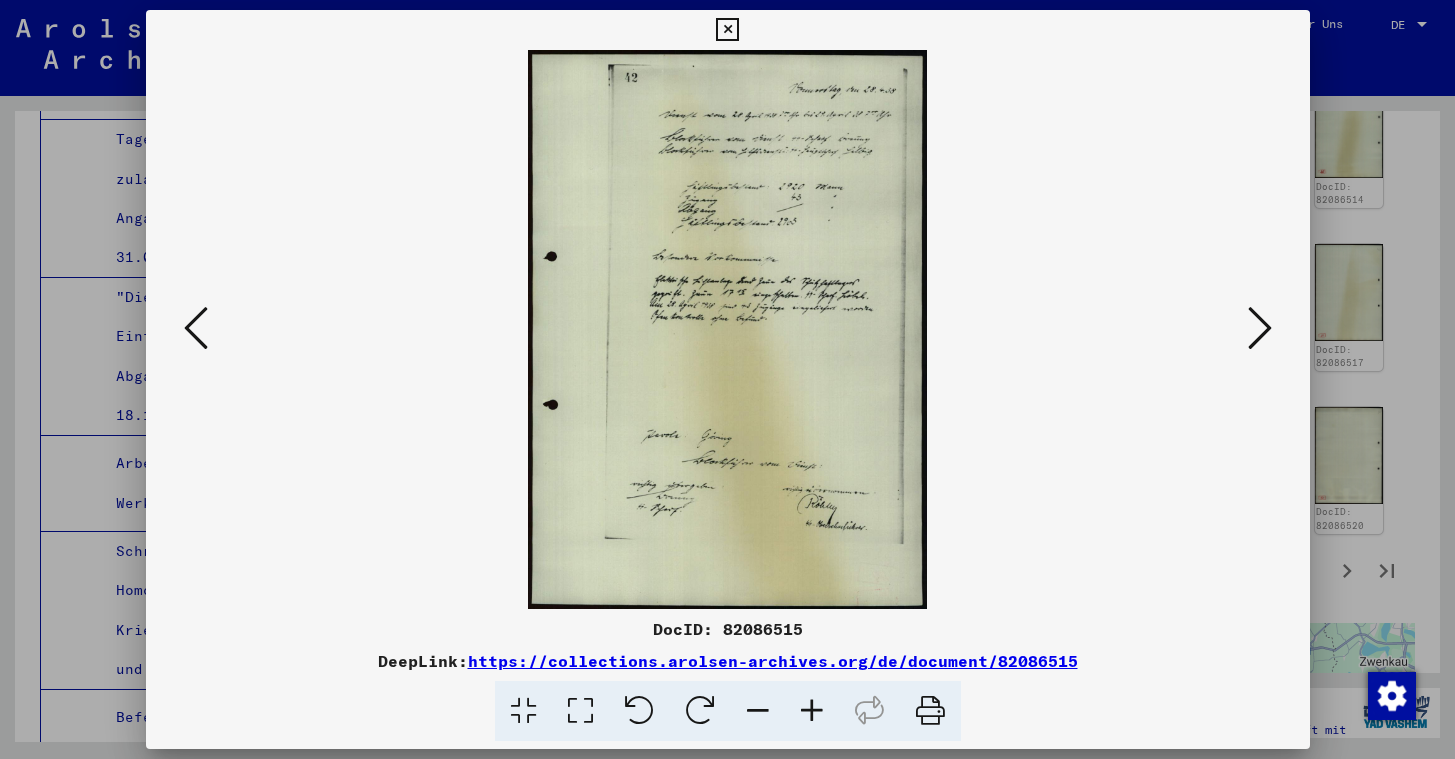click at bounding box center (728, 329) 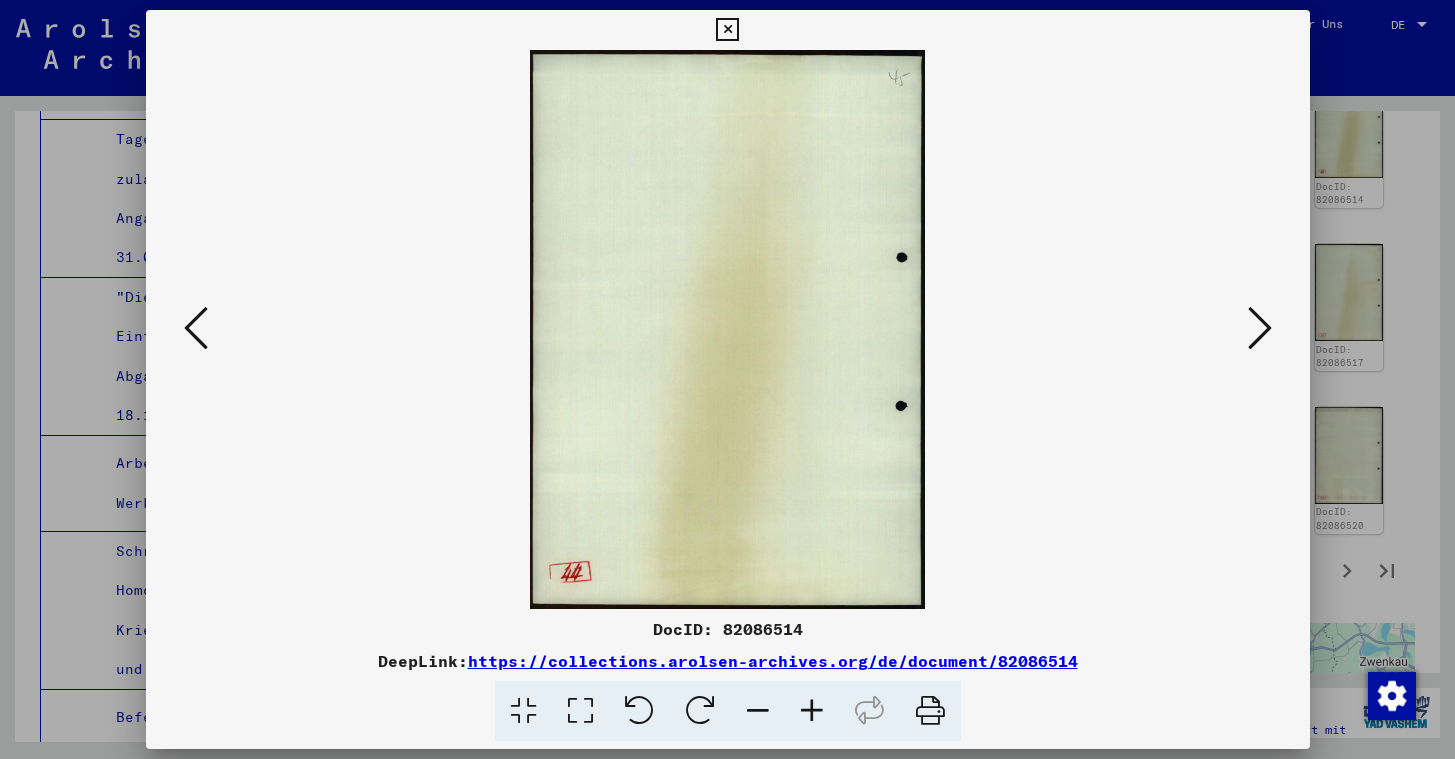 click at bounding box center (1260, 328) 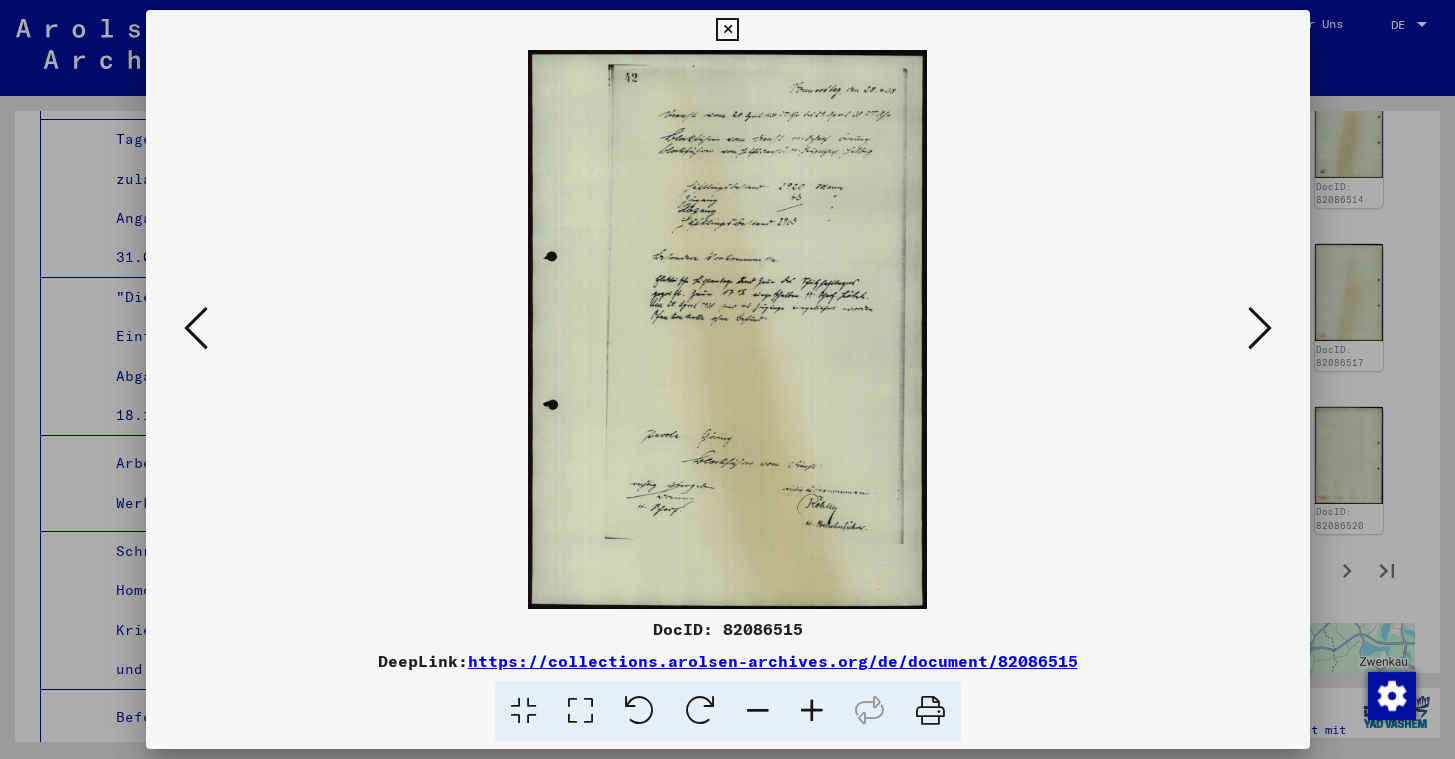 click at bounding box center [728, 329] 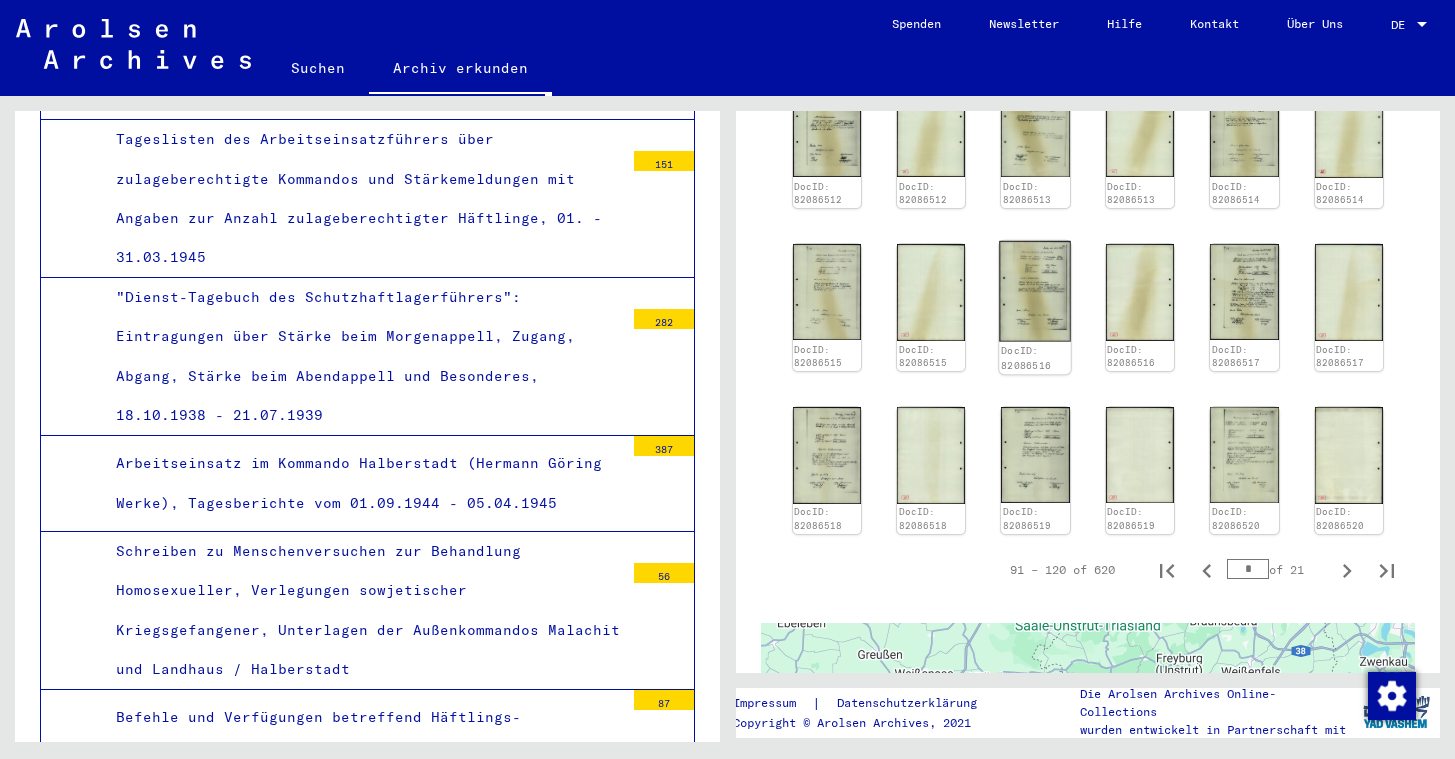 click 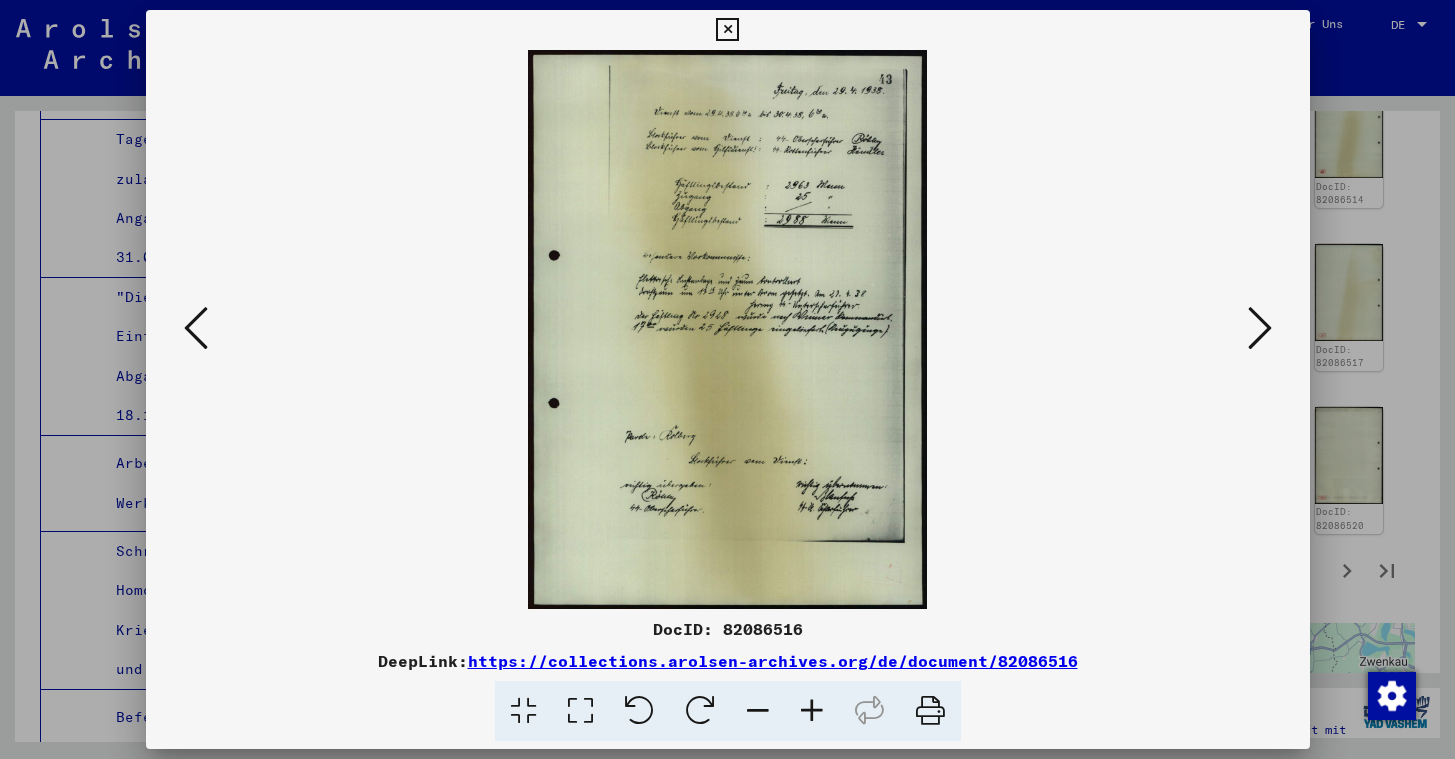 click at bounding box center (196, 328) 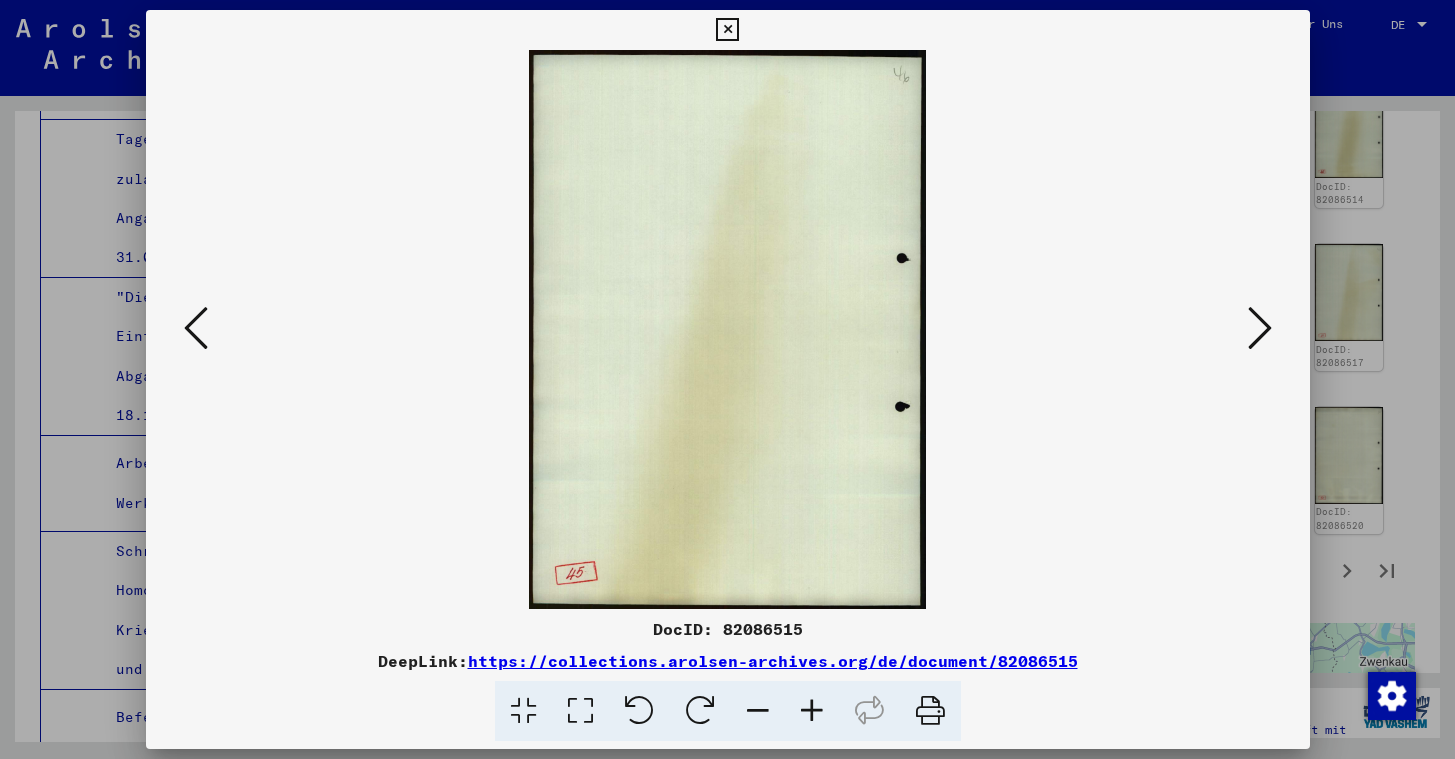 click at bounding box center (196, 328) 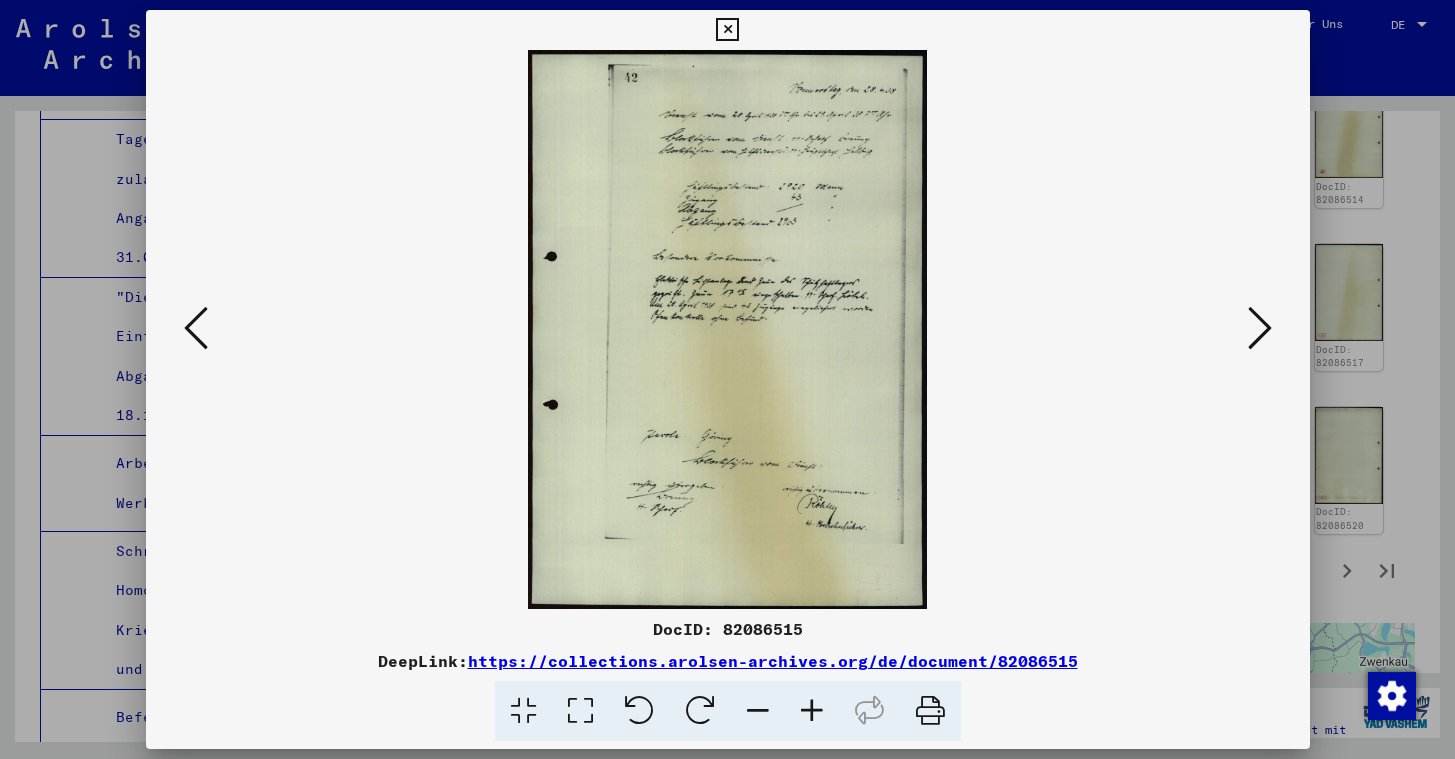 click at bounding box center (196, 328) 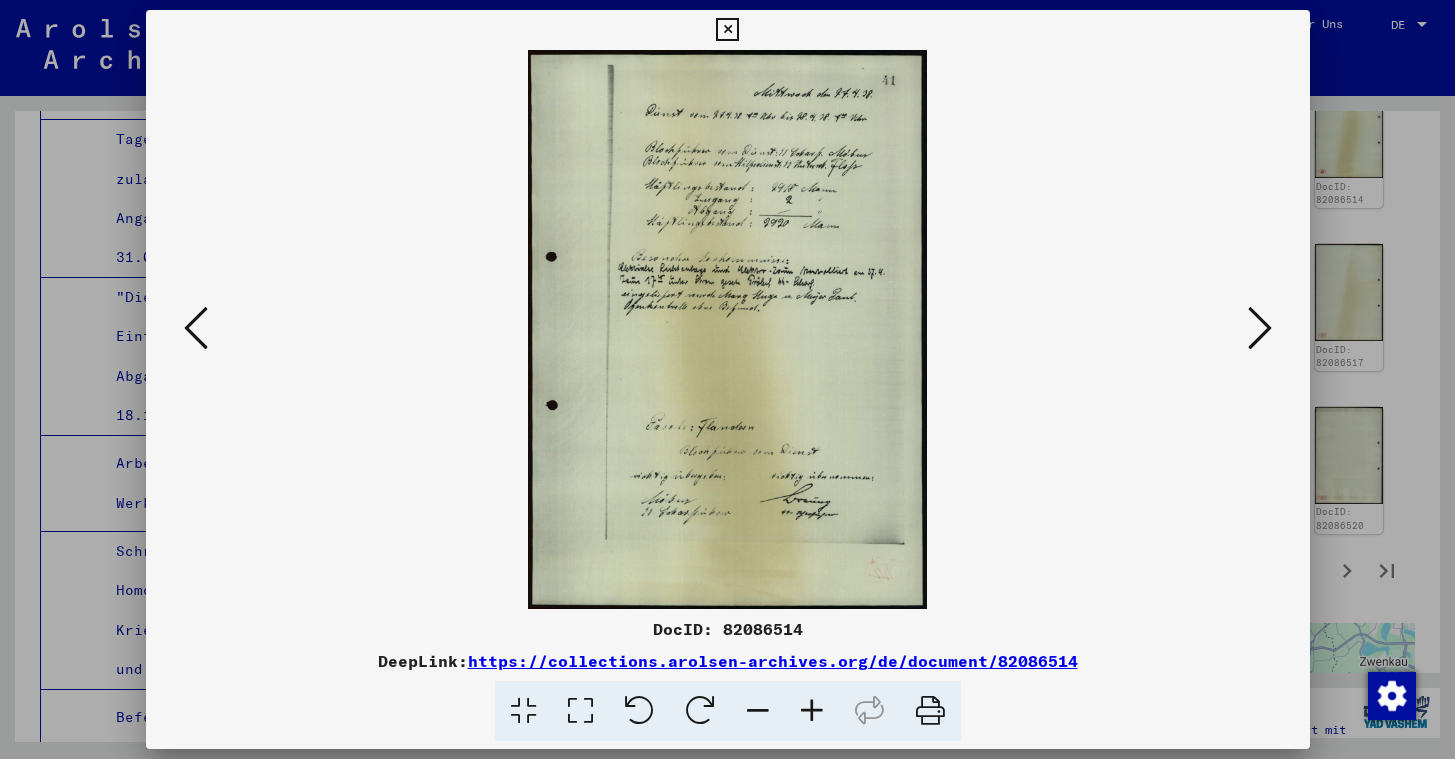 click at bounding box center (1260, 328) 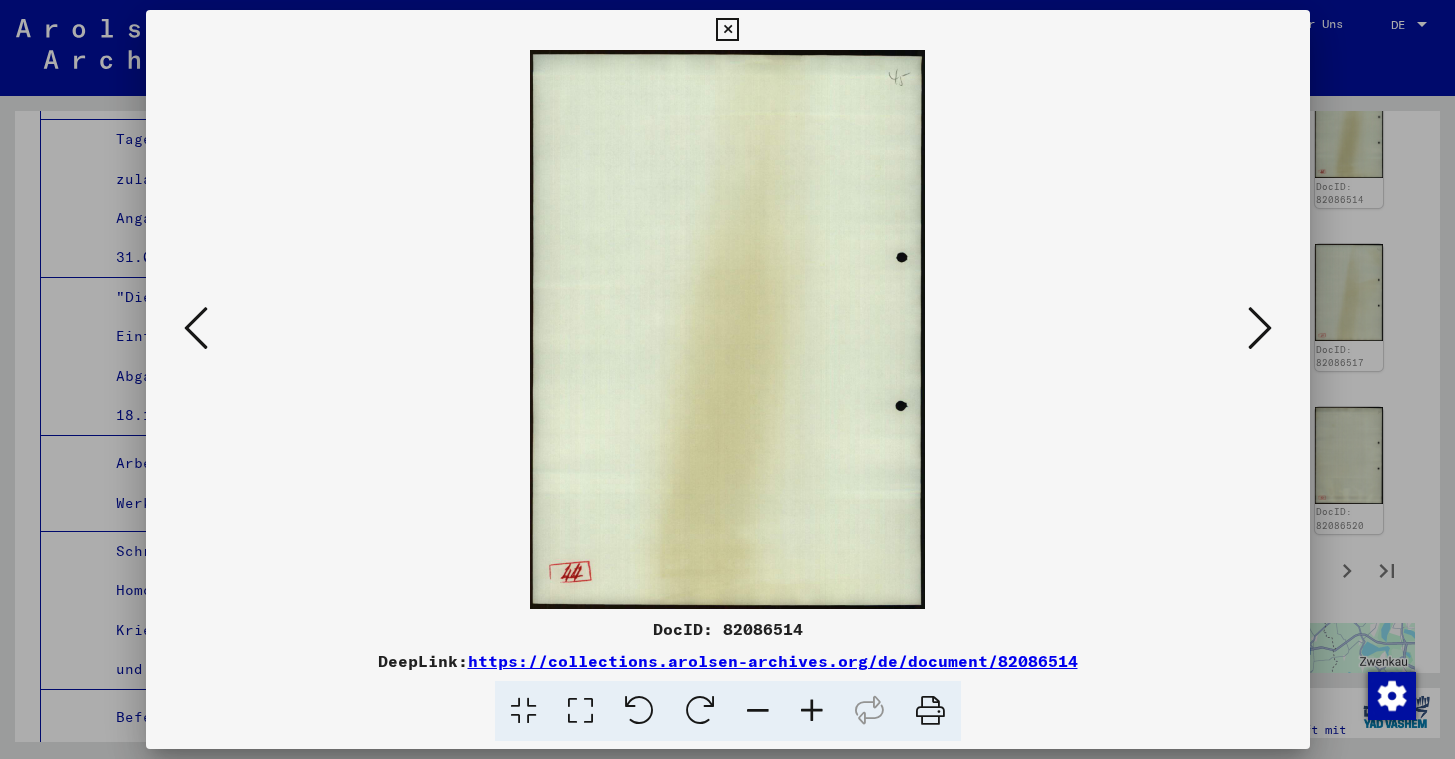 click at bounding box center (1260, 328) 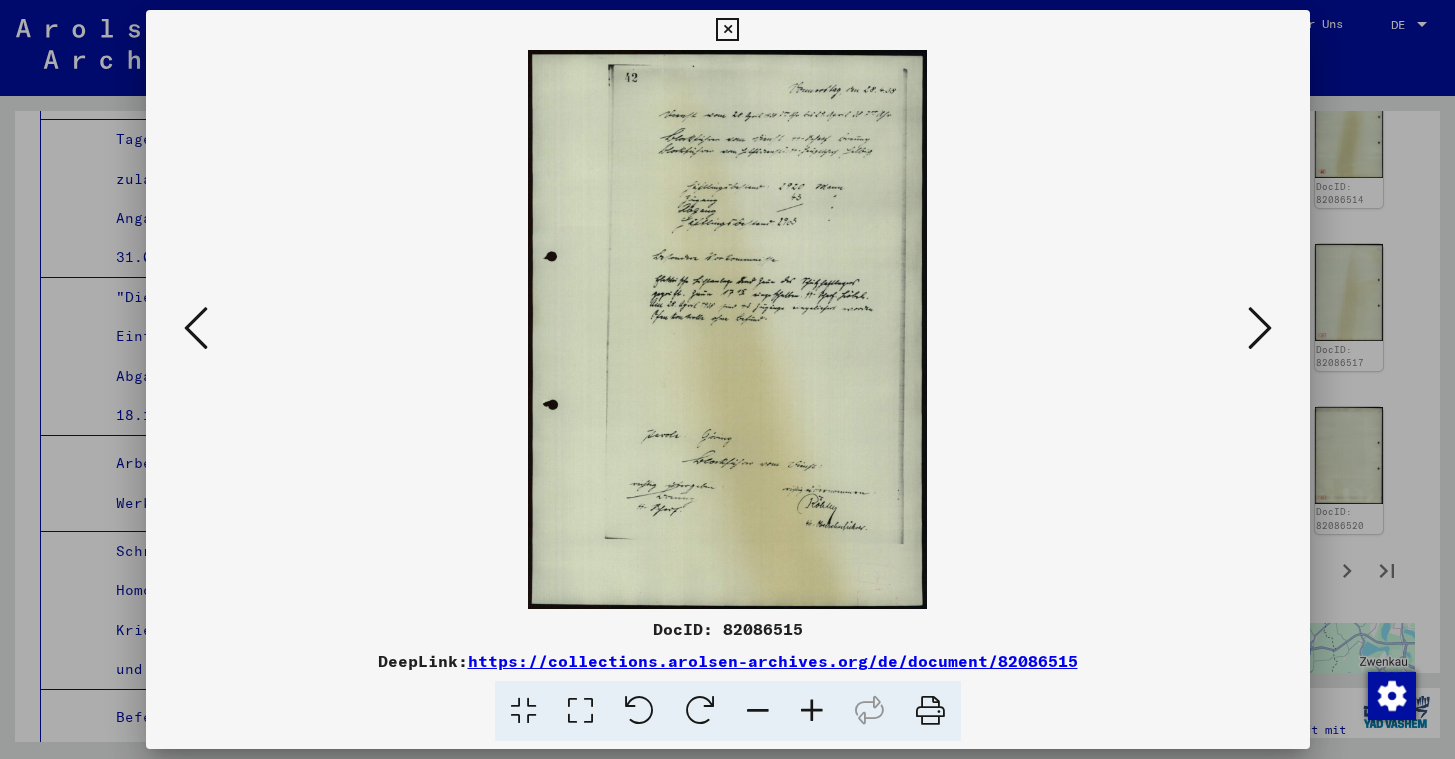 click at bounding box center (1260, 328) 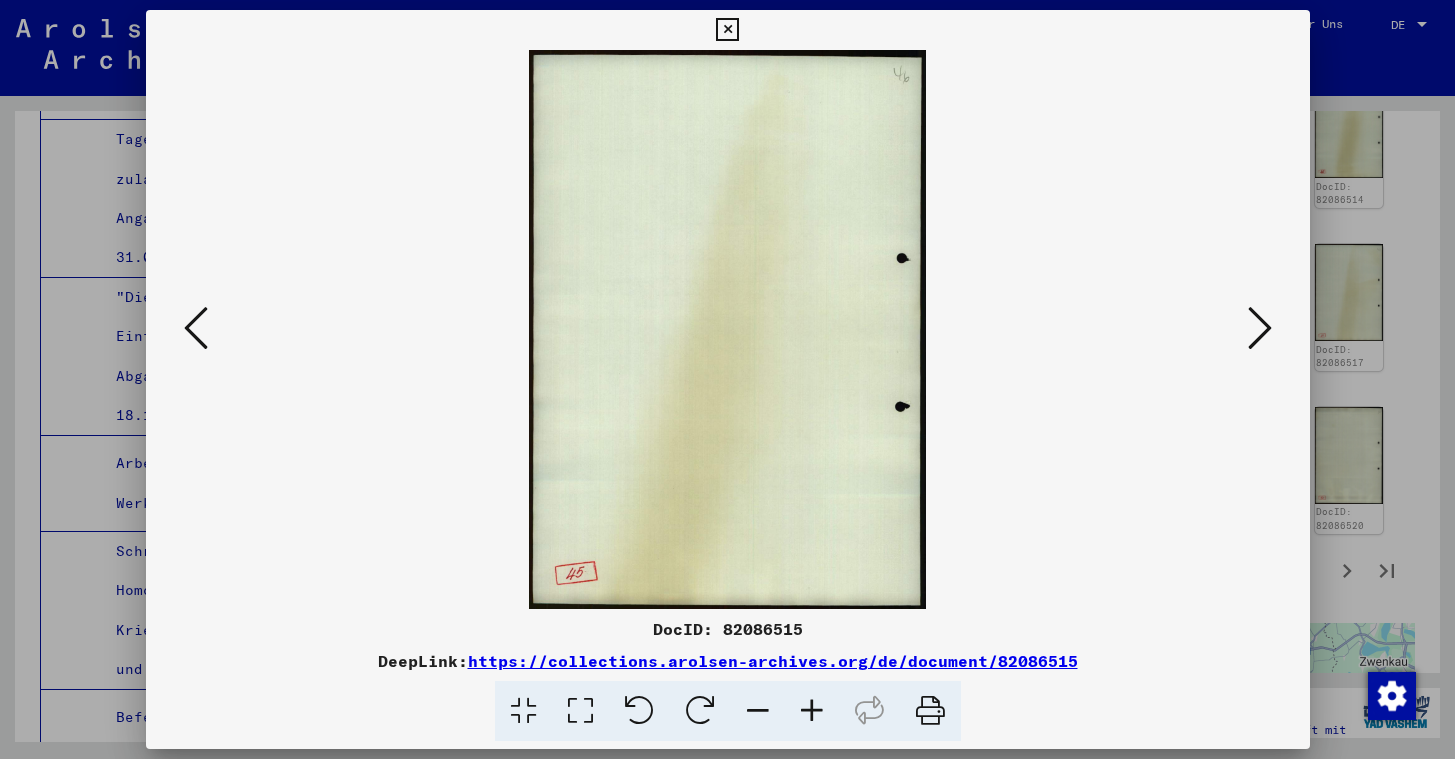 click at bounding box center [1260, 328] 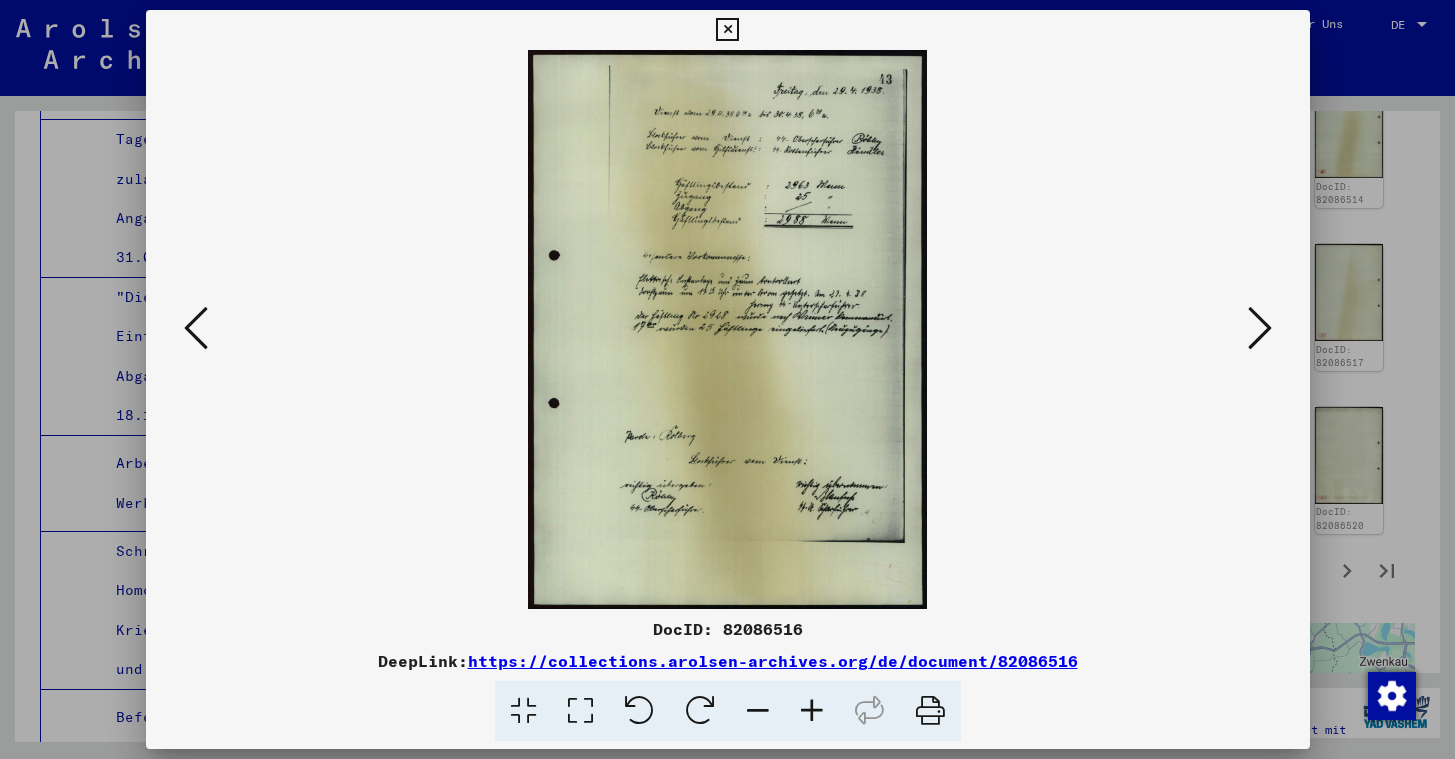 click at bounding box center [196, 328] 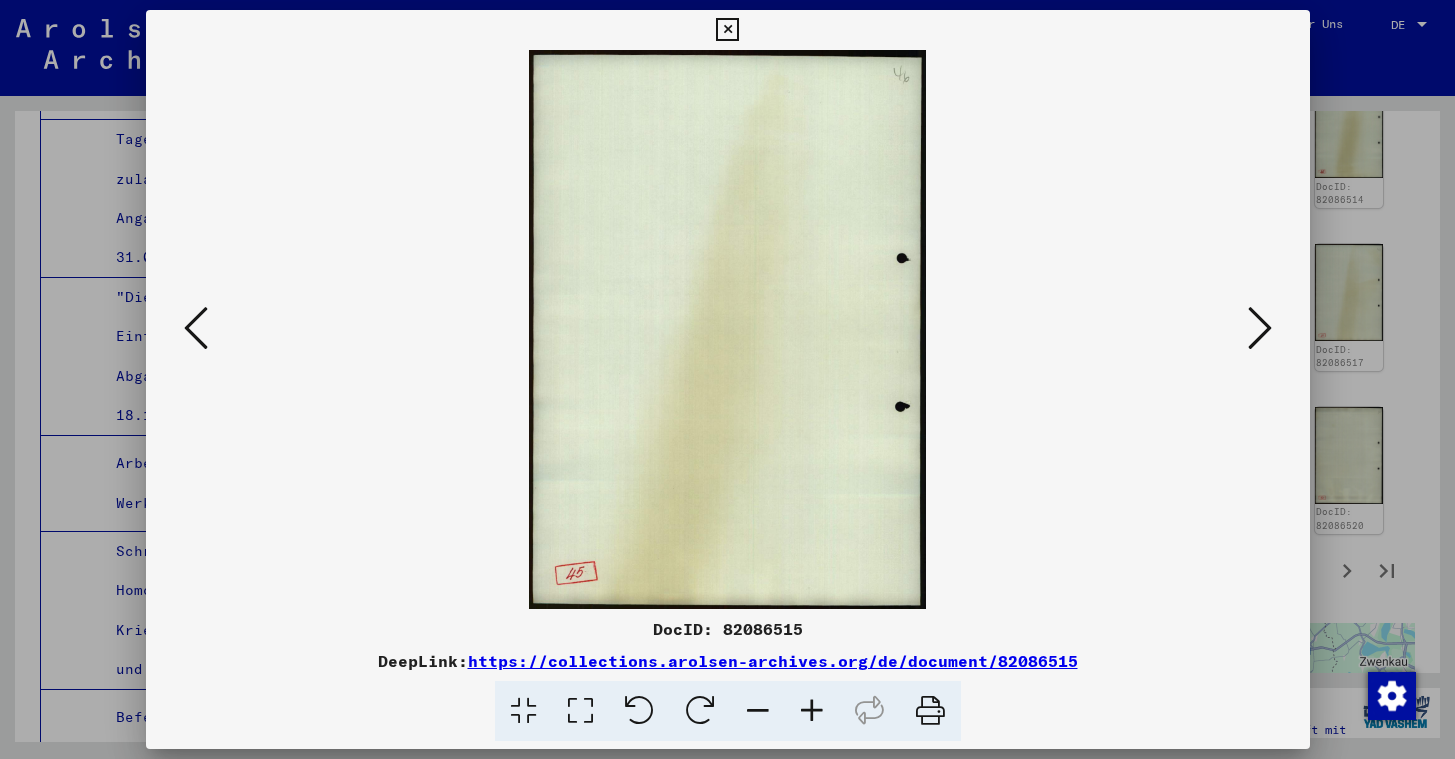 click at bounding box center (196, 328) 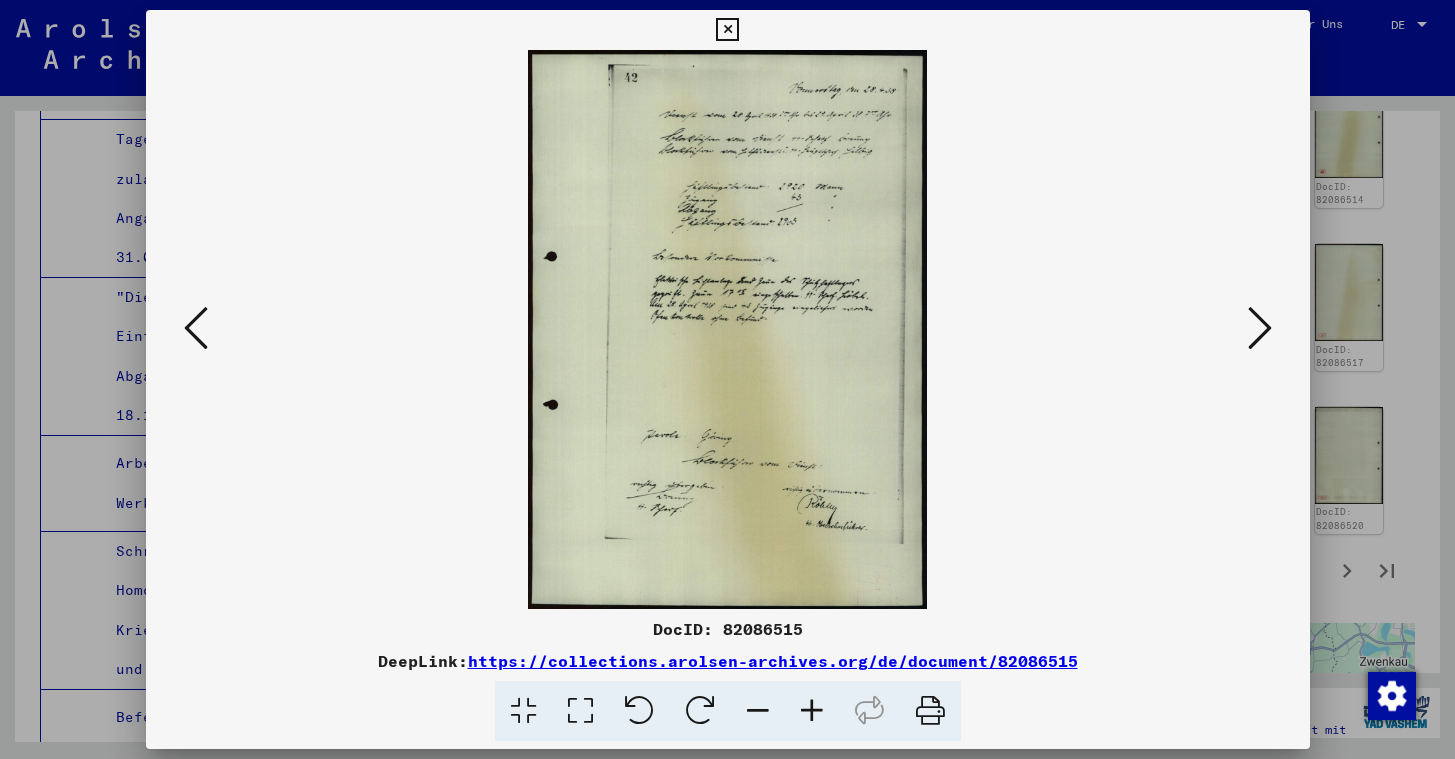 click at bounding box center [196, 328] 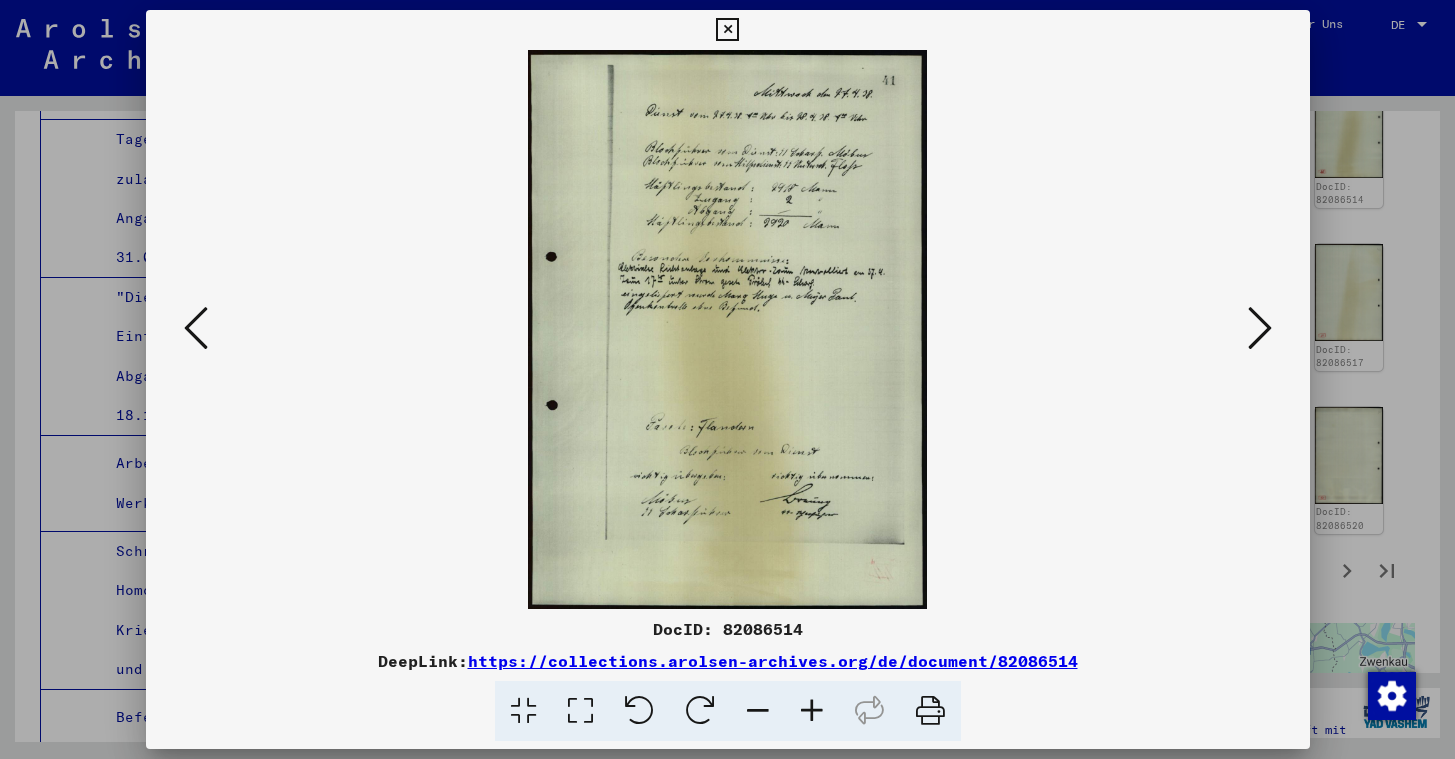 click at bounding box center (196, 328) 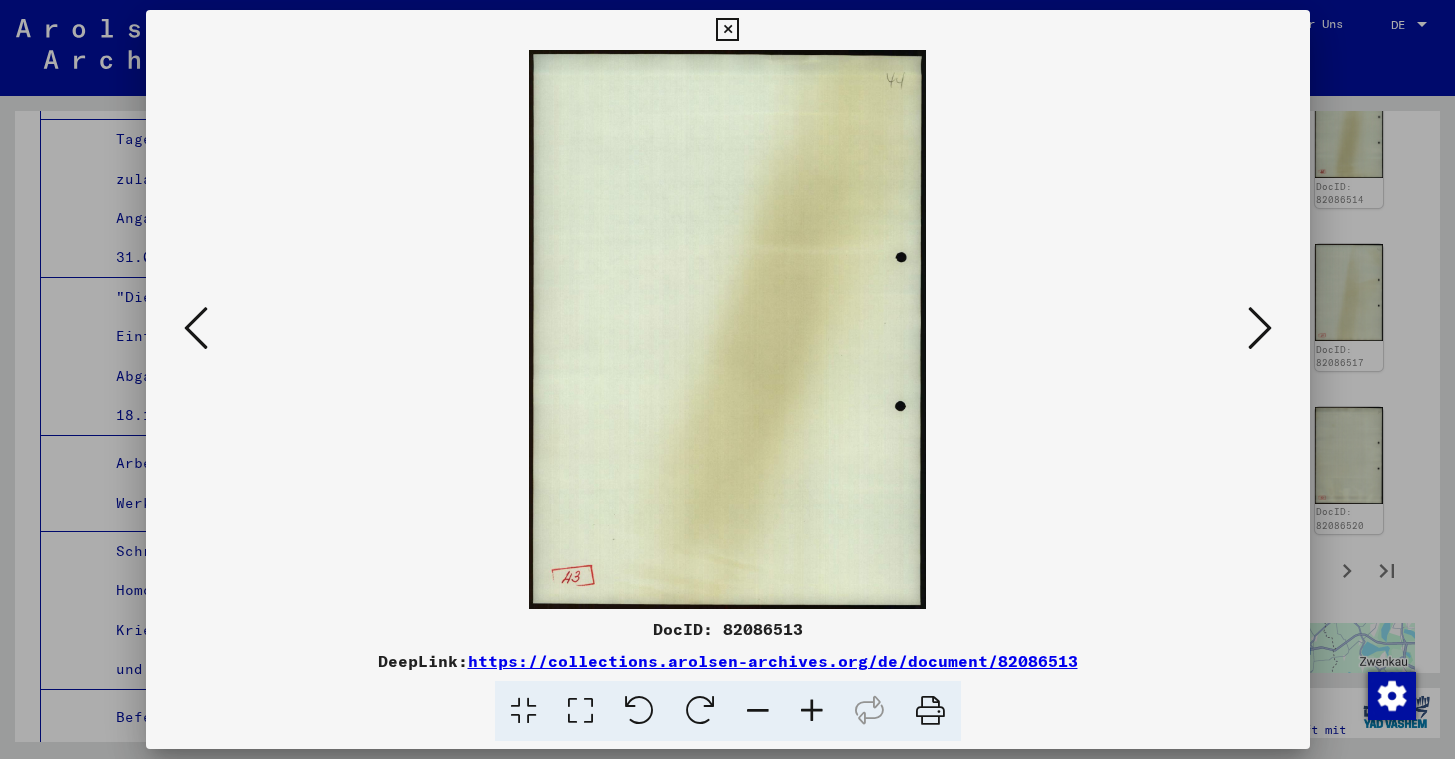 click at bounding box center (196, 328) 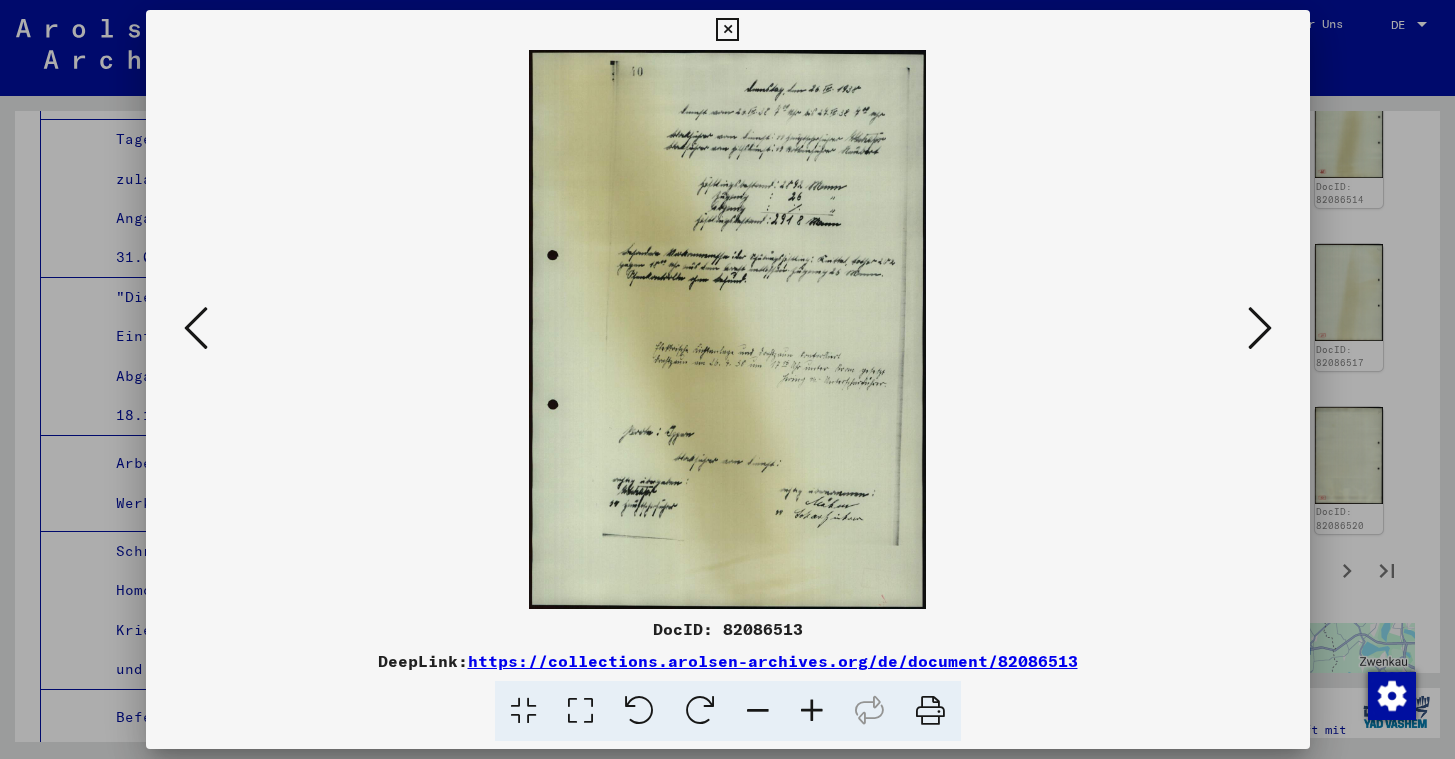 click at bounding box center [196, 328] 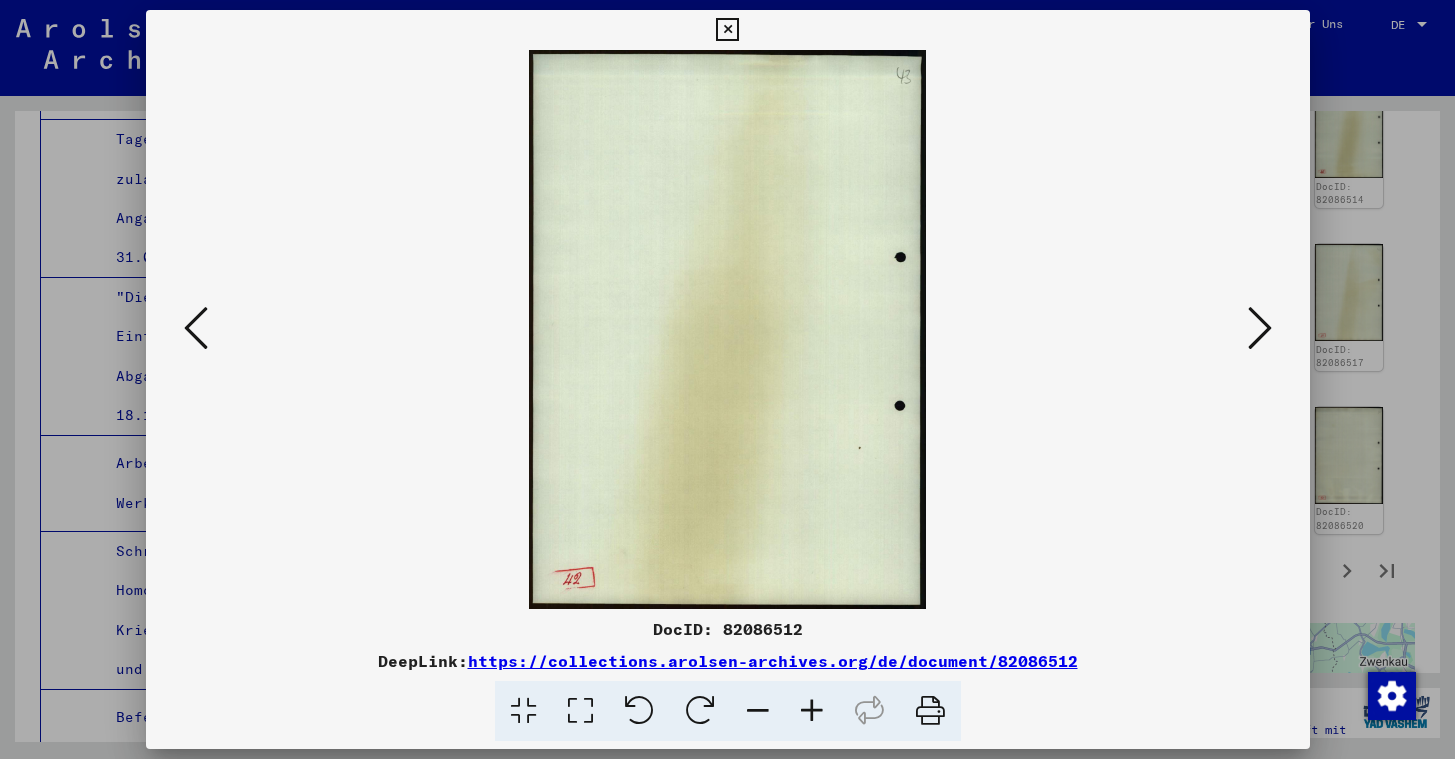 click at bounding box center (196, 328) 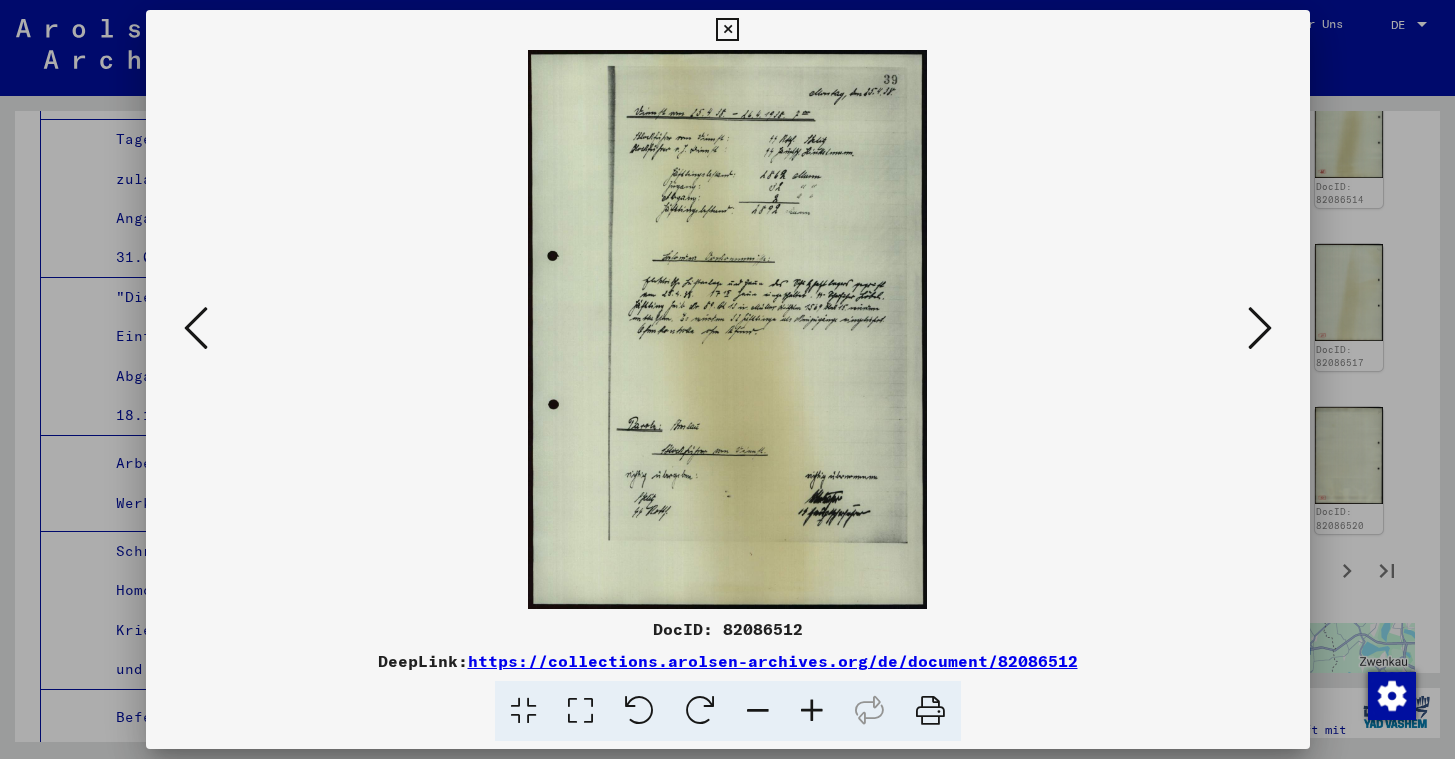 click at bounding box center (196, 328) 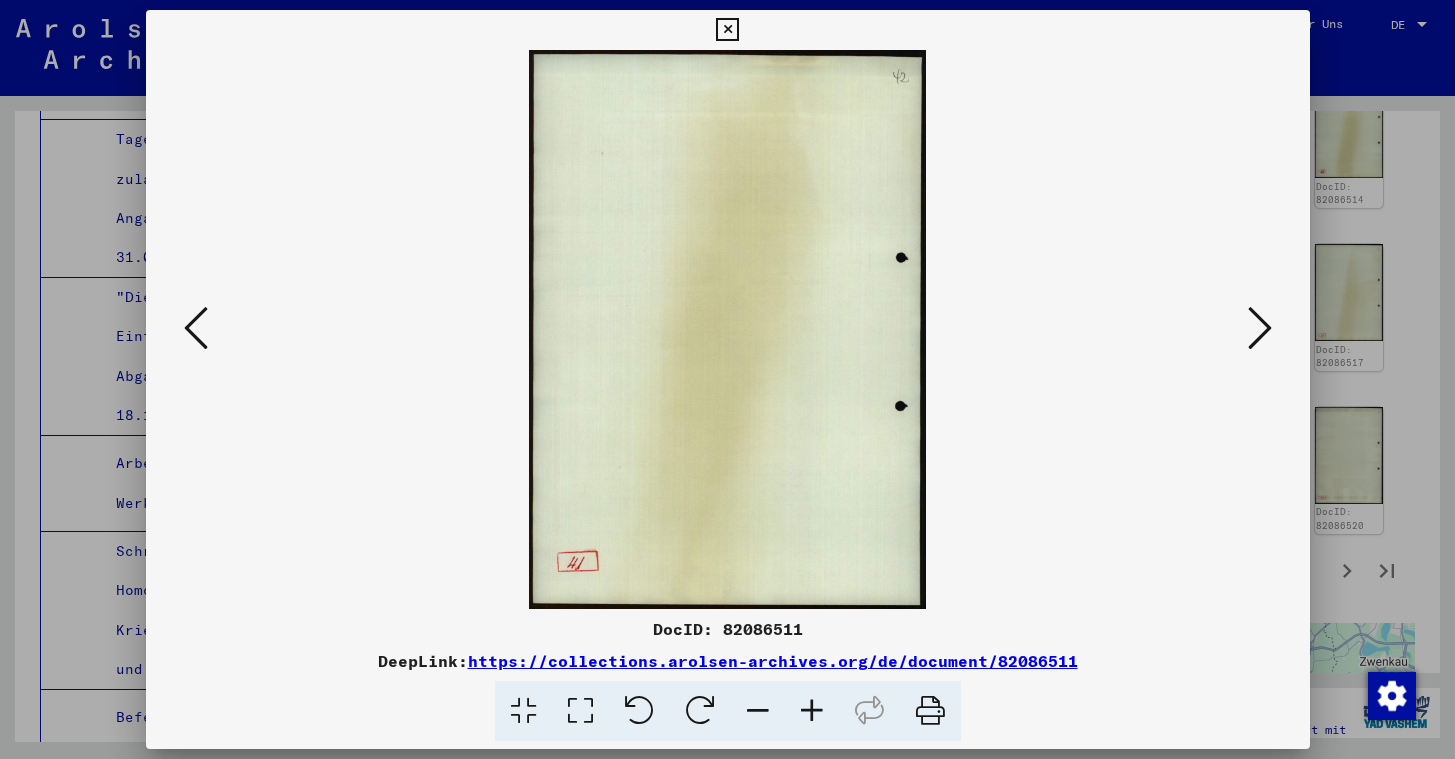 click at bounding box center [196, 328] 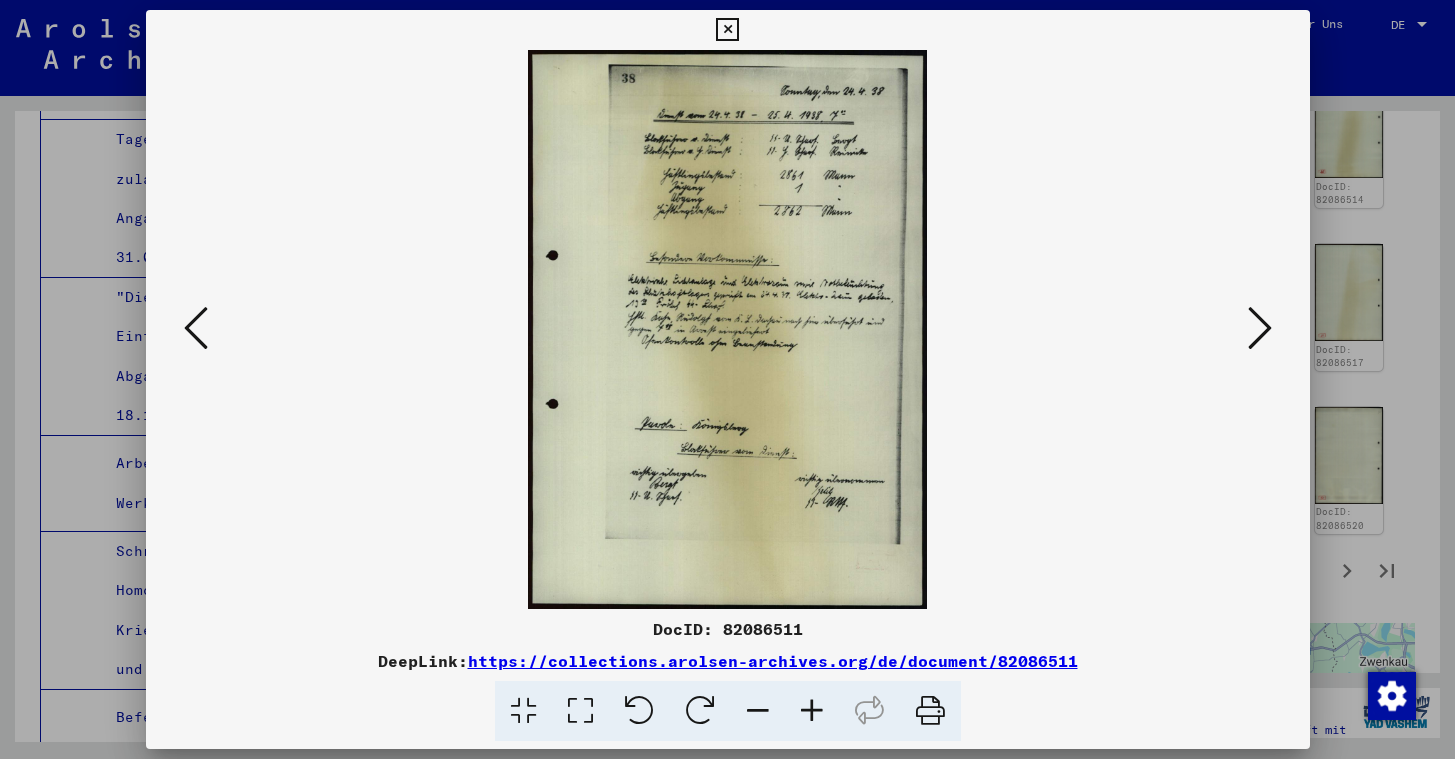 click at bounding box center [196, 328] 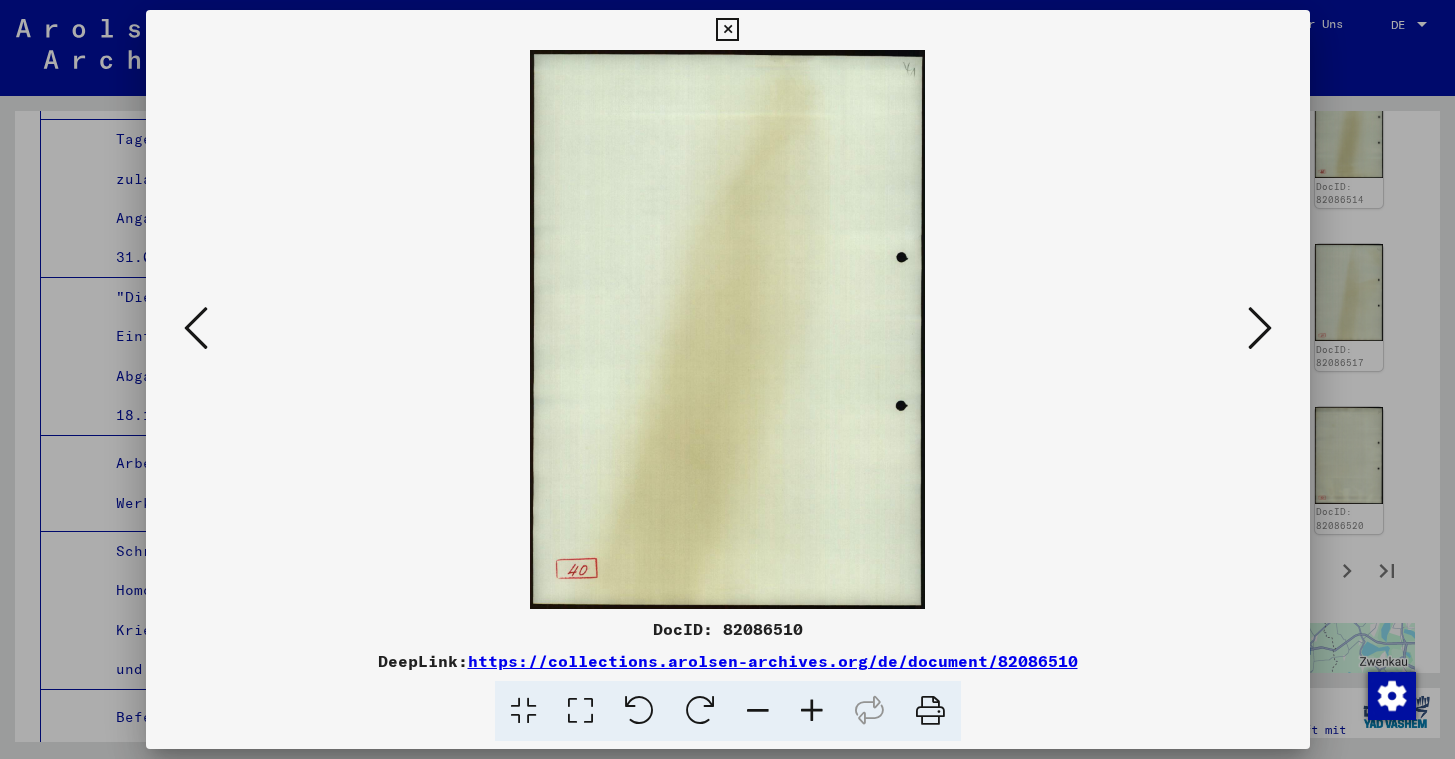 click at bounding box center (196, 328) 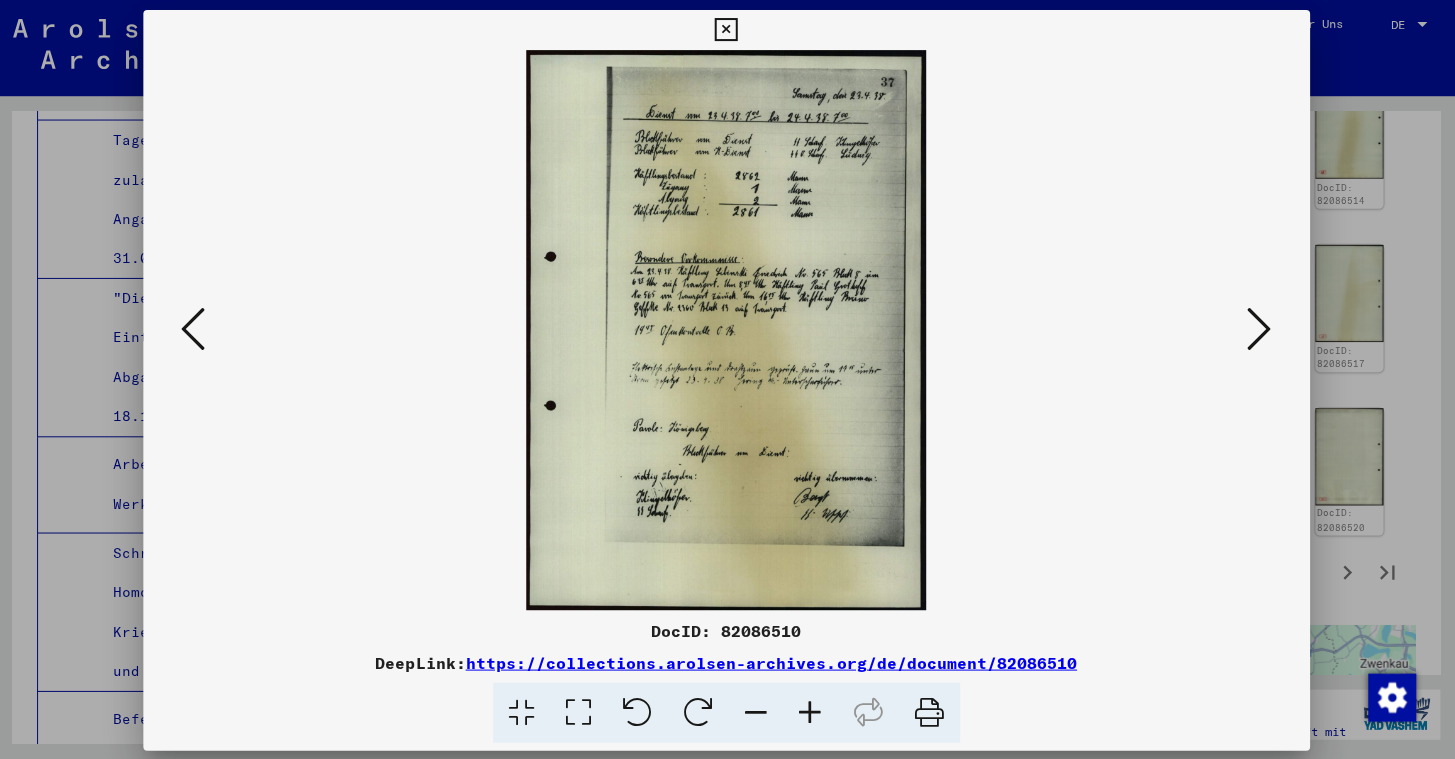 click at bounding box center [196, 328] 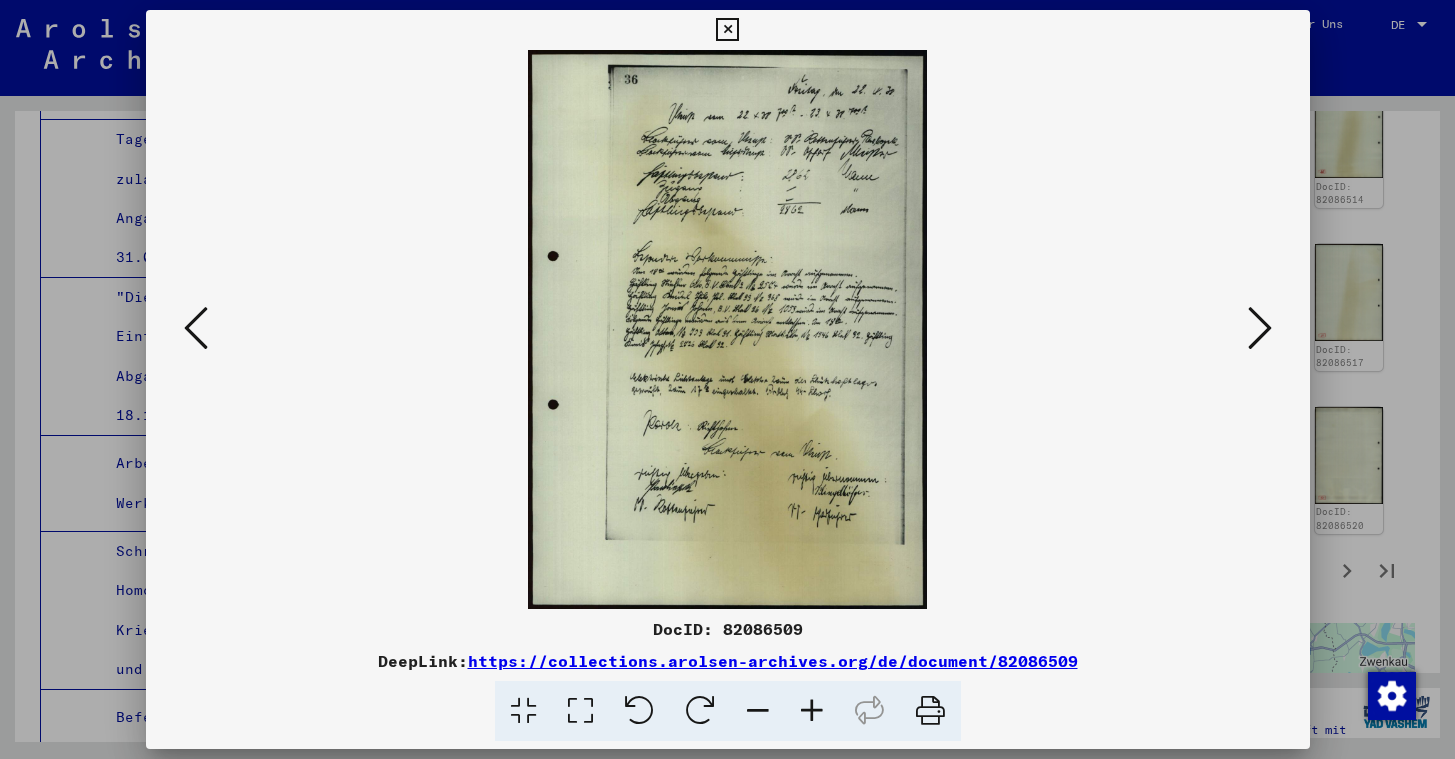 click at bounding box center (196, 328) 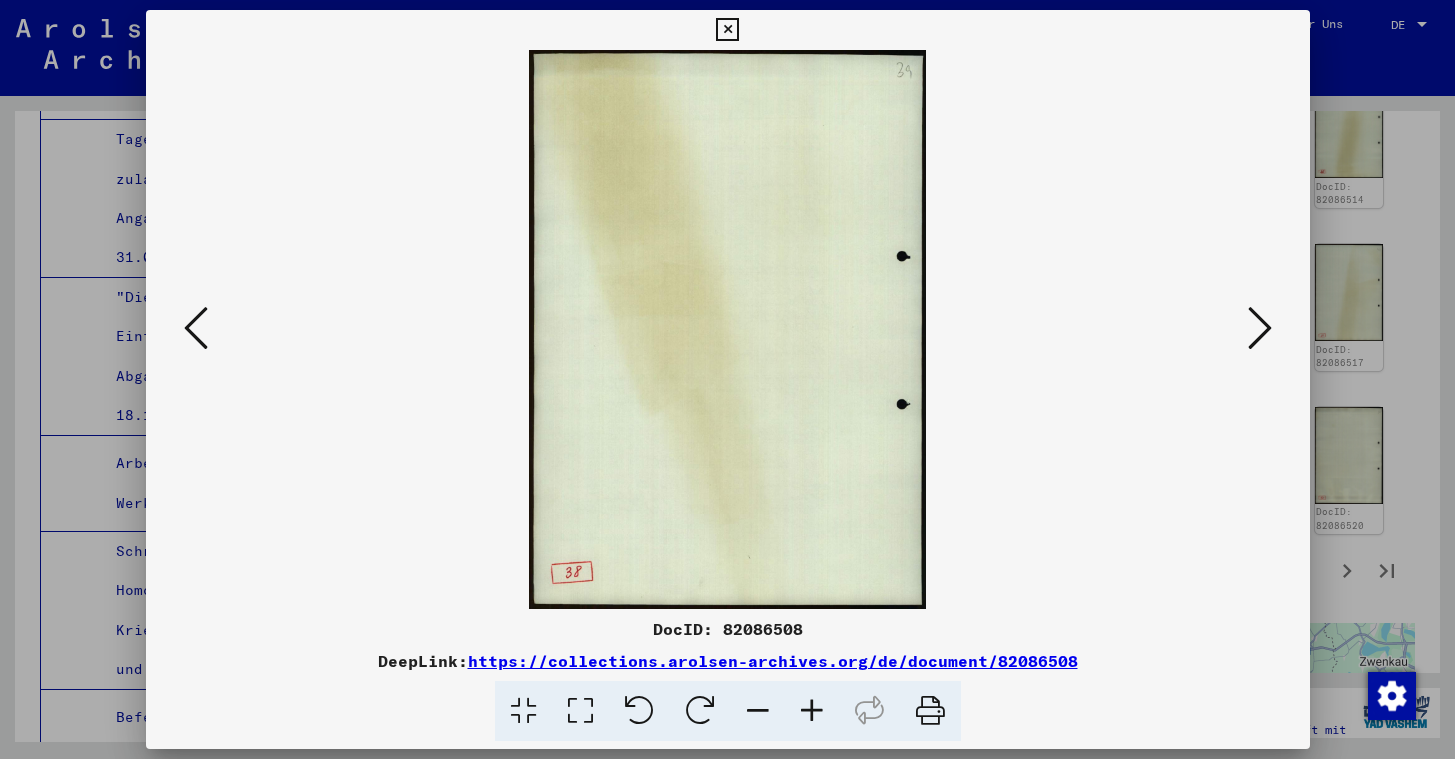 click at bounding box center (196, 328) 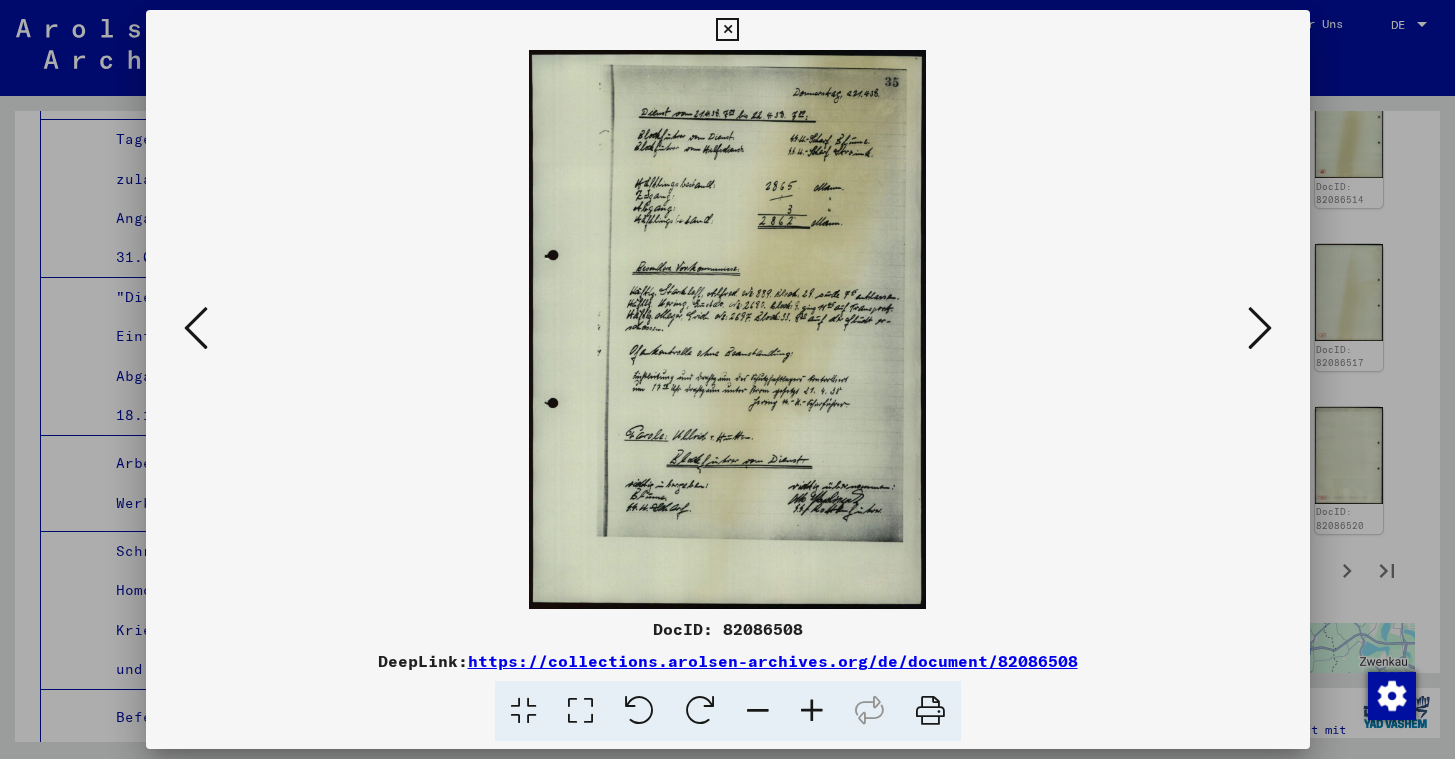 click at bounding box center [196, 328] 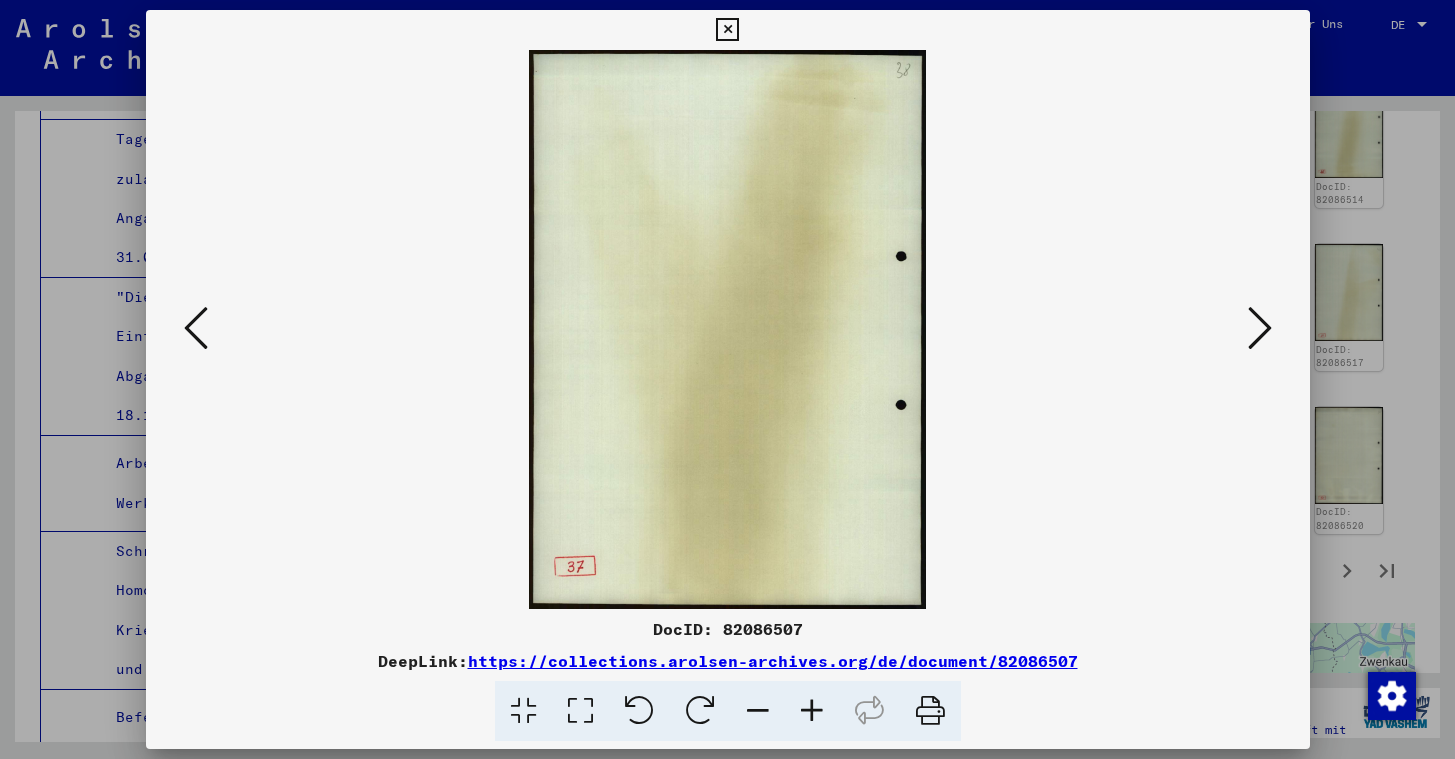 click at bounding box center [196, 328] 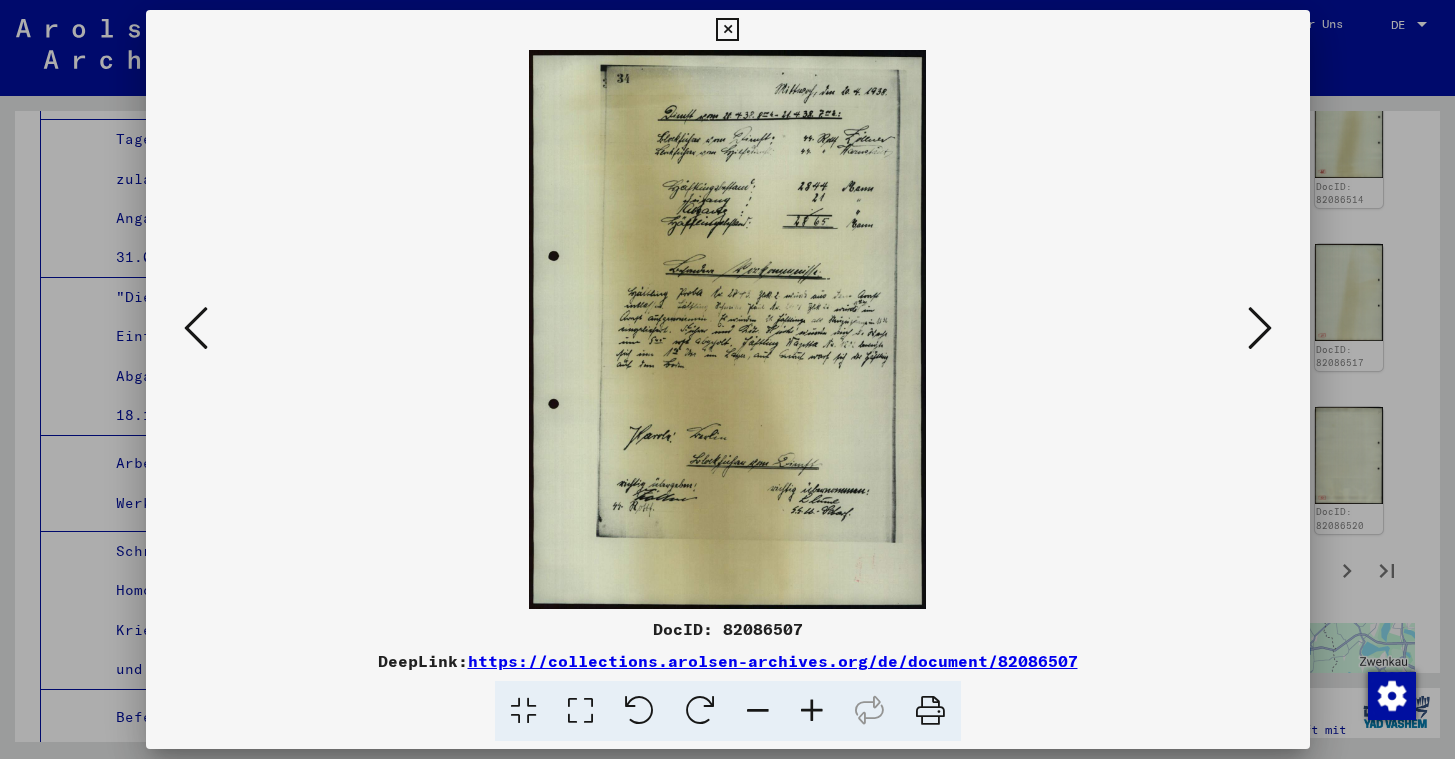 click at bounding box center (727, 30) 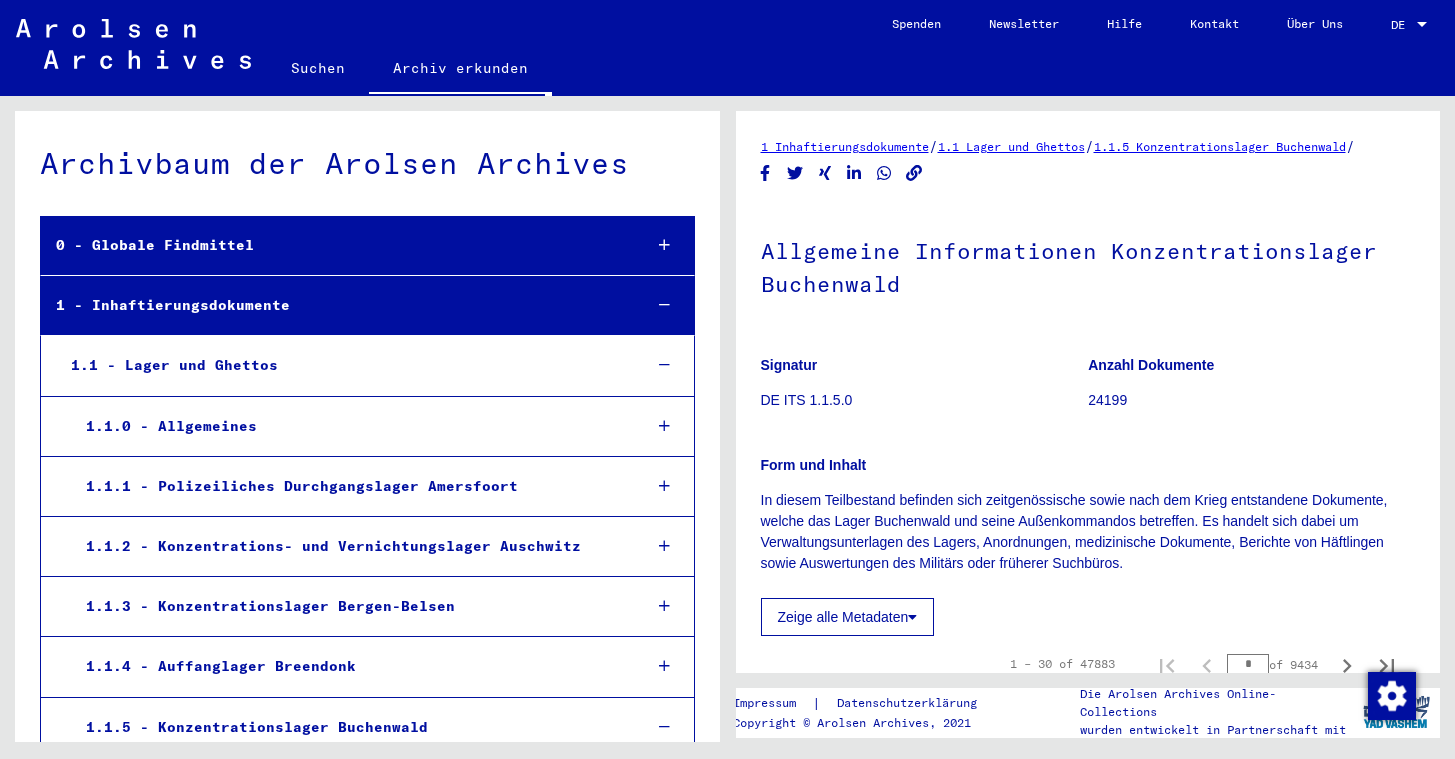 scroll, scrollTop: 0, scrollLeft: 0, axis: both 